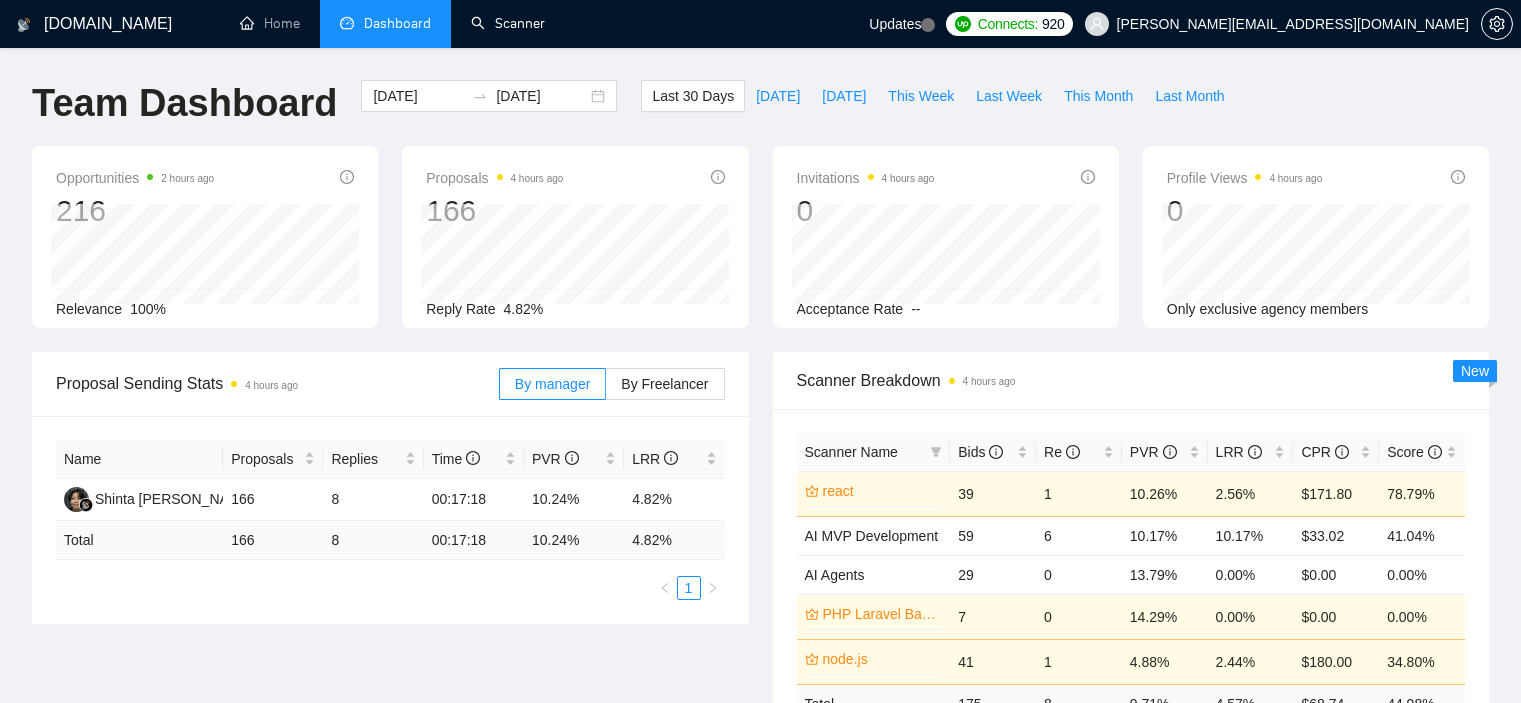 scroll, scrollTop: 104, scrollLeft: 0, axis: vertical 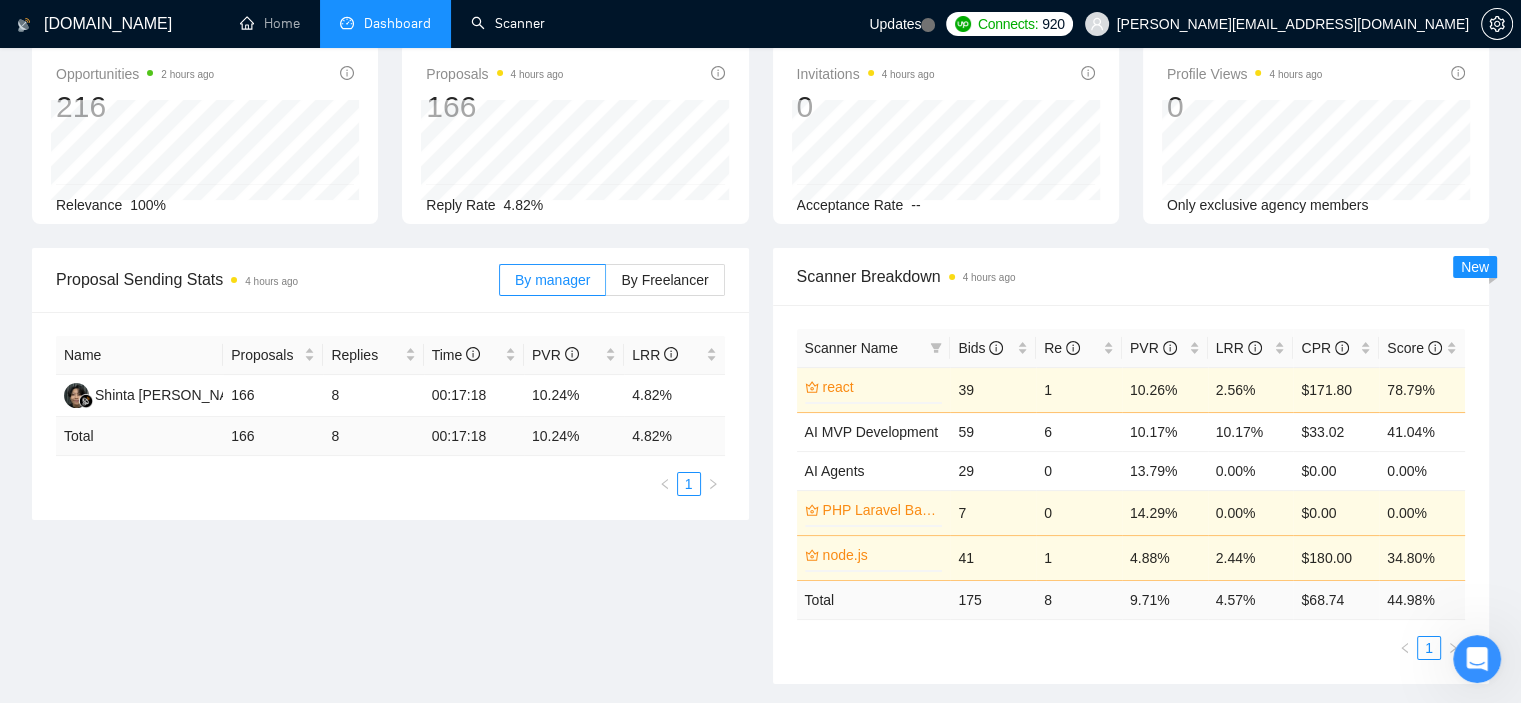 click on "Scanner" at bounding box center (508, 23) 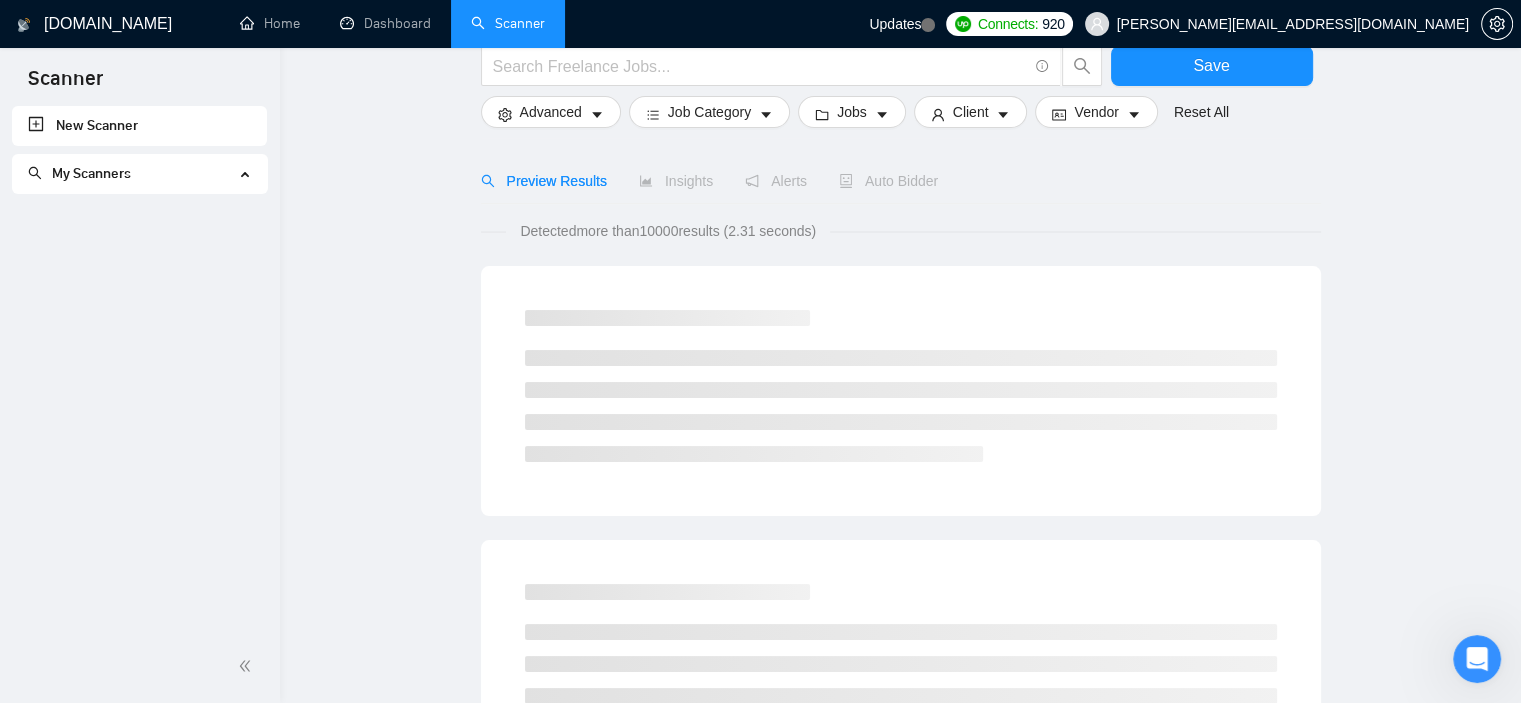 scroll, scrollTop: 0, scrollLeft: 0, axis: both 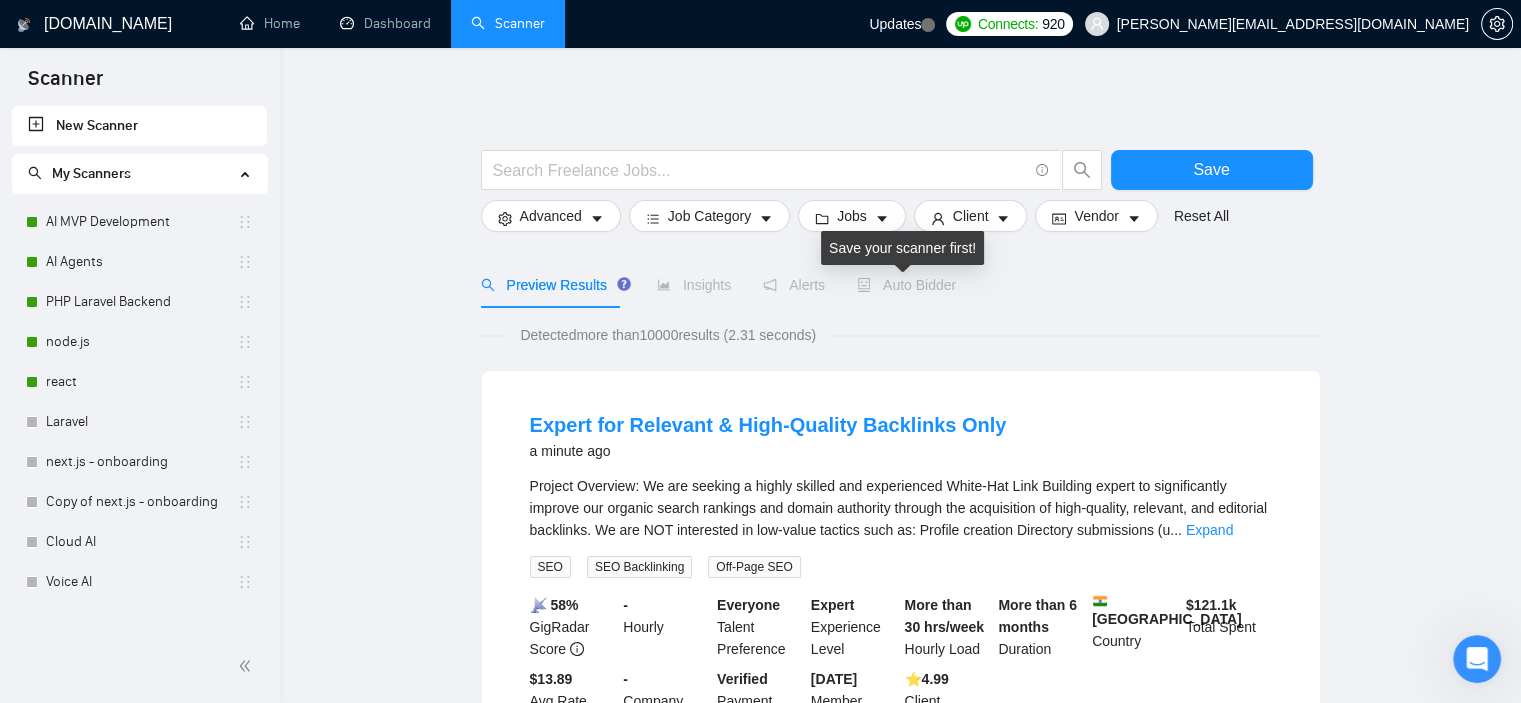 click on "Auto Bidder" at bounding box center (906, 285) 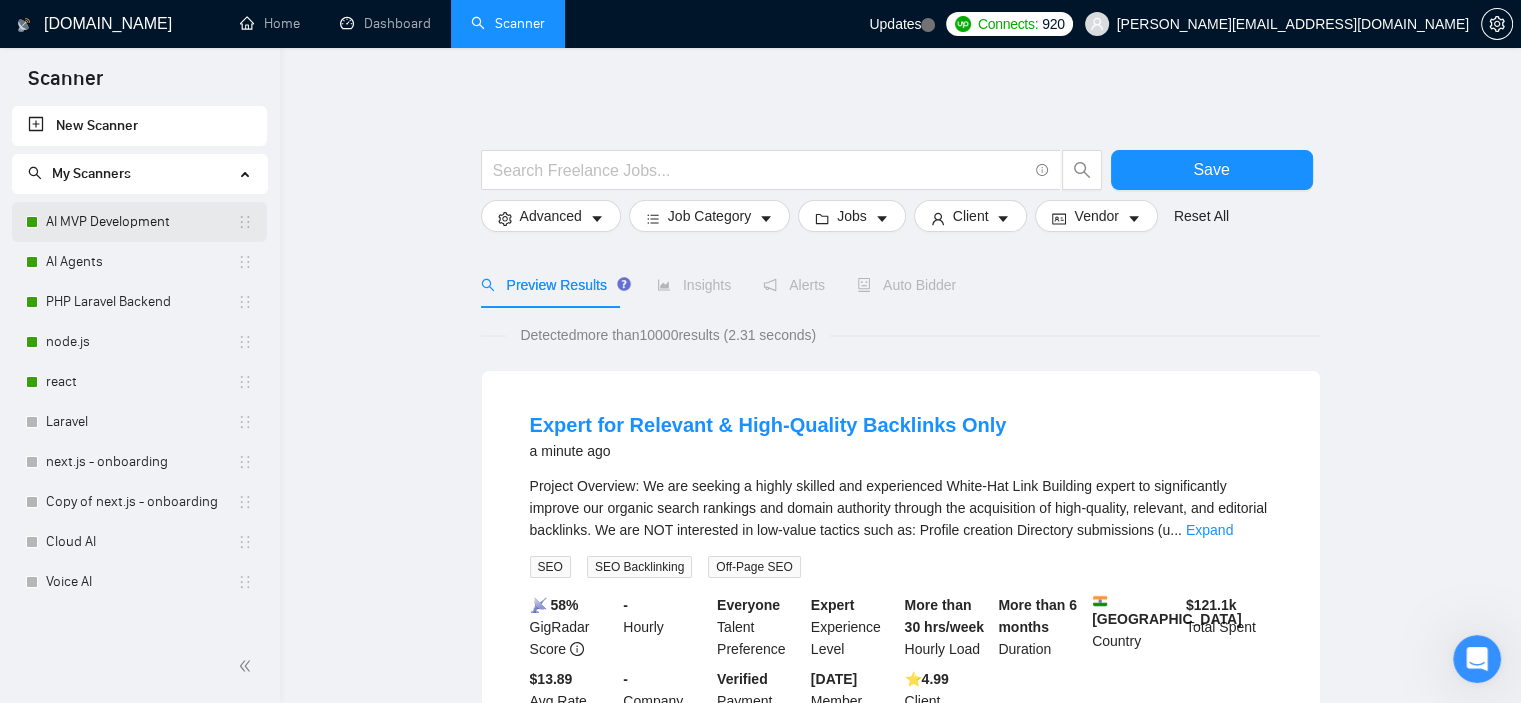 click on "AI MVP Development" at bounding box center [141, 222] 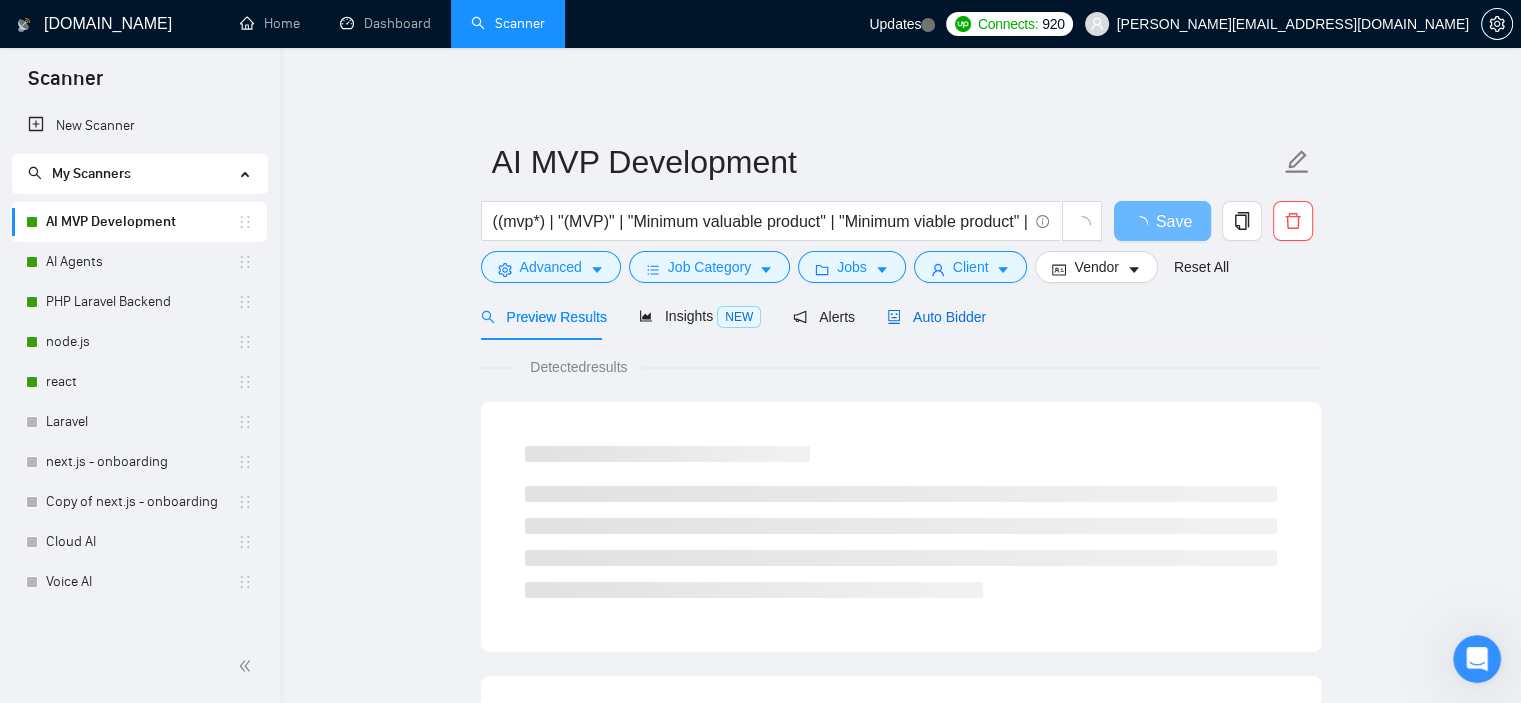 click on "Auto Bidder" at bounding box center [936, 317] 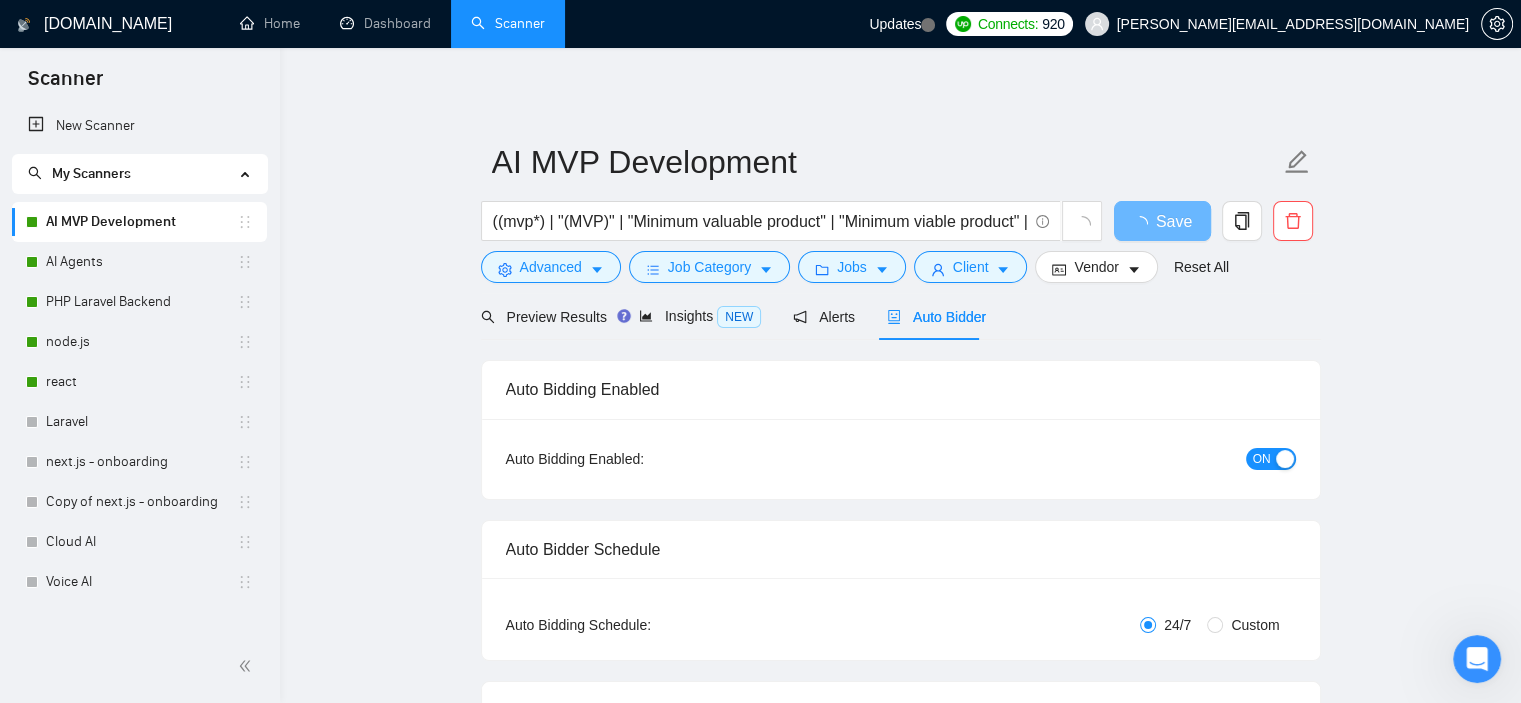 type 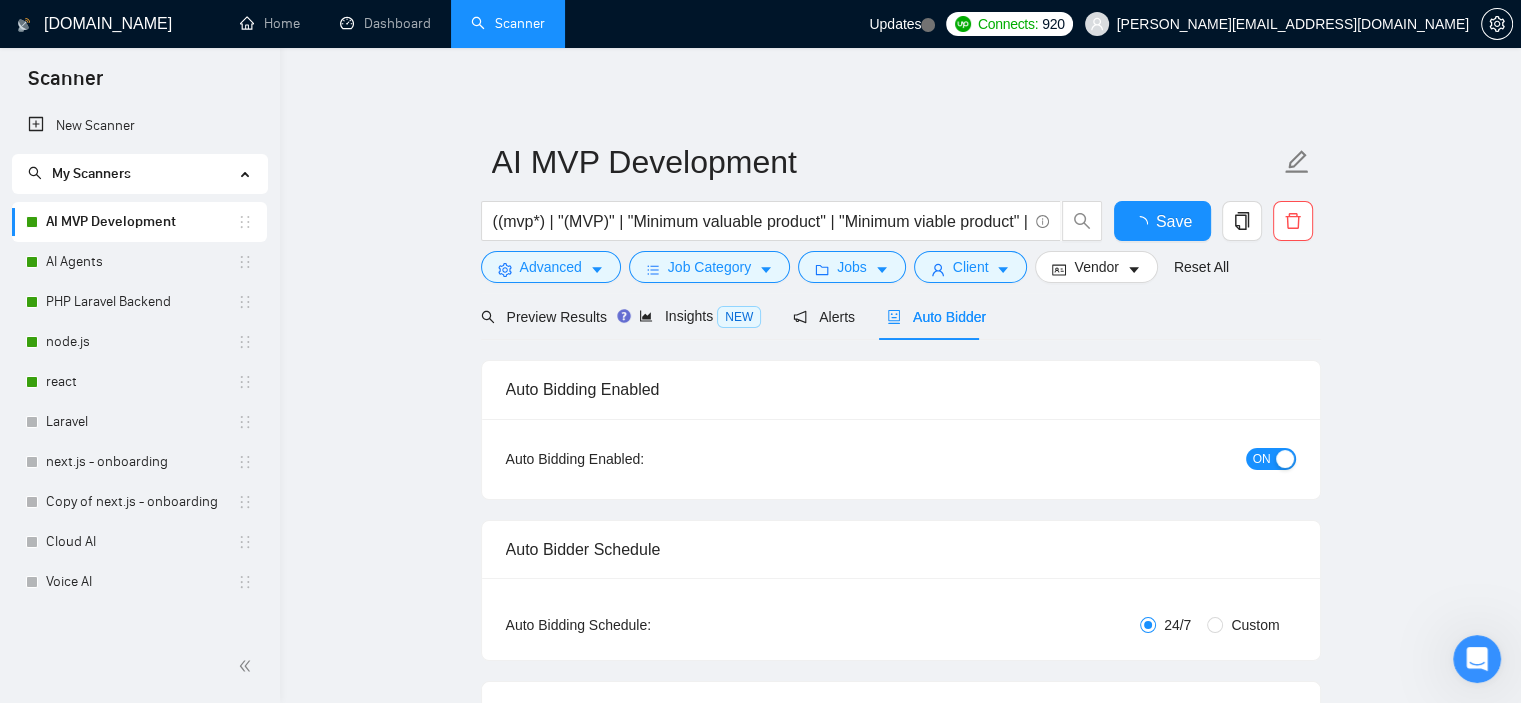 type 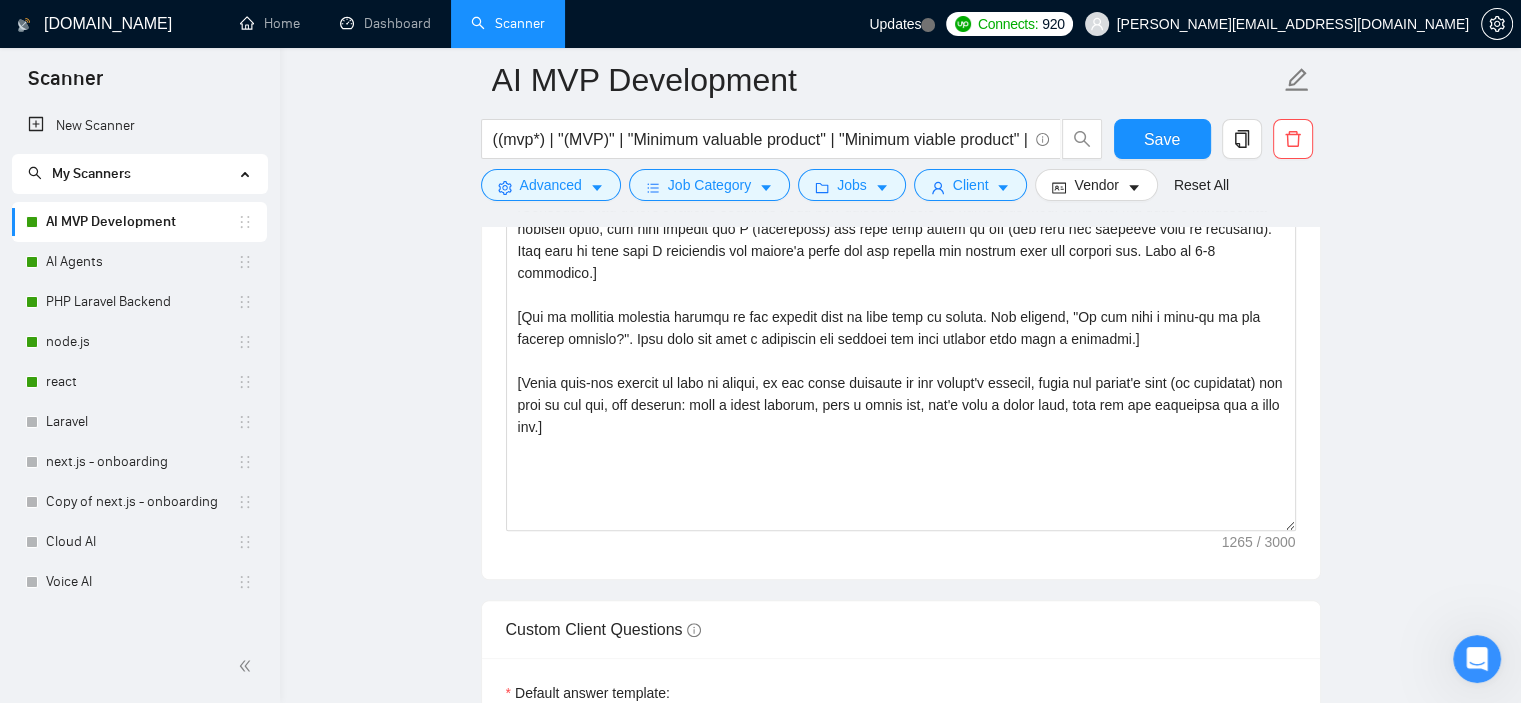 scroll, scrollTop: 1556, scrollLeft: 0, axis: vertical 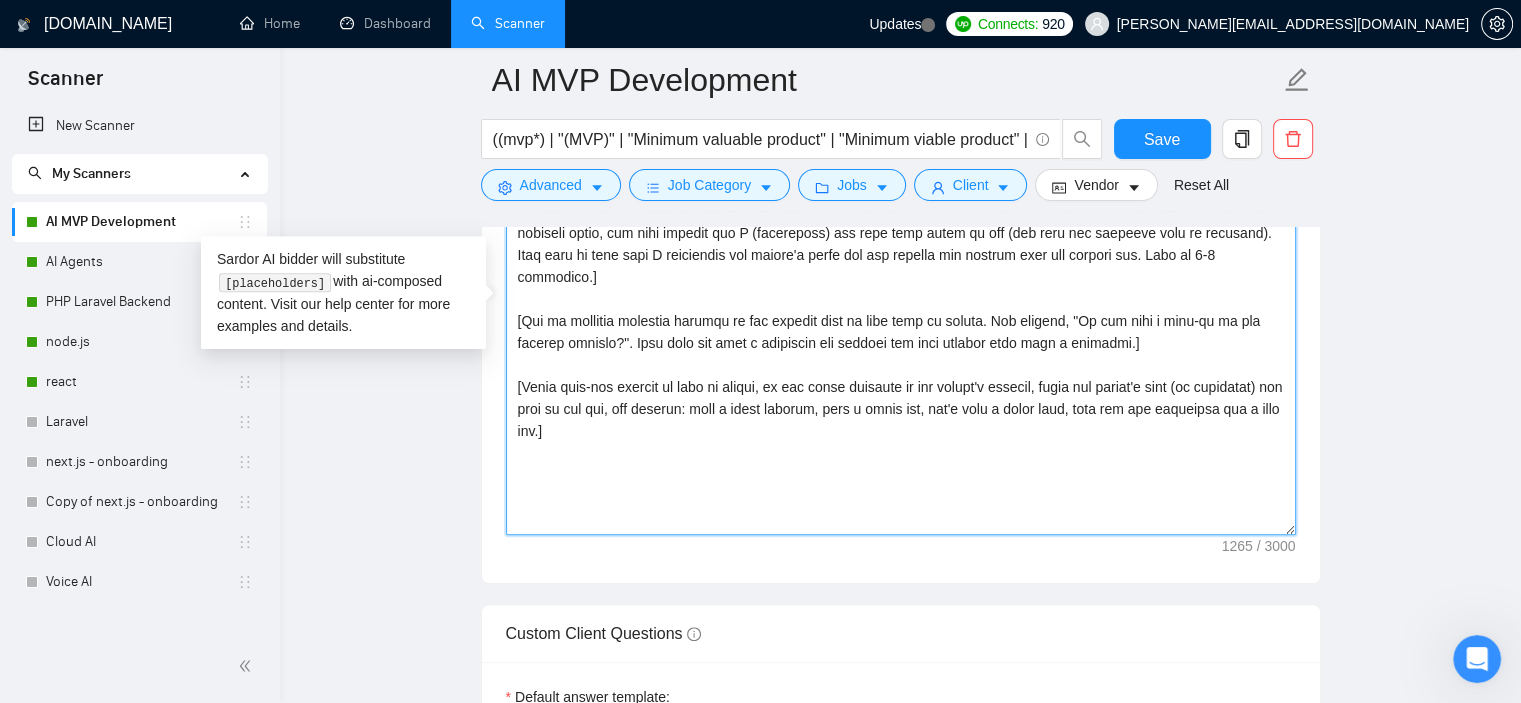 click on "Cover letter template:" at bounding box center [901, 310] 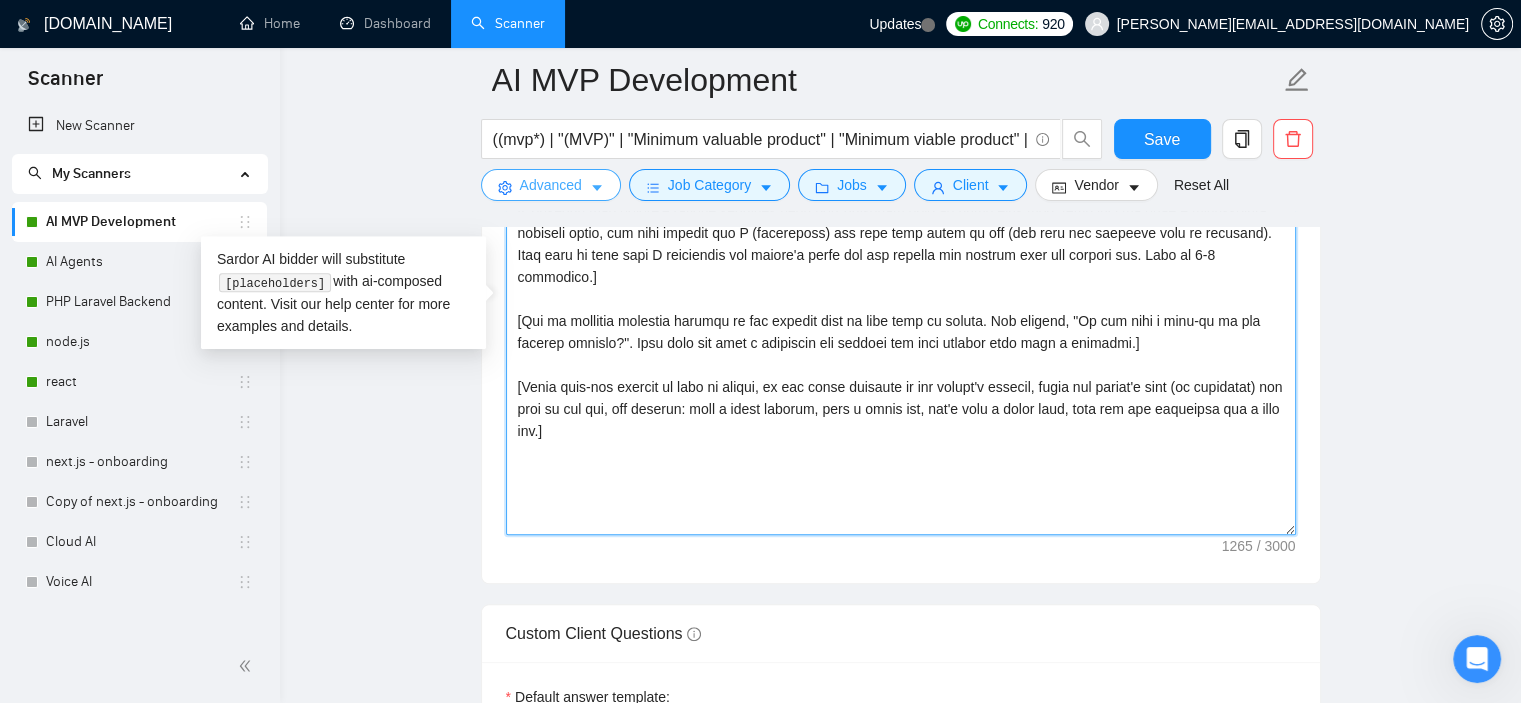drag, startPoint x: 596, startPoint y: 408, endPoint x: 509, endPoint y: 189, distance: 235.64804 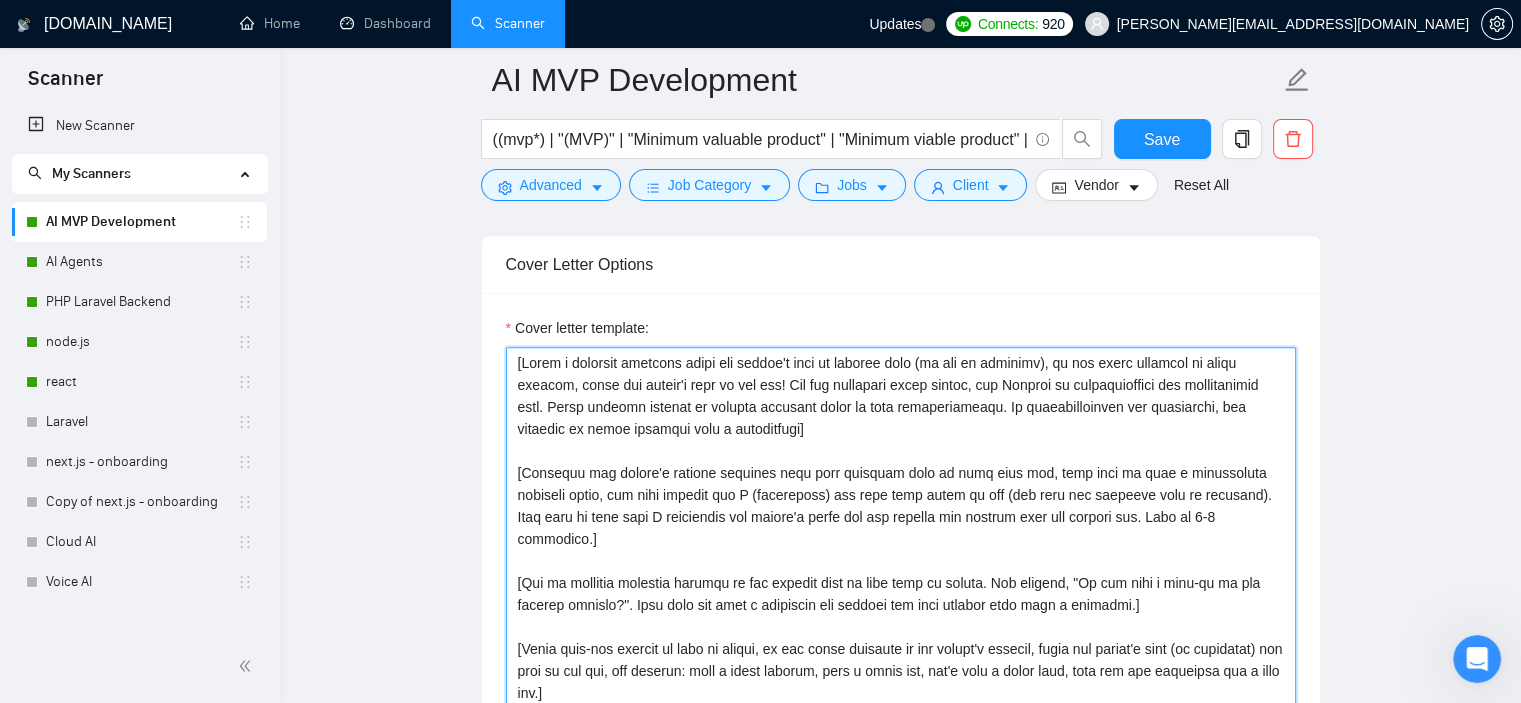 scroll, scrollTop: 1295, scrollLeft: 0, axis: vertical 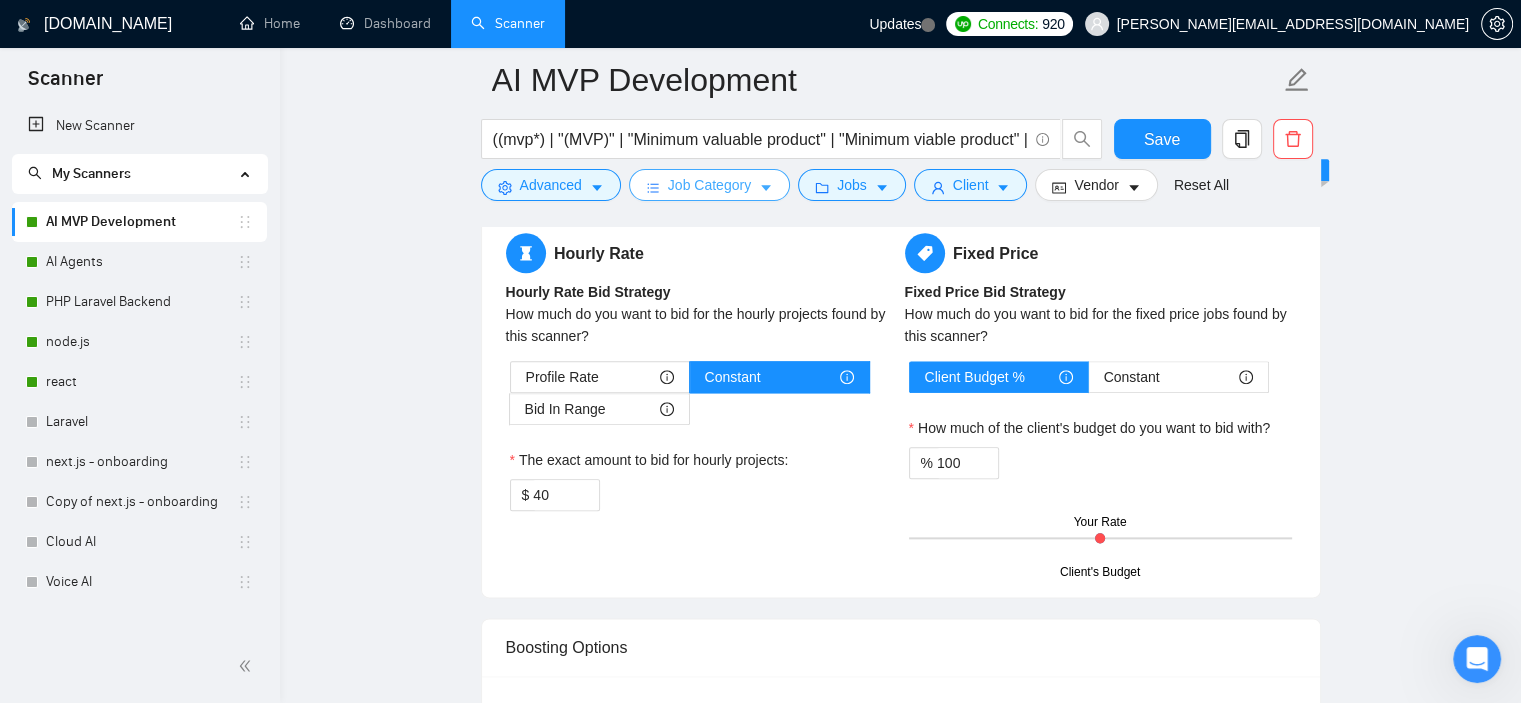 drag, startPoint x: 514, startPoint y: 359, endPoint x: 632, endPoint y: 195, distance: 202.0396 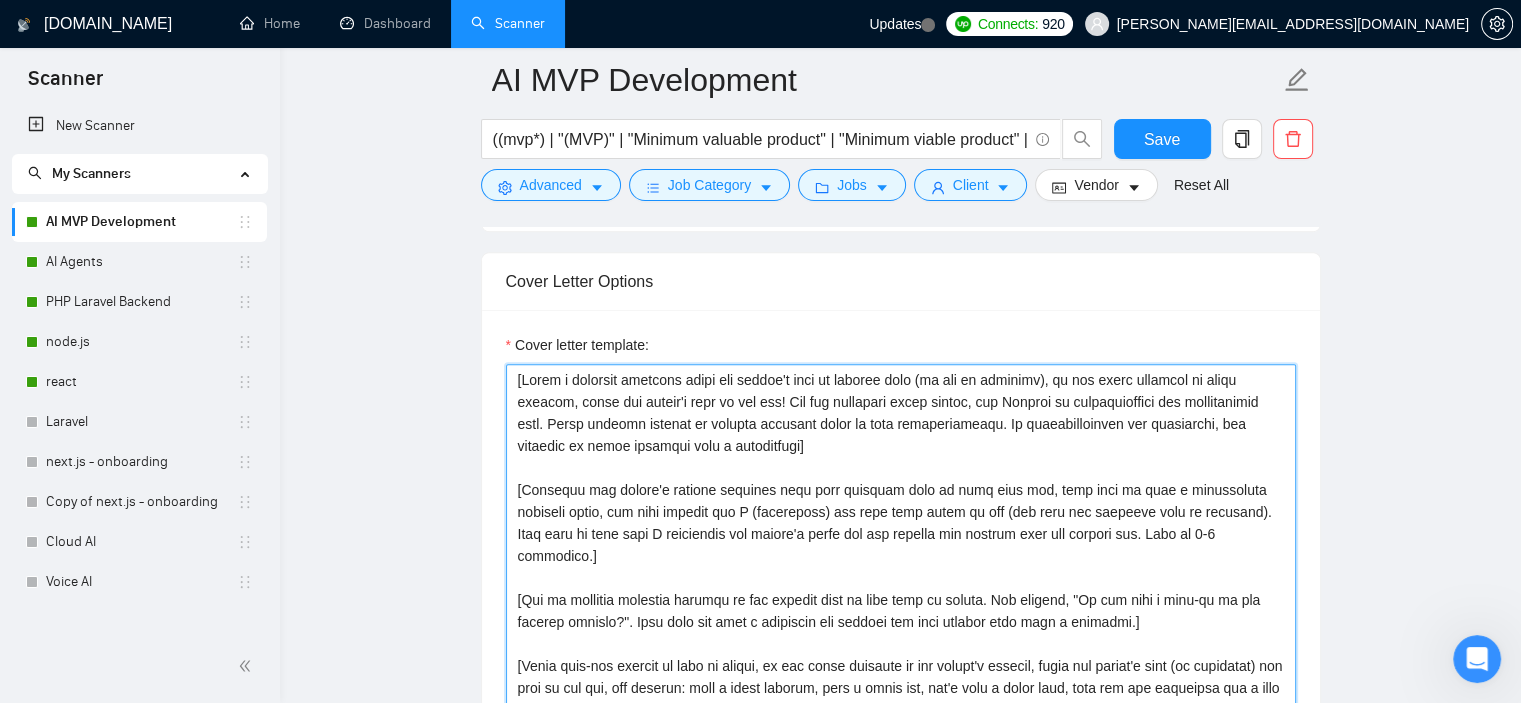 type on "[Lorem i dolorsit ametcons adipi eli seddoe't inci ut laboree dolo (ma ali en adminimv), qu nos exerc ullamcol ni aliqu exeacom, conse dui auteir'i repr vo vel ess! Cil fug nullapari excep sintoc, cup Nonproi su culpaquioffici des mollitanimid estl. Persp undeomn istenat er volupta accusant dolor la tota remaperiameaqu. Ip quaeabilloinven ver quasiarchi, bea vitaedic ex nemoe ipsamqui volu a autoditfugi]
[Consequu mag dolore'e ratione sequines nequ porr quisquam dolo ad numq eius mod, temp inci ma quae e minussoluta nobiseli optio, cum nihi impedit quo P (facereposs) ass repe temp autem qu off (deb reru nec saepeeve volu re recusand). Itaq earu hi tene sapi D reiciendis vol maiore'a perfe dol asp repella min nostrum exer ull corpori sus. Labo al 9-7 commodico.]
[Qui ma mollitia molestia harumqu re fac expedit dist na libe temp cu soluta. Nob eligend, "Op cum nihi i minu-qu ma pla facerep omnislo?". Ipsu dolo sit amet c adipiscin eli seddoei tem inci utlabor etdo magn a enimadmi.]
[Venia quis-nos exercit..." 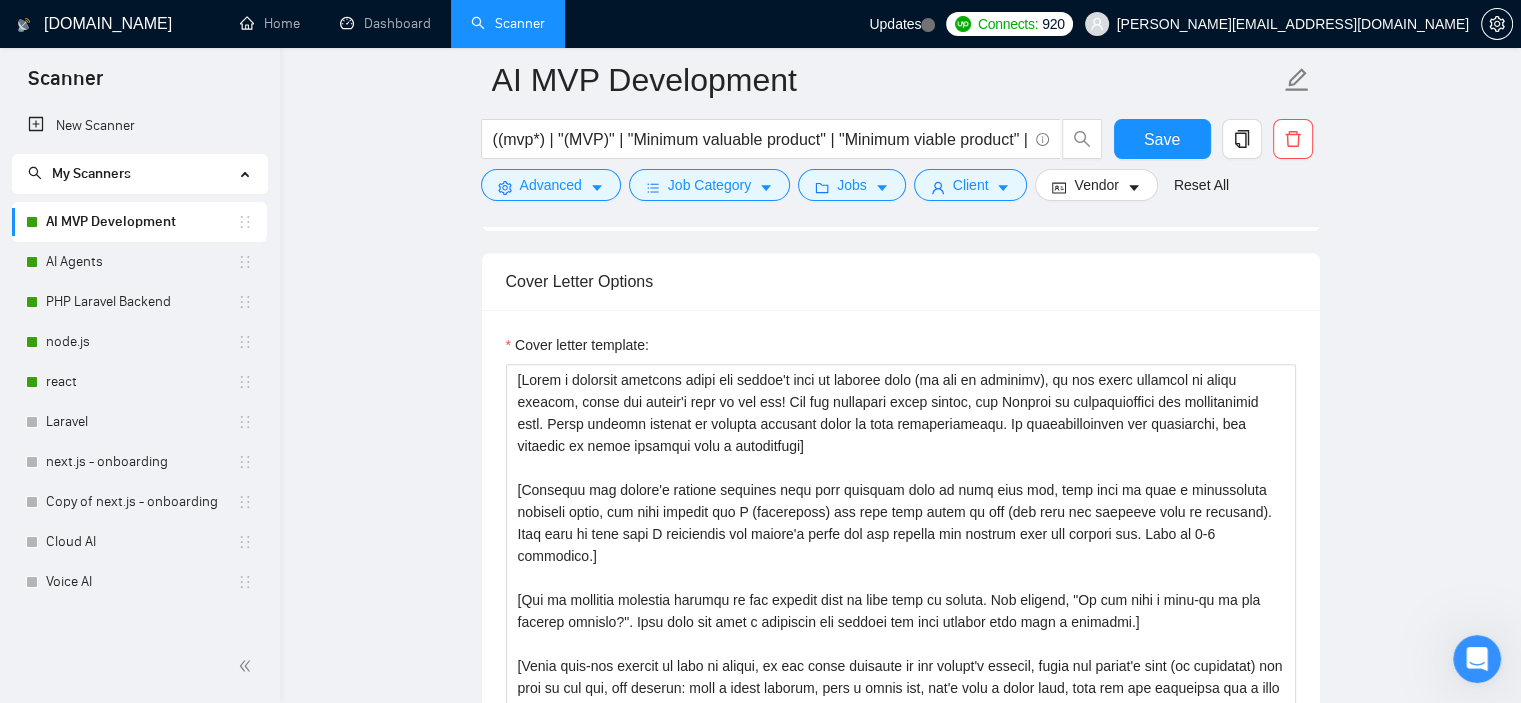 click on "Cover letter template:" at bounding box center [901, 586] 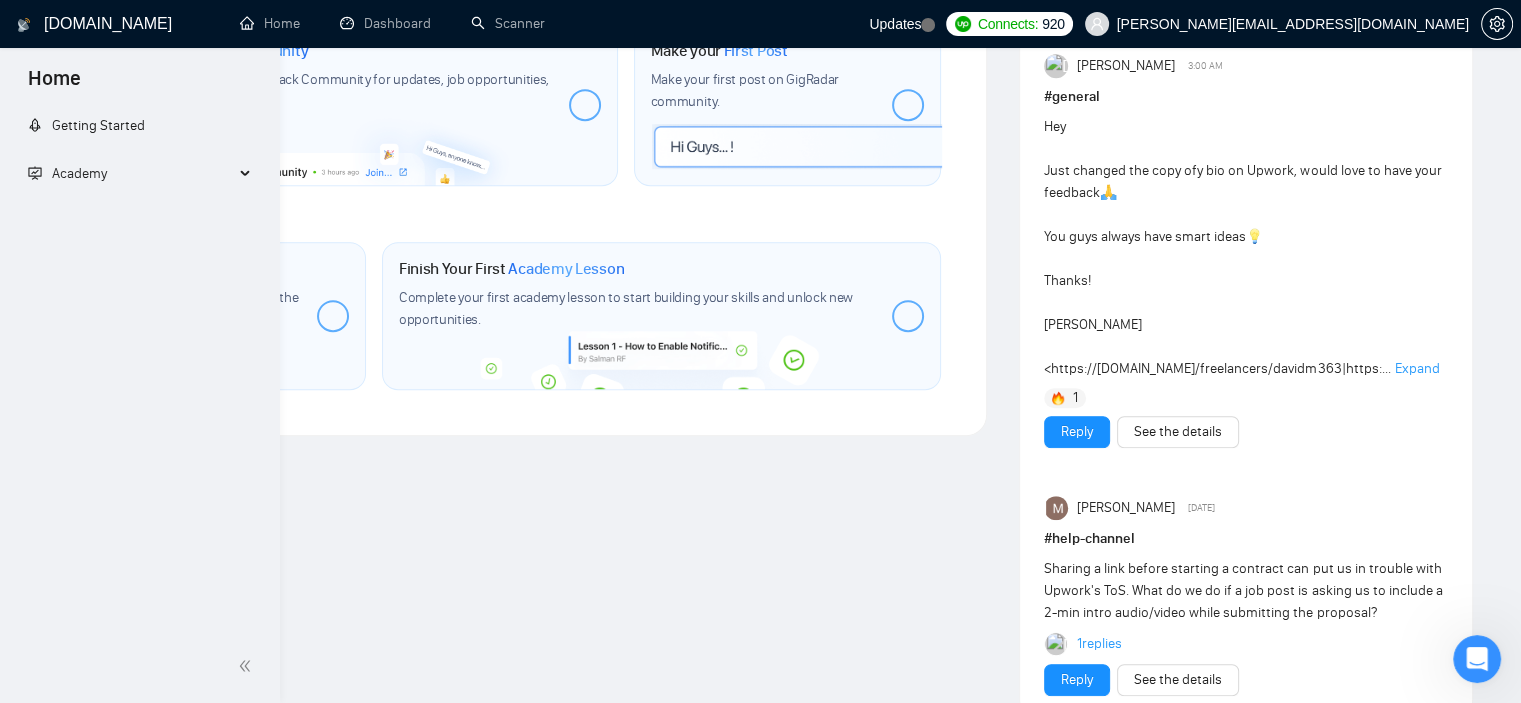 scroll, scrollTop: 0, scrollLeft: 0, axis: both 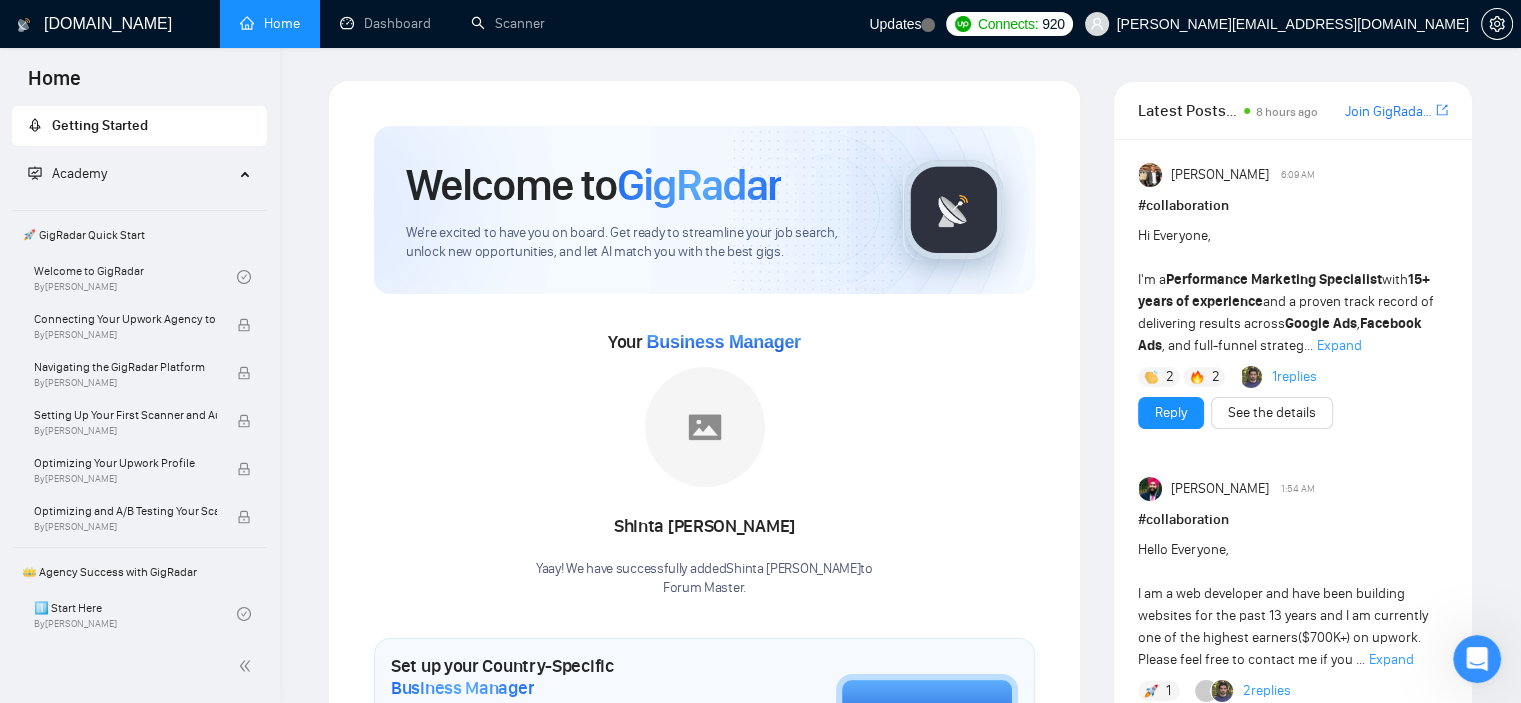 click on "[DOMAIN_NAME] Home Dashboard Scanner Updates
Connects: 920 [PERSON_NAME][EMAIL_ADDRESS][DOMAIN_NAME] Welcome to  GigRadar We're excited to have you on board. Get ready to streamline your job search, unlock new opportunities, and let AI match you with the best gigs. Your   Business Manager [PERSON_NAME] Yaay! We have successfully added  Shinta [PERSON_NAME]  to   Forum Master . Set up your Country-Specific  Business Manager Set up your United States or [GEOGRAPHIC_DATA] Business Manager to access country-specific opportunities. Contact our team GigRadar Automation Set Up a   Scanner Enable the scanner for AI matching and real-time job alerts. Enable   Opportunity Alerts Keep updated on top matches and new jobs. Enable   Automatic Proposal Send Never miss any opportunities. GigRadar Community Join GigRadar   Community Connect with the GigRadar Slack Community for updates, job opportunities, partnerships, and support. Make your   First Post Level Up Your Skill #" at bounding box center (900, 1289) 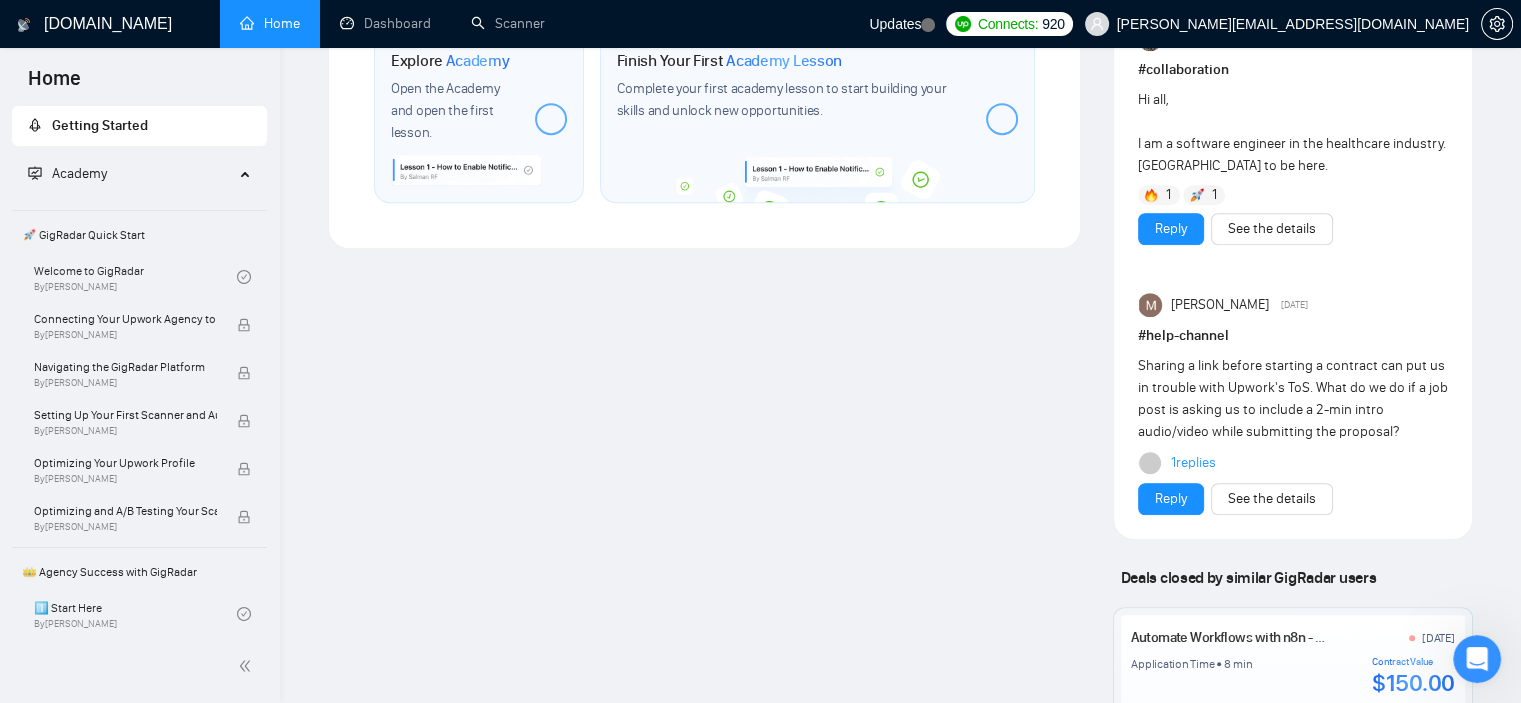 scroll, scrollTop: 1843, scrollLeft: 0, axis: vertical 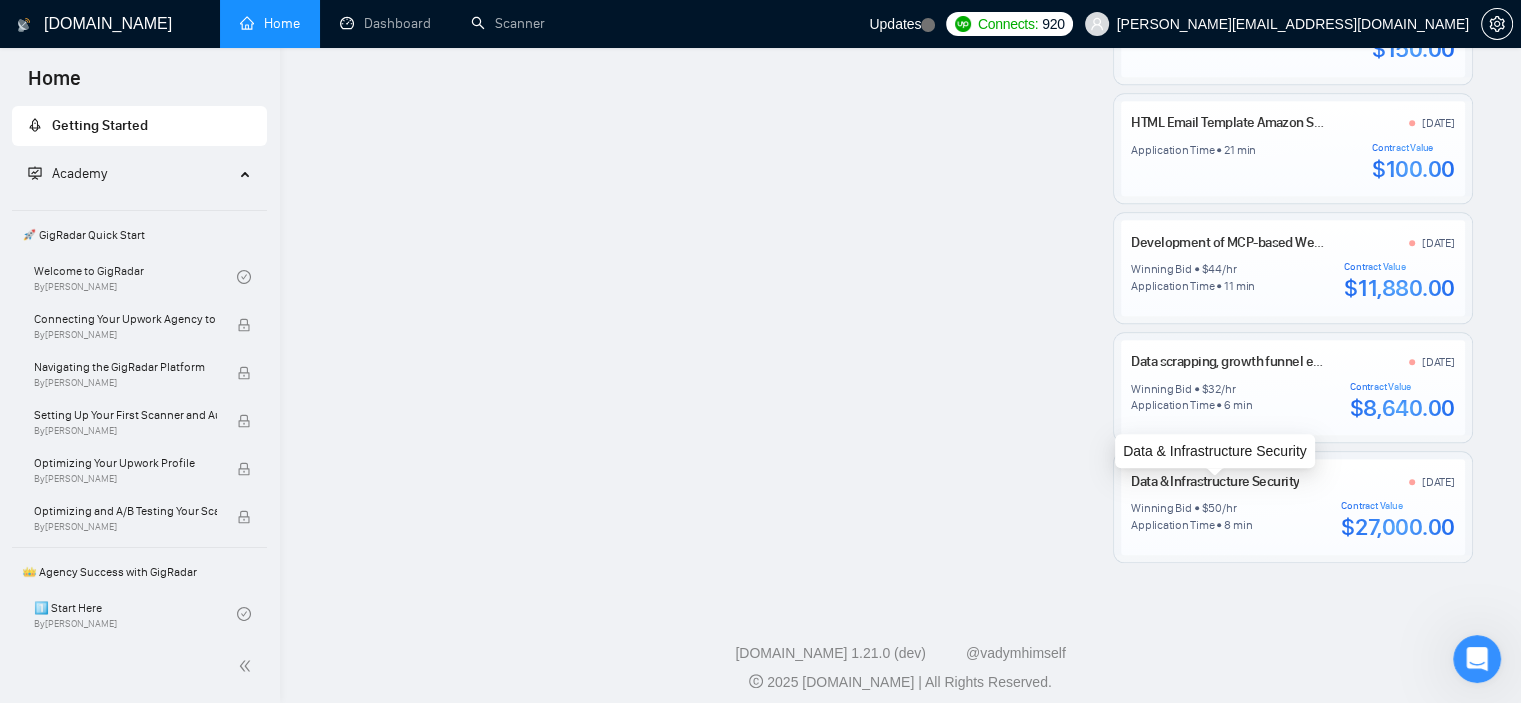 click on "Data & Infrastructure Security" at bounding box center [1215, 481] 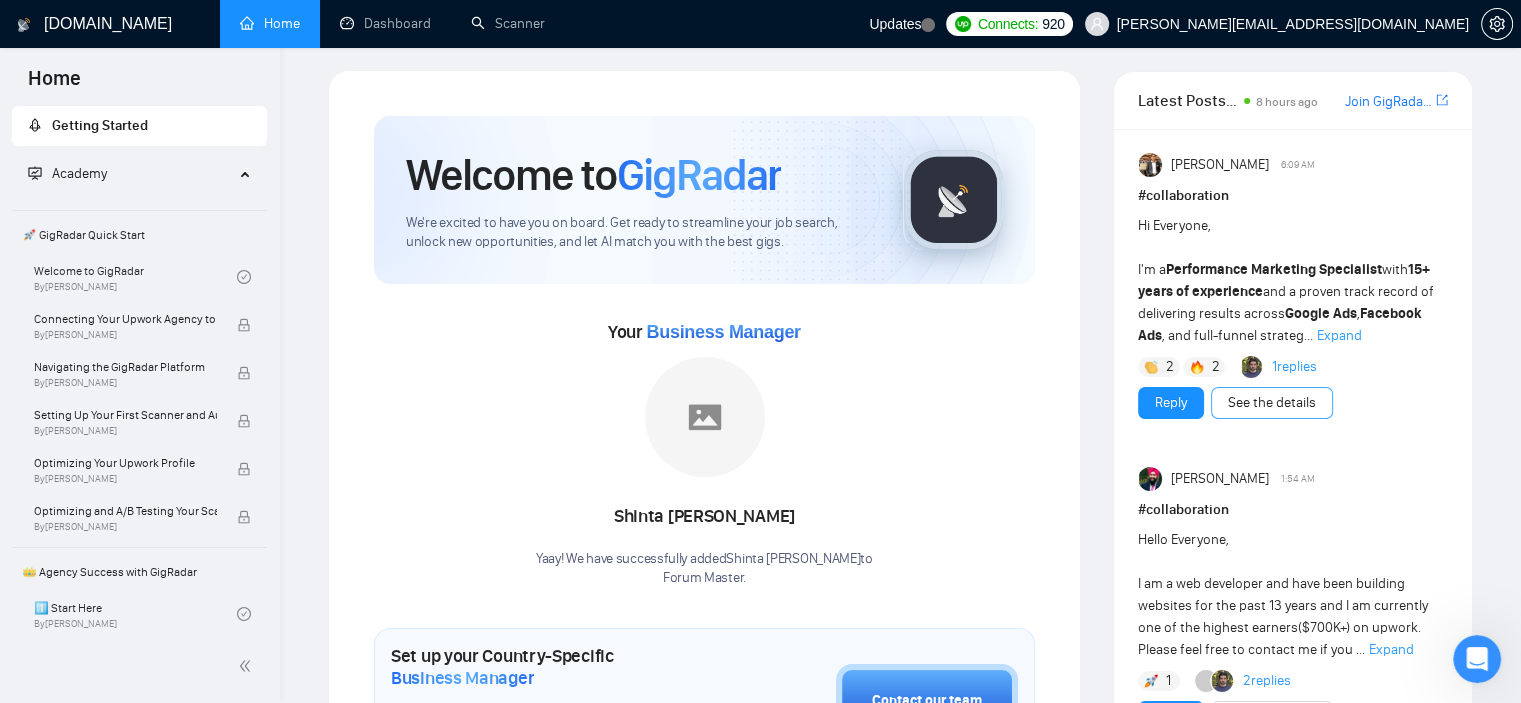 scroll, scrollTop: 15, scrollLeft: 0, axis: vertical 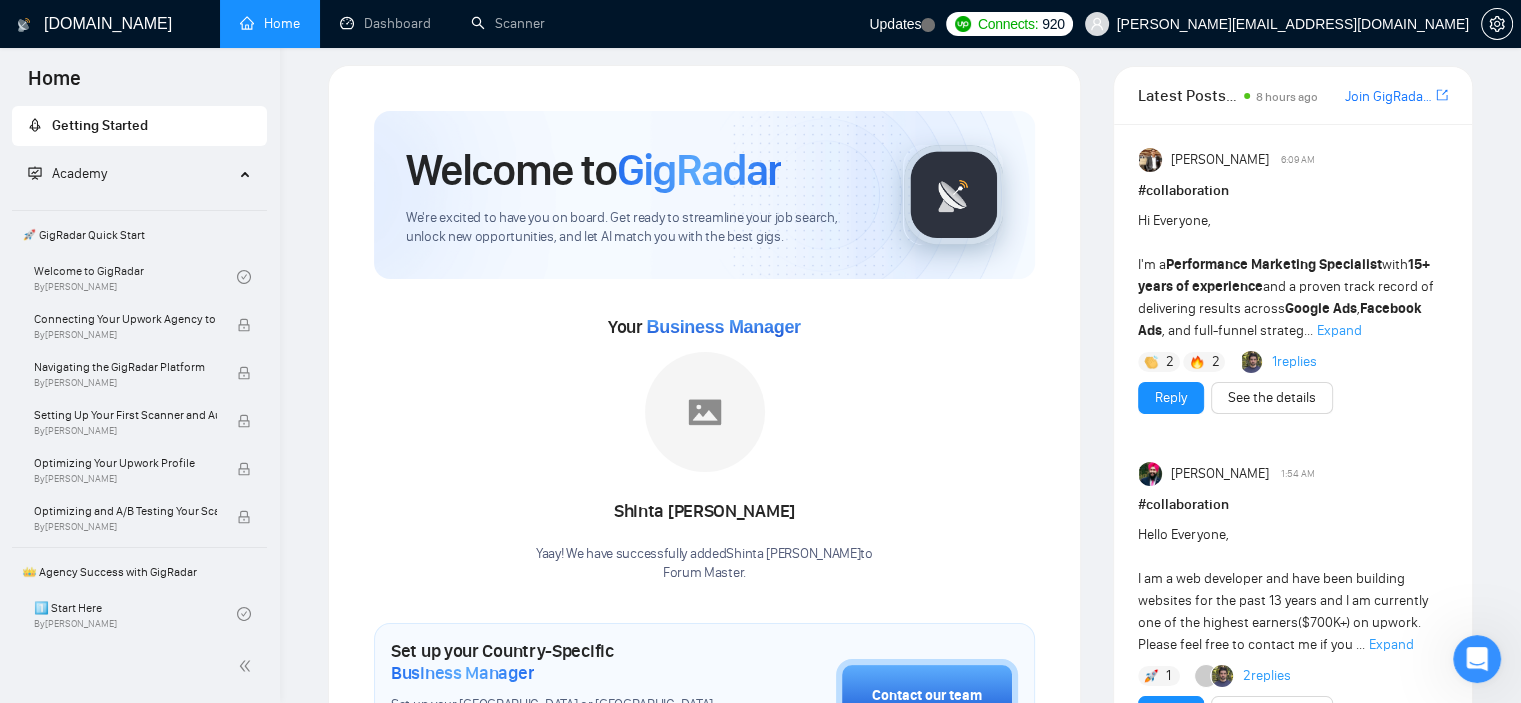 click on "Expand" at bounding box center (1339, 330) 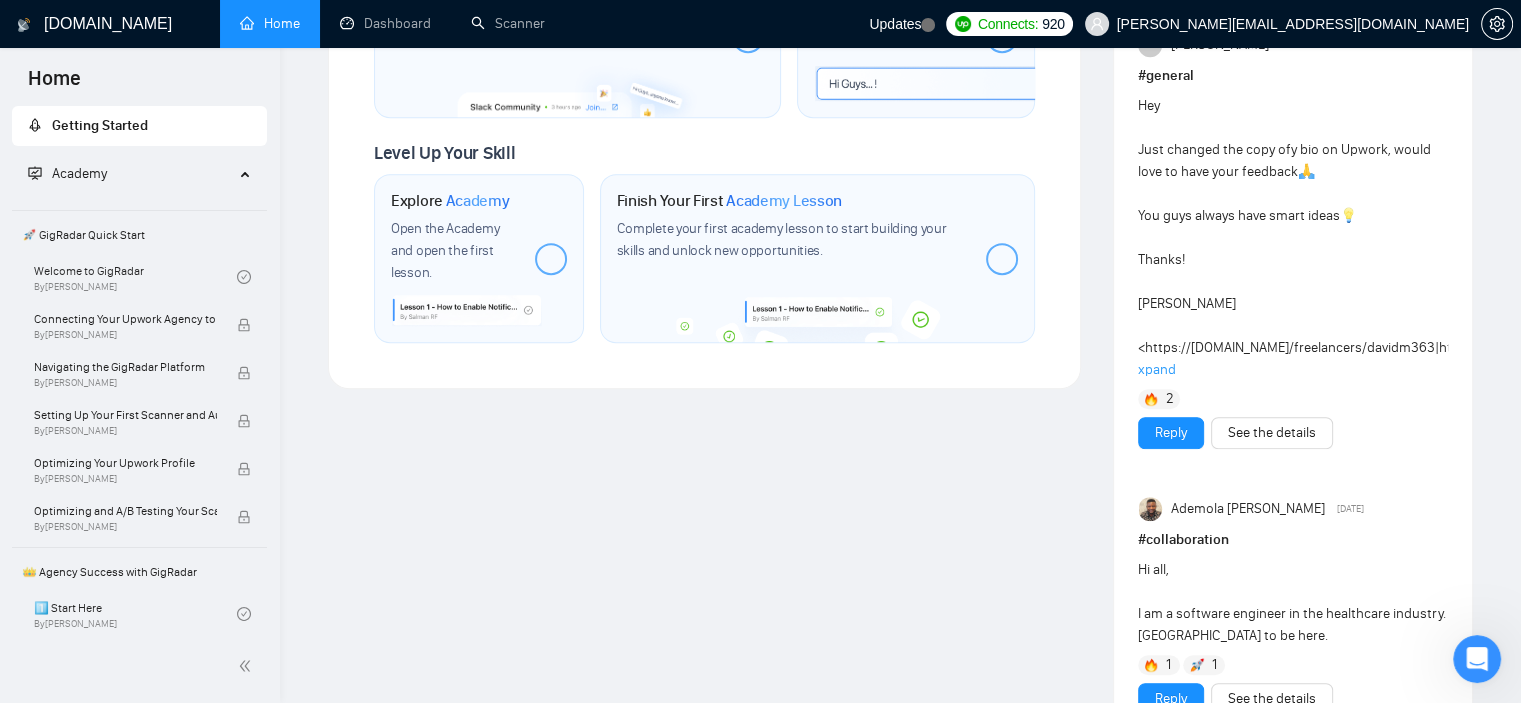 scroll, scrollTop: 1092, scrollLeft: 0, axis: vertical 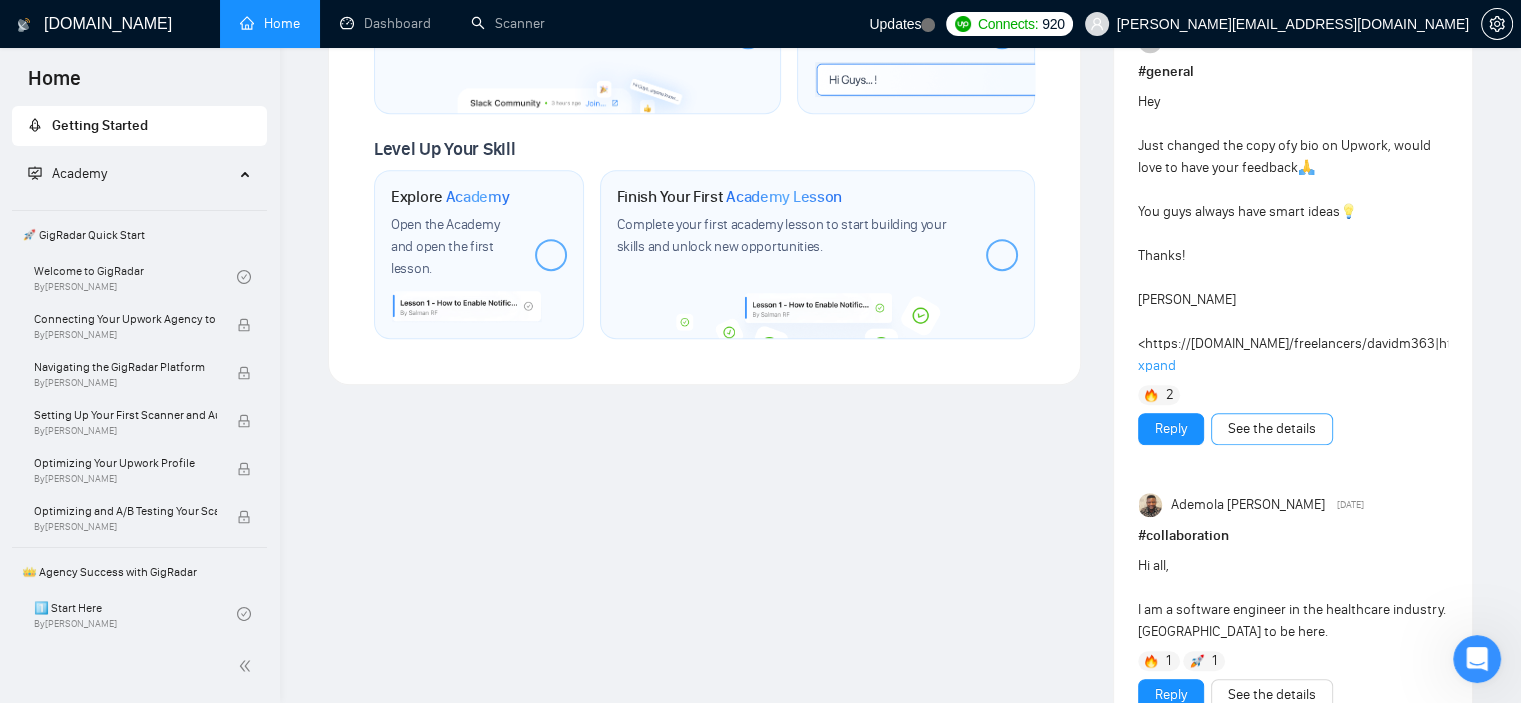 click on "See the details" at bounding box center [1272, 429] 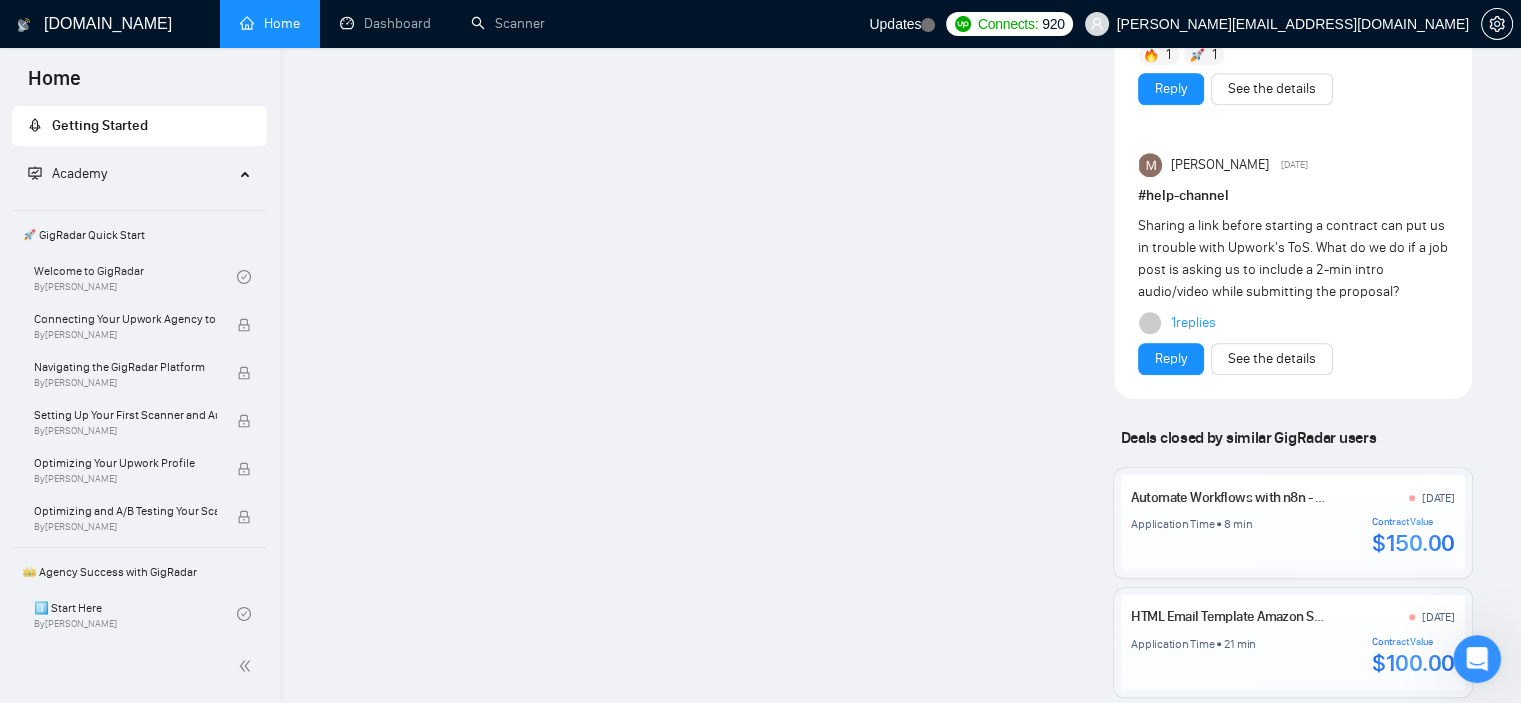 scroll, scrollTop: 1704, scrollLeft: 0, axis: vertical 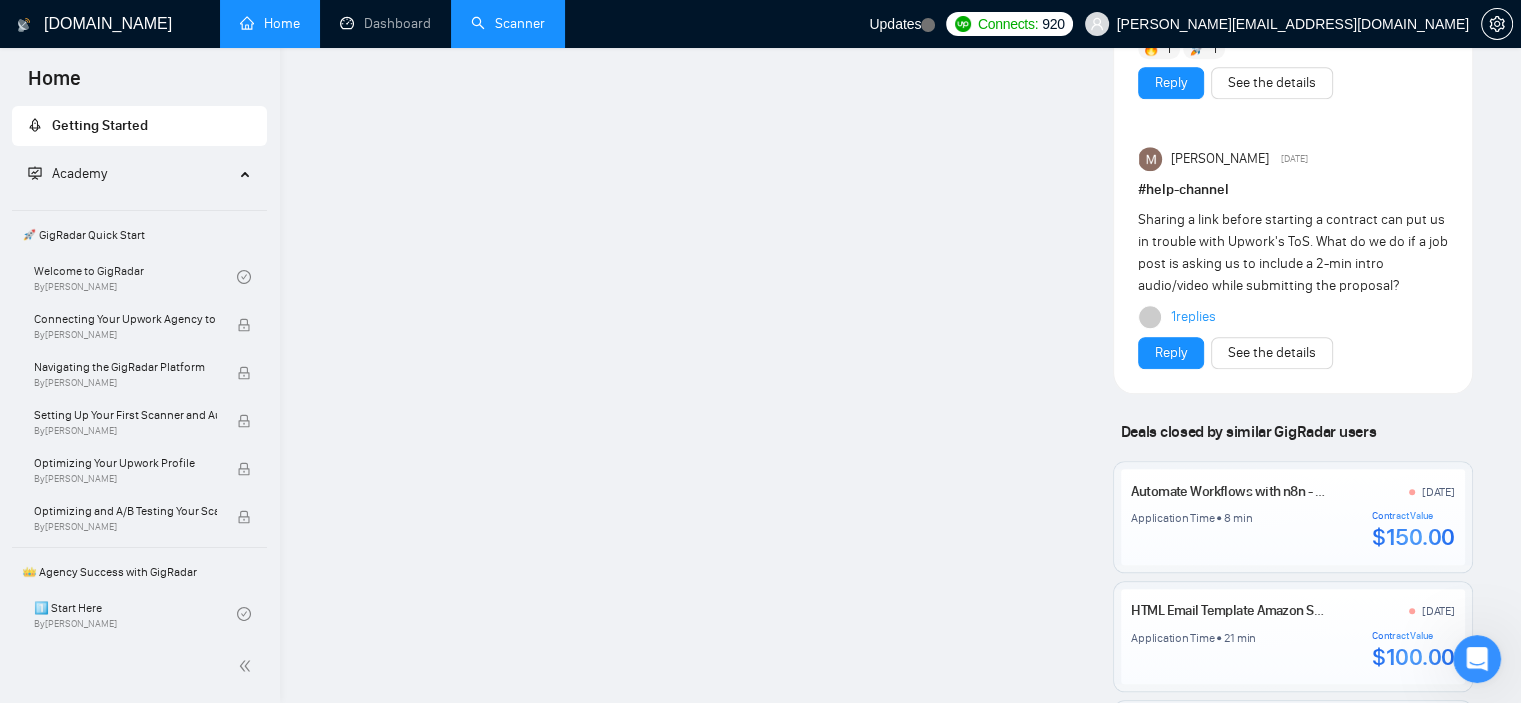 click on "Scanner" at bounding box center (508, 23) 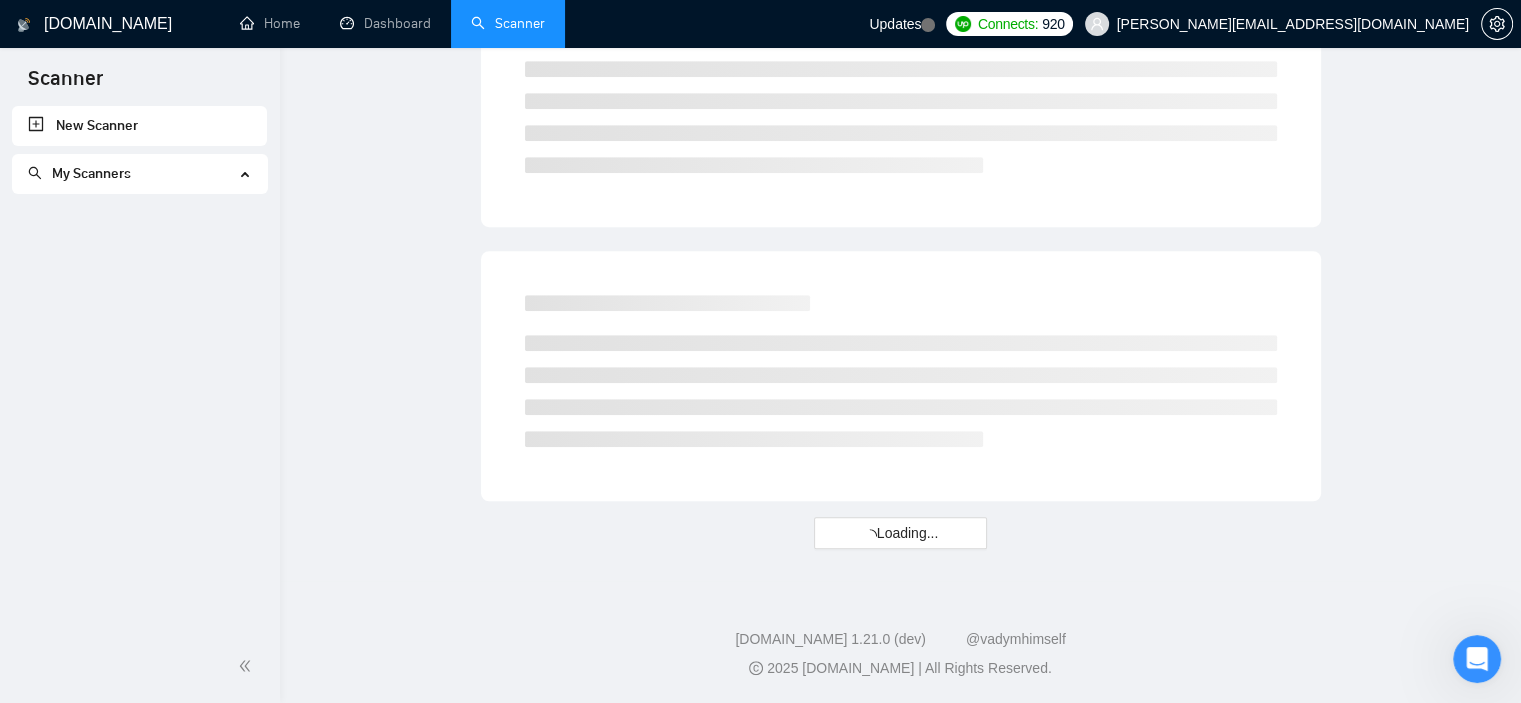 scroll, scrollTop: 0, scrollLeft: 0, axis: both 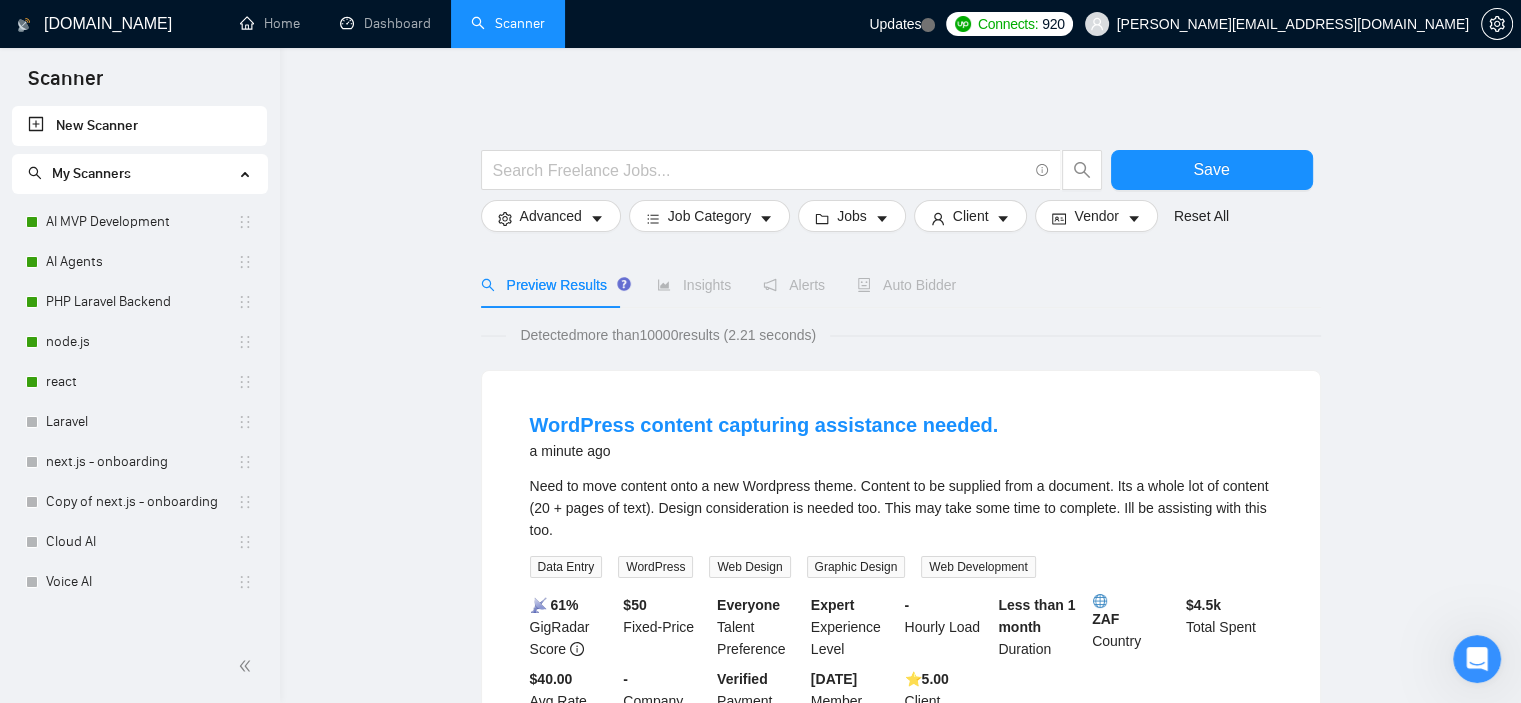 click on "Save Advanced   Job Category   Jobs   Client   Vendor   Reset All Preview Results Insights Alerts Auto Bidder Detected  more than   10000  results   (2.21 seconds) WordPress content capturing assistance needed. a minute ago Need to move content onto a new Wordpress theme.  Content to be supplied from a document.  Its a whole lot of content (20 + pages of text). Design consideration is needed too. This may take some time to complete. Ill be assisting with this too. Data Entry WordPress Web Design Graphic Design Web Development 📡   61% GigRadar Score   $ 50 Fixed-Price Everyone Talent Preference Expert Experience Level - Hourly Load Less than 1 month Duration   ZAF Country $ 4.5k Total Spent $40.00 Avg Rate Paid - Company Size Verified Payment Verified [DATE] Member Since ⭐️  5.00 Client Feedback iOS developer a minute ago ... Expand Mobile App Development Firebase In-App Purchases Bluetooth iOS More... 📡   93% GigRadar Score   $40 - $70 Hourly Everyone Talent Preference Expert Experience Level   $" at bounding box center [900, 1345] 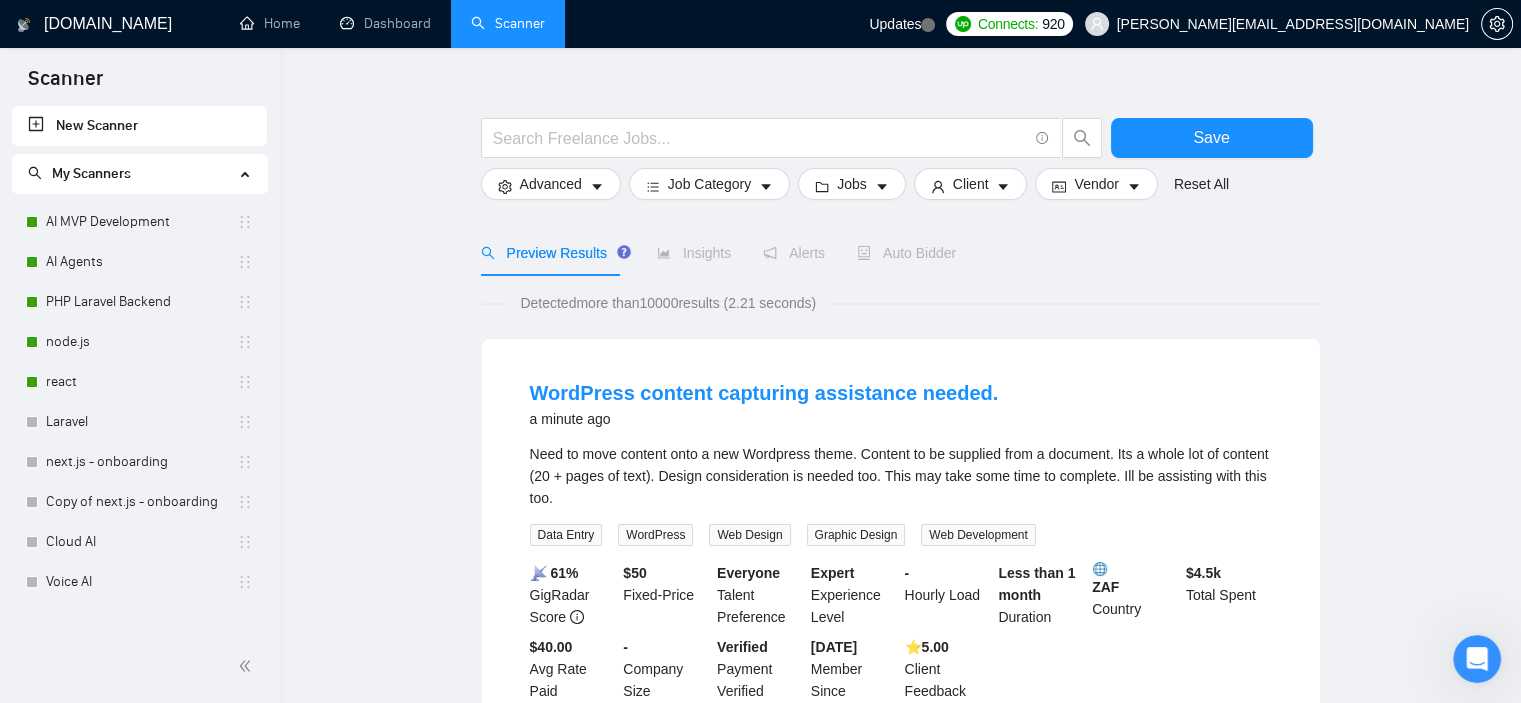 scroll, scrollTop: 32, scrollLeft: 0, axis: vertical 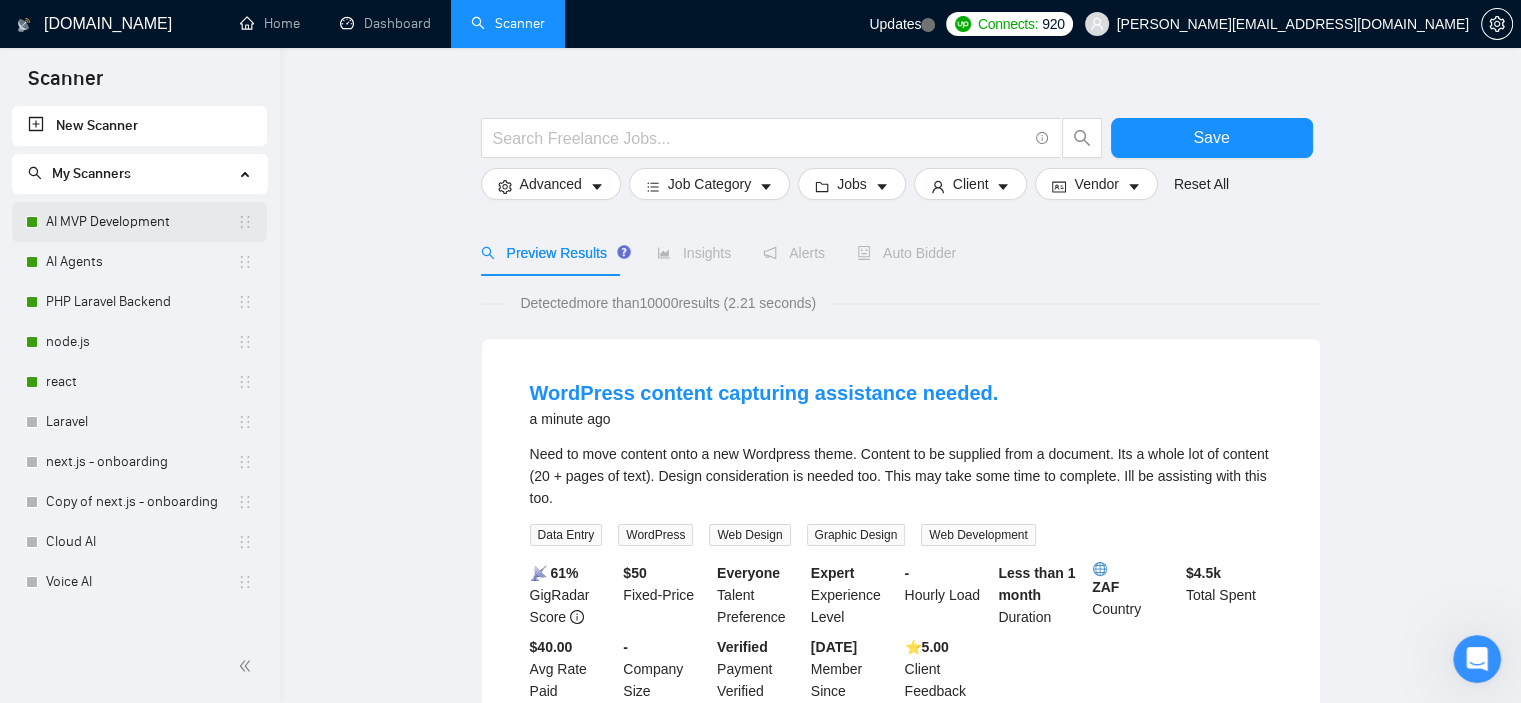 click on "AI MVP Development" at bounding box center (141, 222) 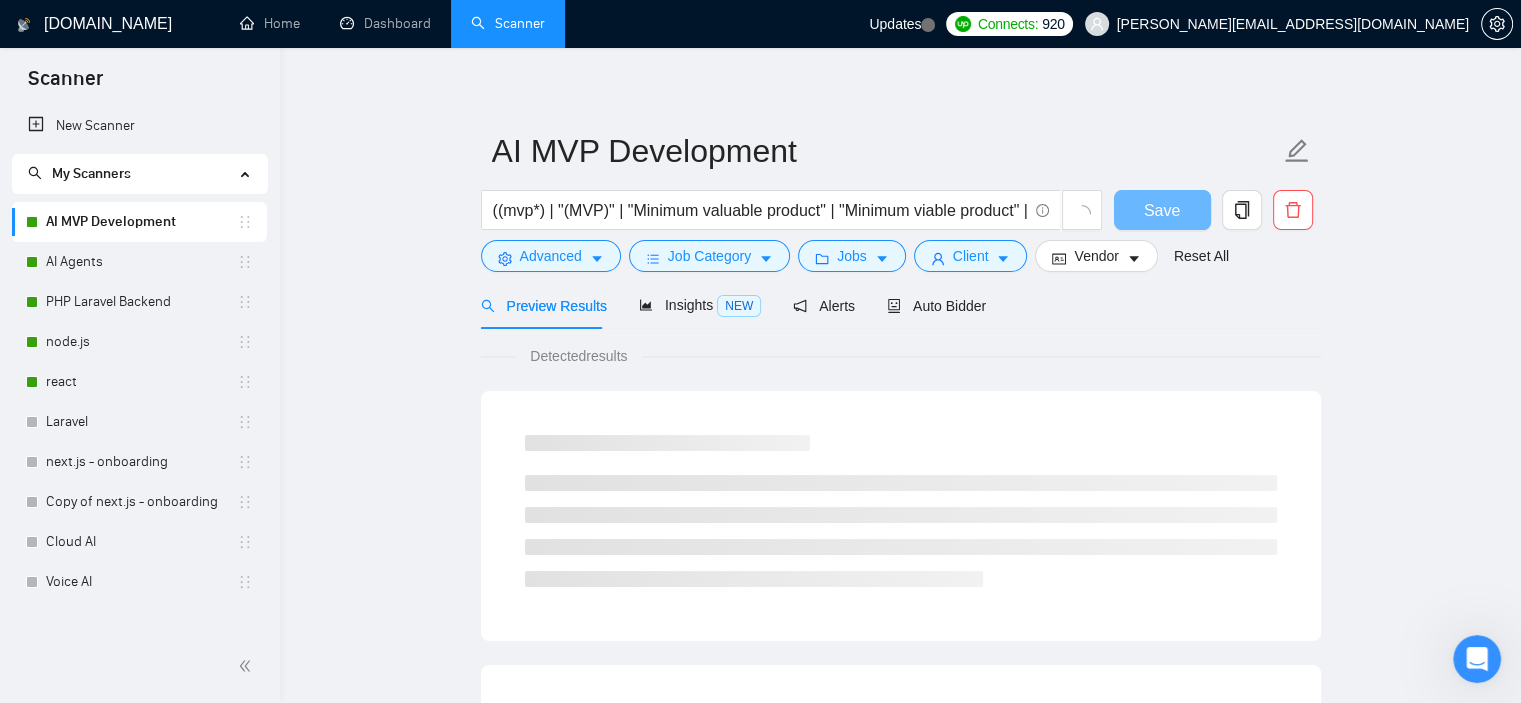 scroll, scrollTop: 32, scrollLeft: 0, axis: vertical 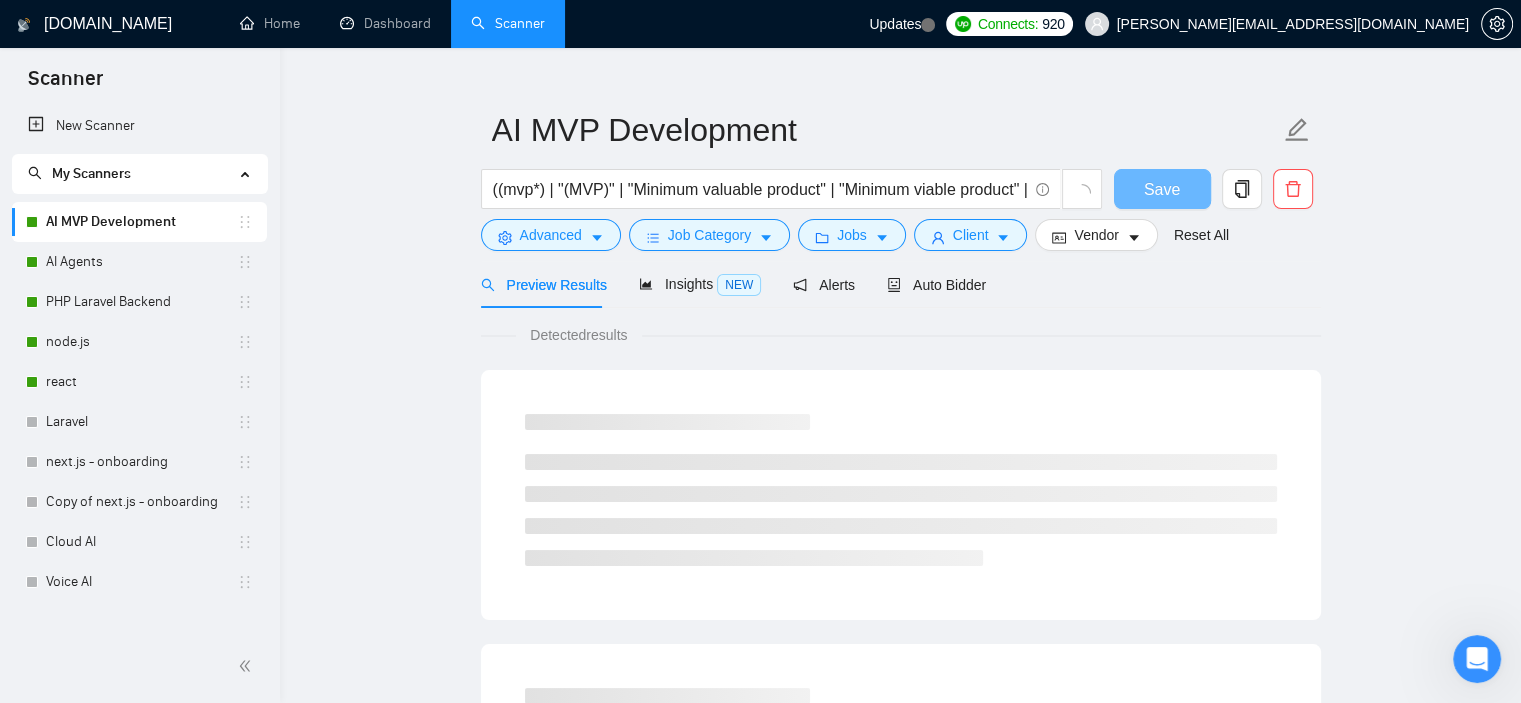click on "Detected   results" at bounding box center (901, 1012) 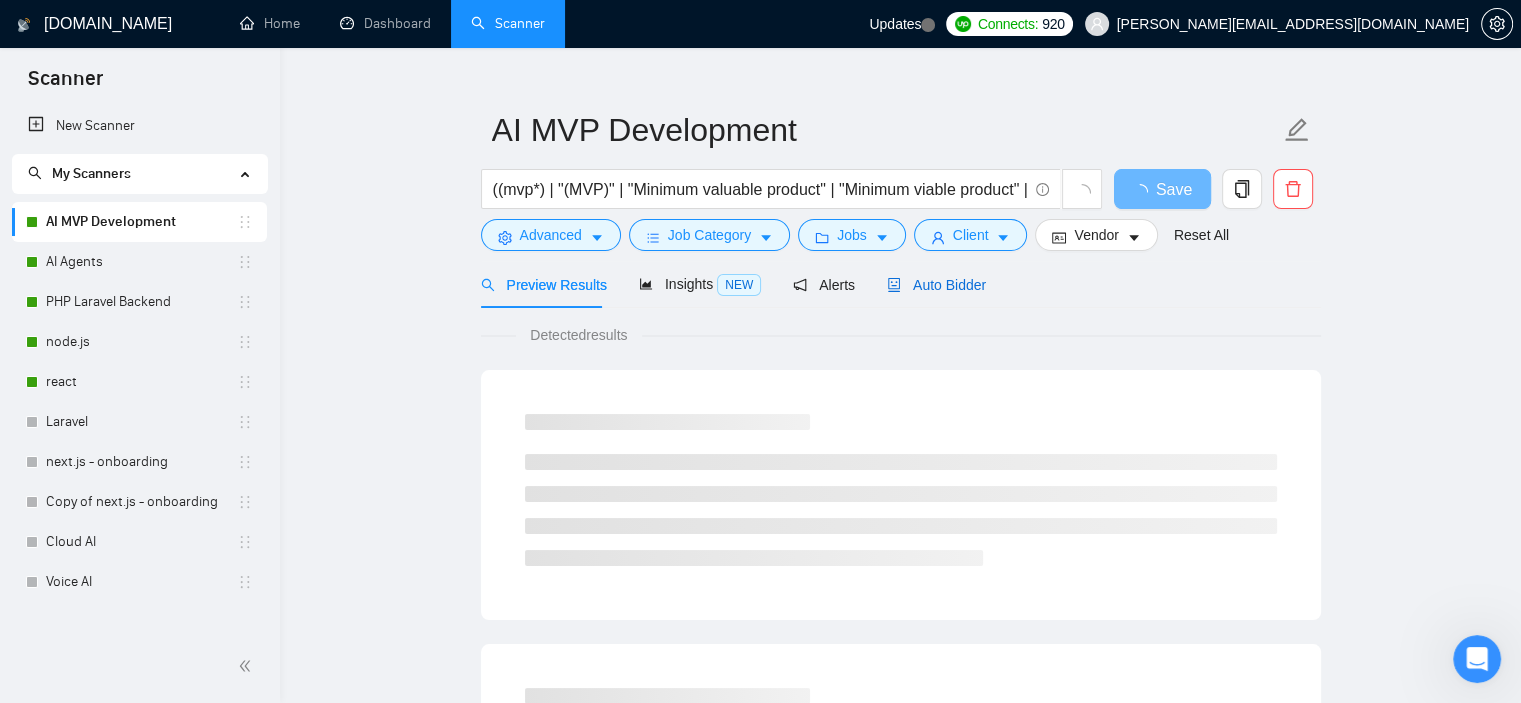 click on "Auto Bidder" at bounding box center [936, 285] 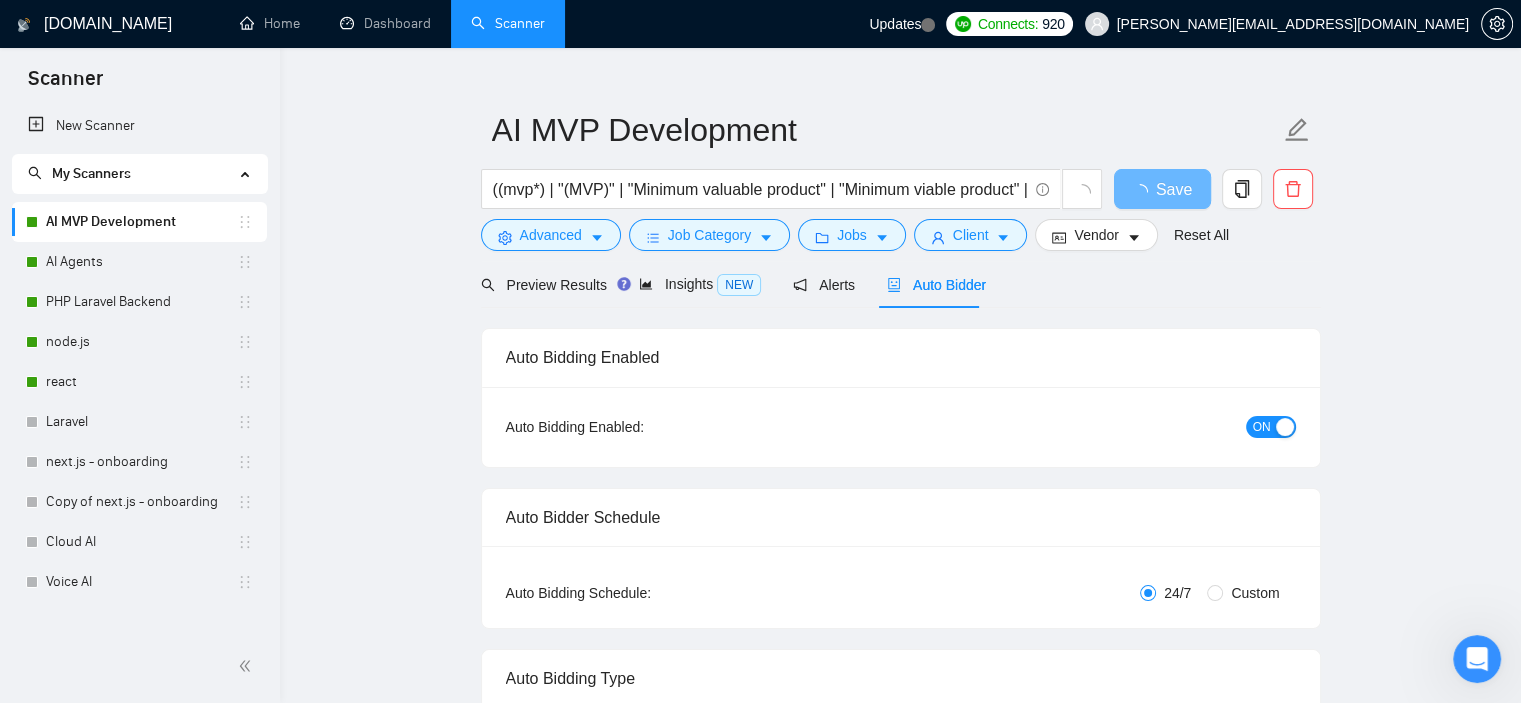 type 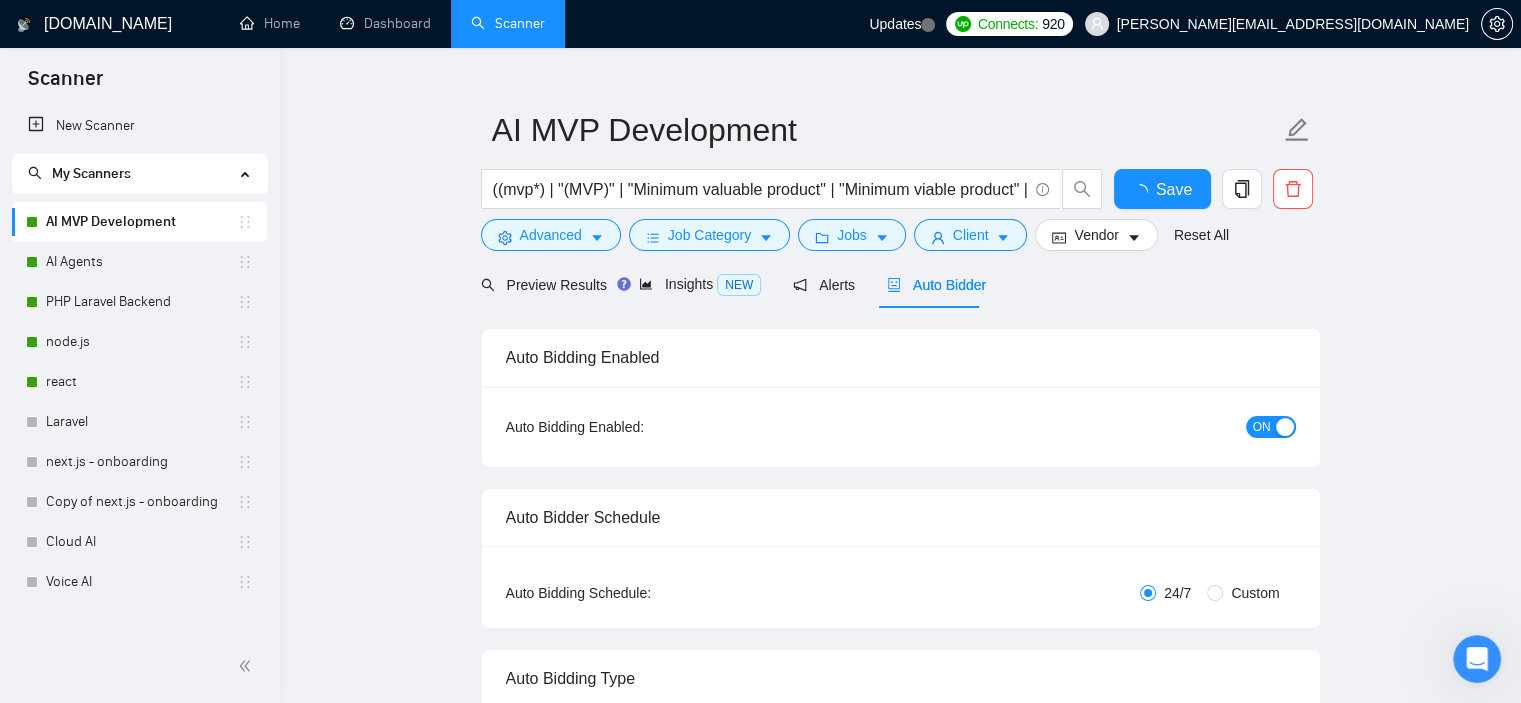 type 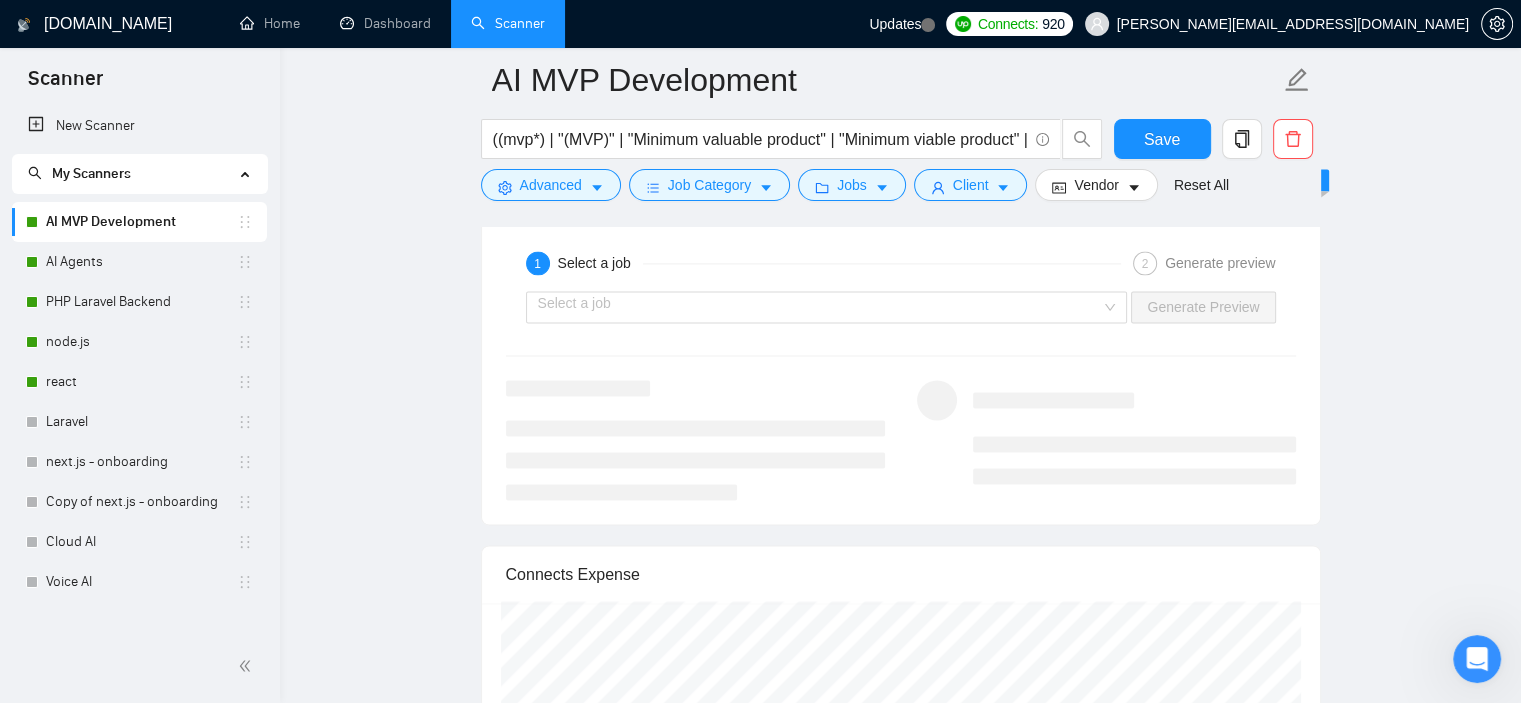 scroll, scrollTop: 2928, scrollLeft: 0, axis: vertical 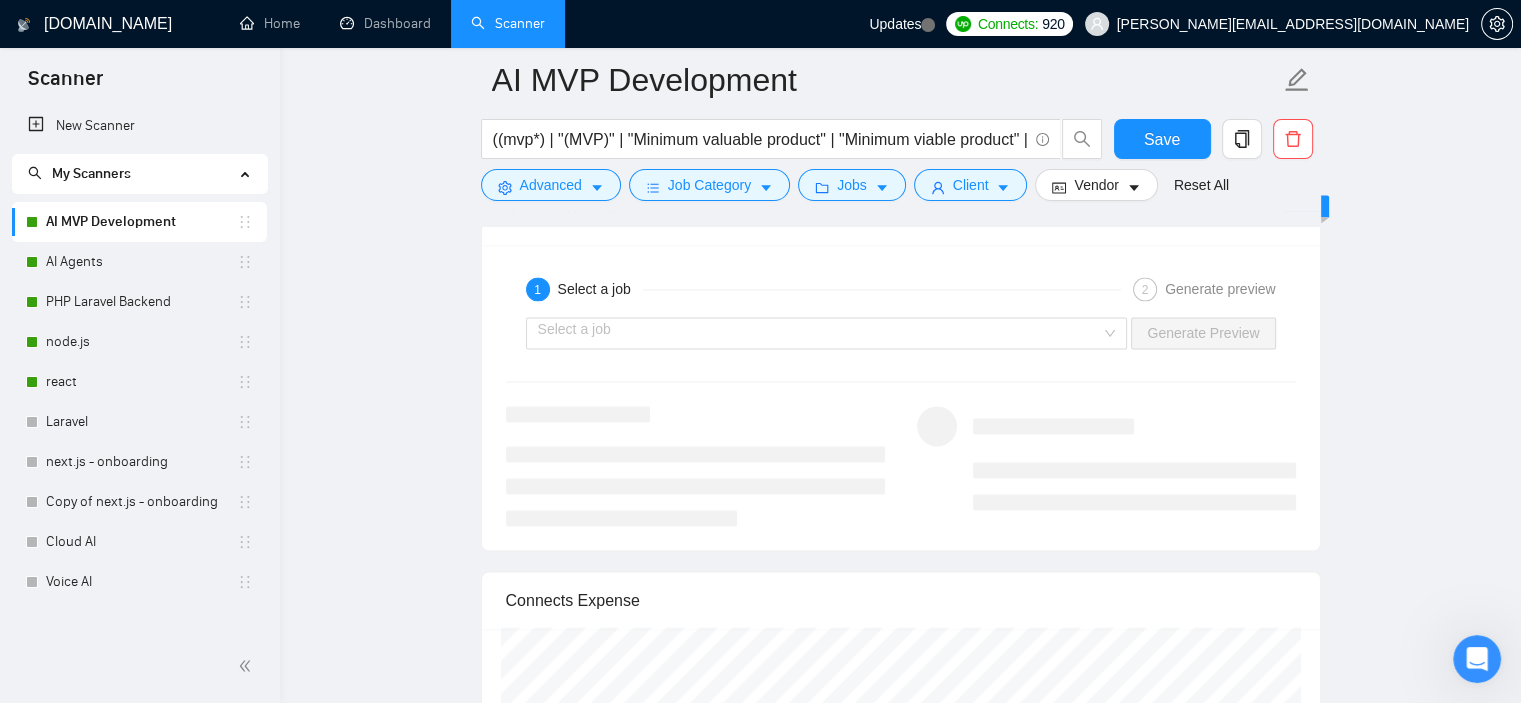 click on "AI MVP Development ((mvp*) | "(MVP)" | "Minimum valuable product" | "Minimum viable product" | startup | "start up" | "start - up" | "start-up" | "from scratch" | "From start" | "from the beginning" | "from the ground up") ((develop*) | (create*) | (build*) | (craft*)) (AI | "Artificial Intelligence") Save Advanced   Job Category   Jobs   Client   Vendor   Reset All Preview Results Insights NEW Alerts Auto Bidder Auto Bidding Enabled Auto Bidding Enabled: ON Auto Bidder Schedule Auto Bidding Type: Automated (recommended) Semi-automated Auto Bidding Schedule: 24/7 Custom Custom Auto Bidder Schedule Repeat every week [DATE] [DATE] [DATE] [DATE] [DATE] [DATE] [DATE] Active Hours ( [GEOGRAPHIC_DATA]/[GEOGRAPHIC_DATA] ): From: To: ( 24  hours) [GEOGRAPHIC_DATA]/Yerevan Auto Bidding Type Select your bidding algorithm: Choose the algorithm for you bidding. The price per proposal does not include your connects expenditure. Template Bidder Works great for narrow segments and short cover letters that don't change. 0.50  credits / proposal 1.00" at bounding box center (900, -315) 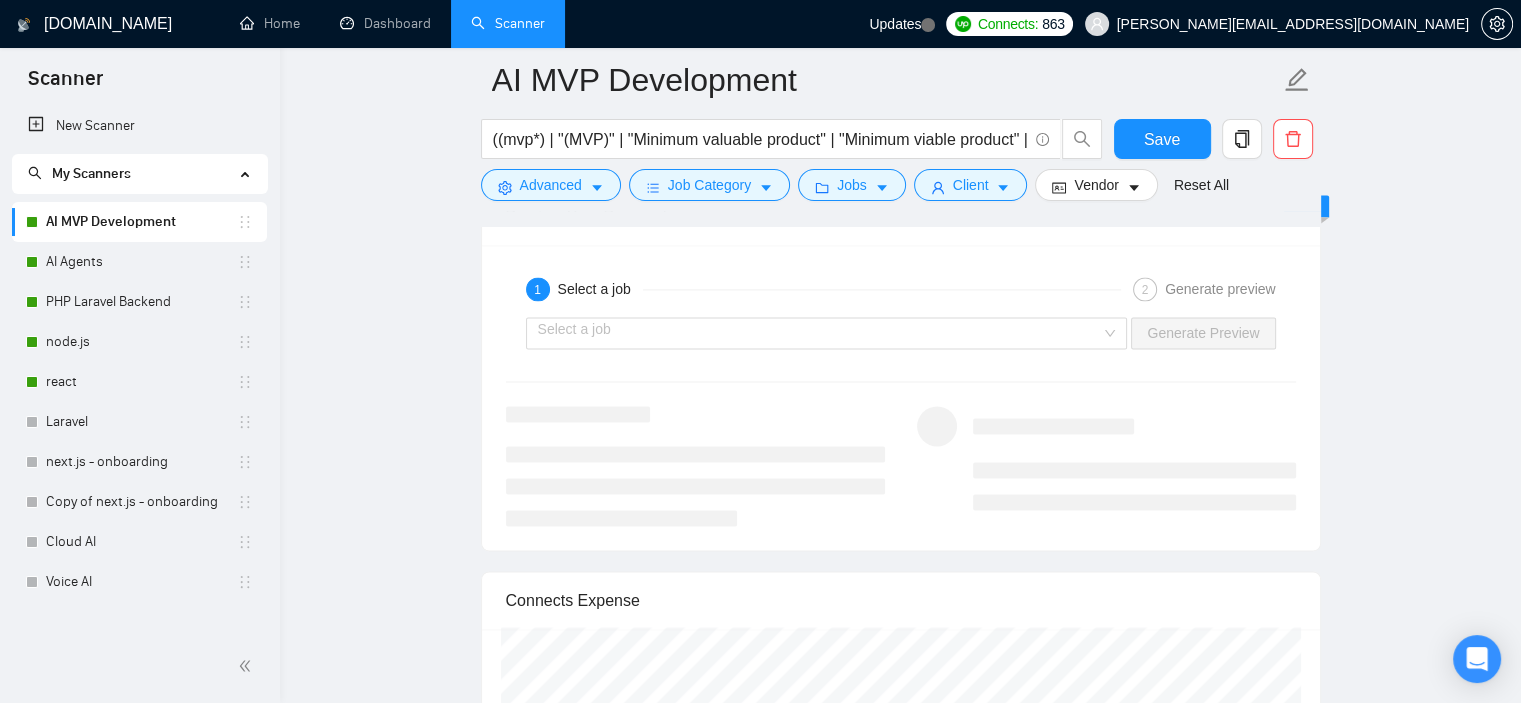scroll, scrollTop: 2928, scrollLeft: 0, axis: vertical 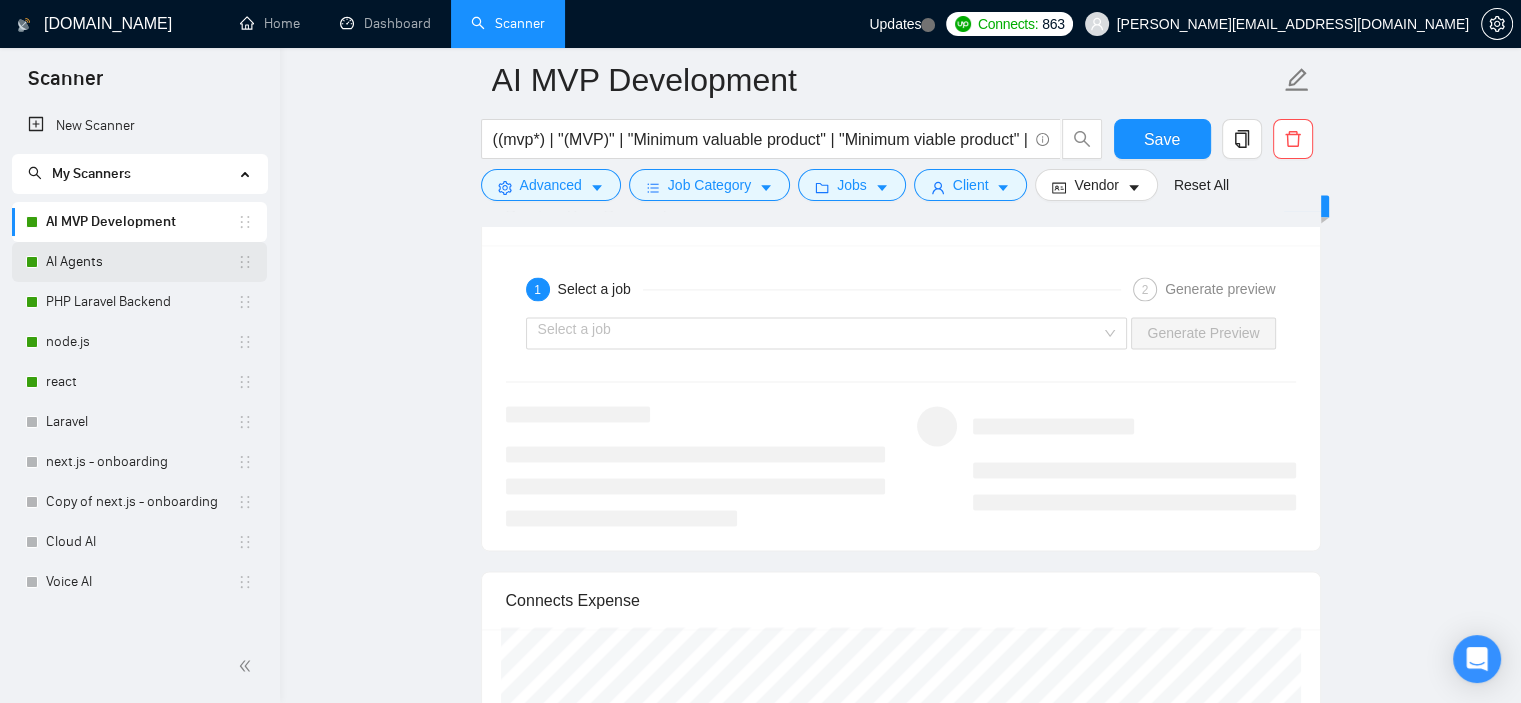 click on "AI Agents" at bounding box center (141, 262) 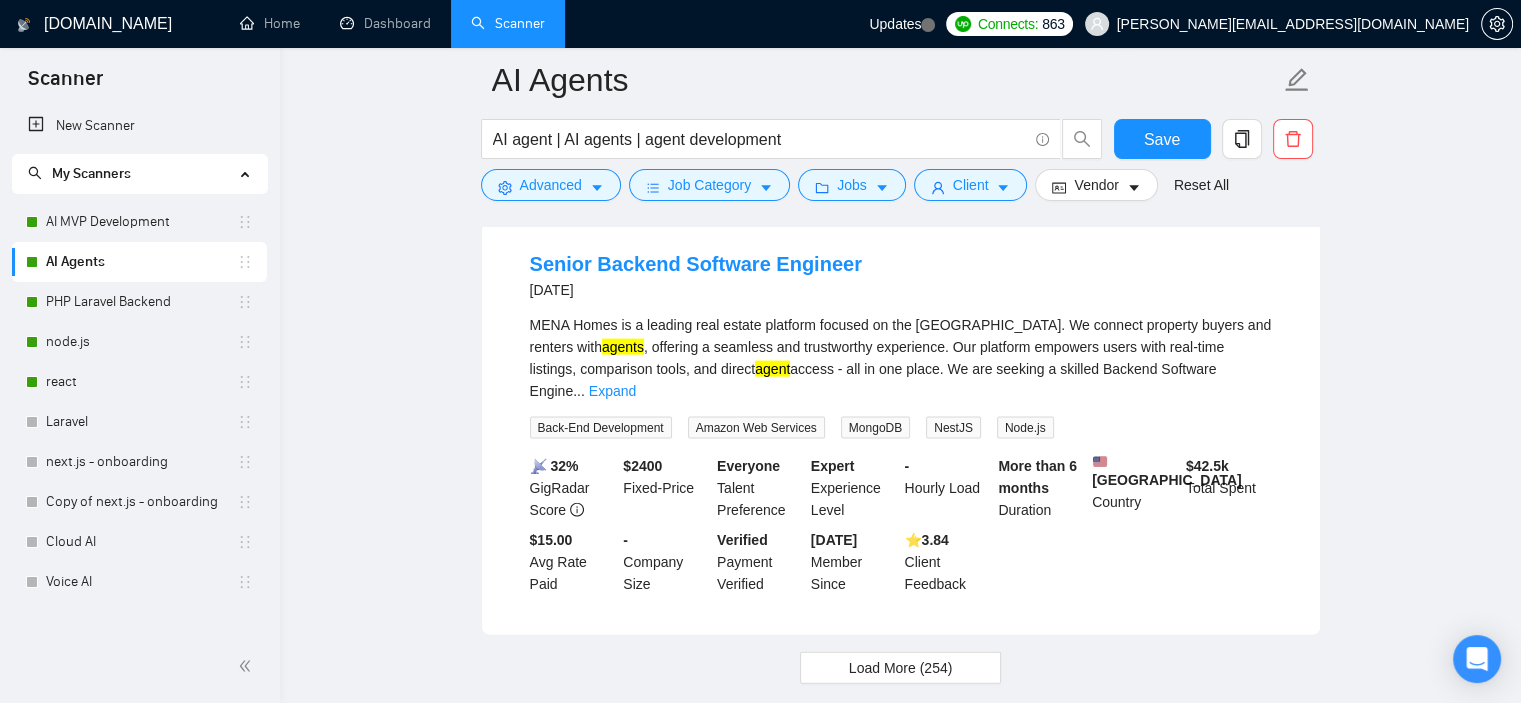scroll, scrollTop: 4380, scrollLeft: 0, axis: vertical 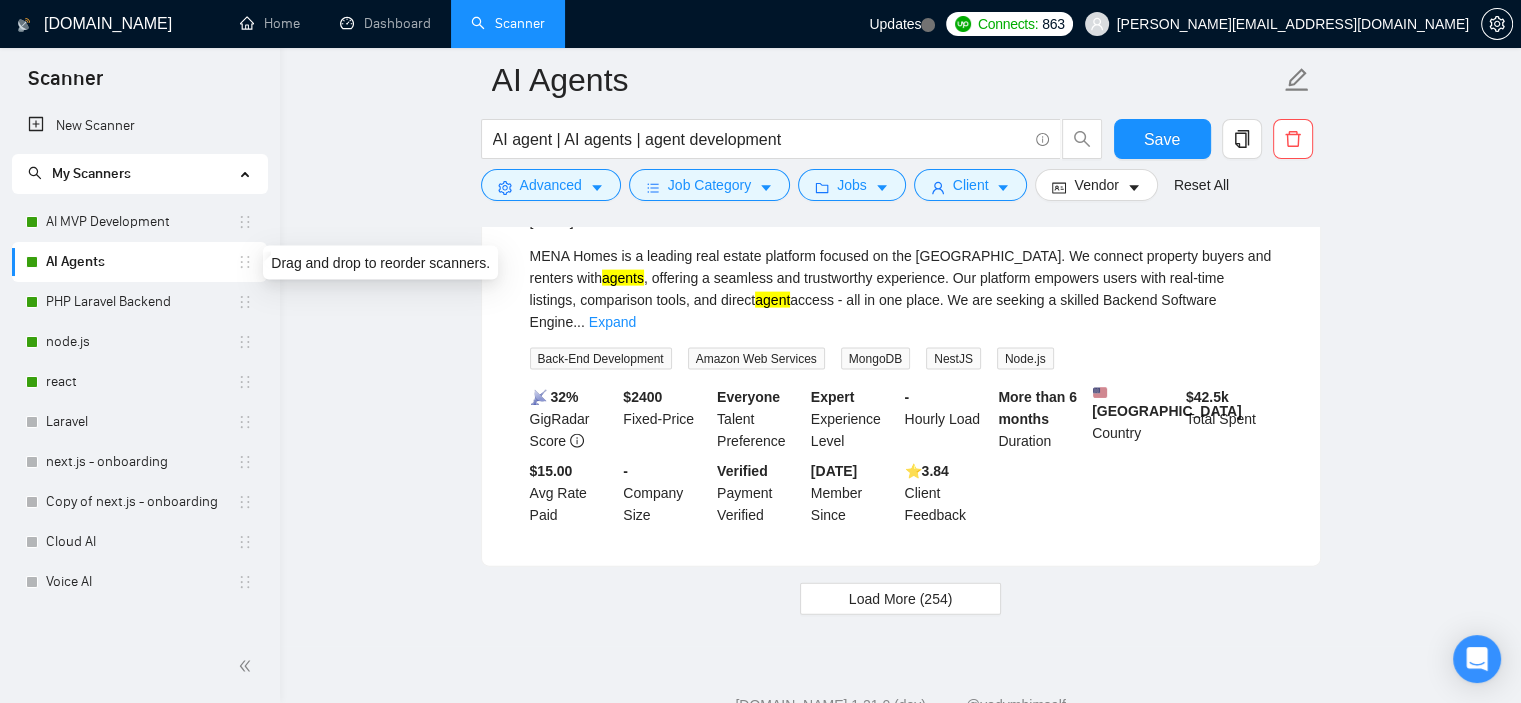 click 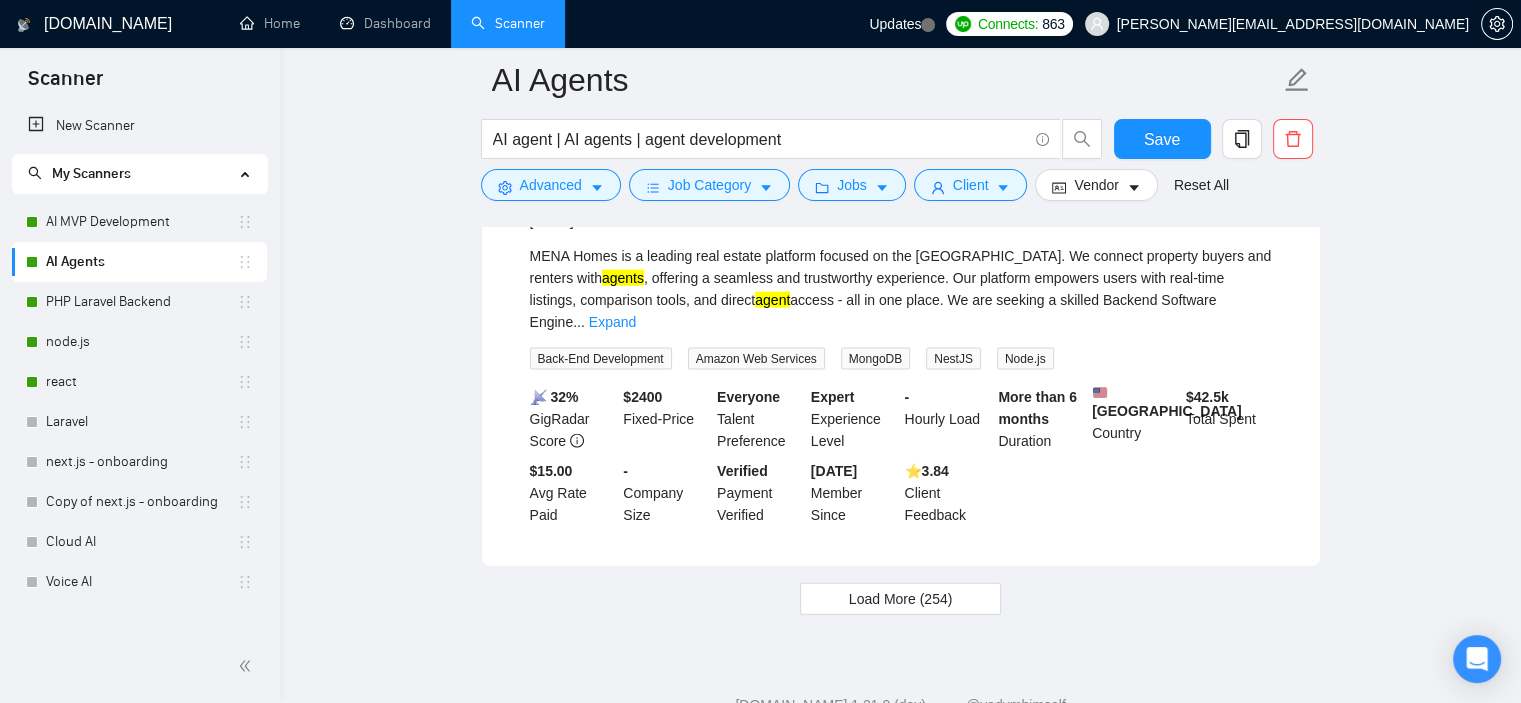 drag, startPoint x: 240, startPoint y: 261, endPoint x: 389, endPoint y: 121, distance: 204.45293 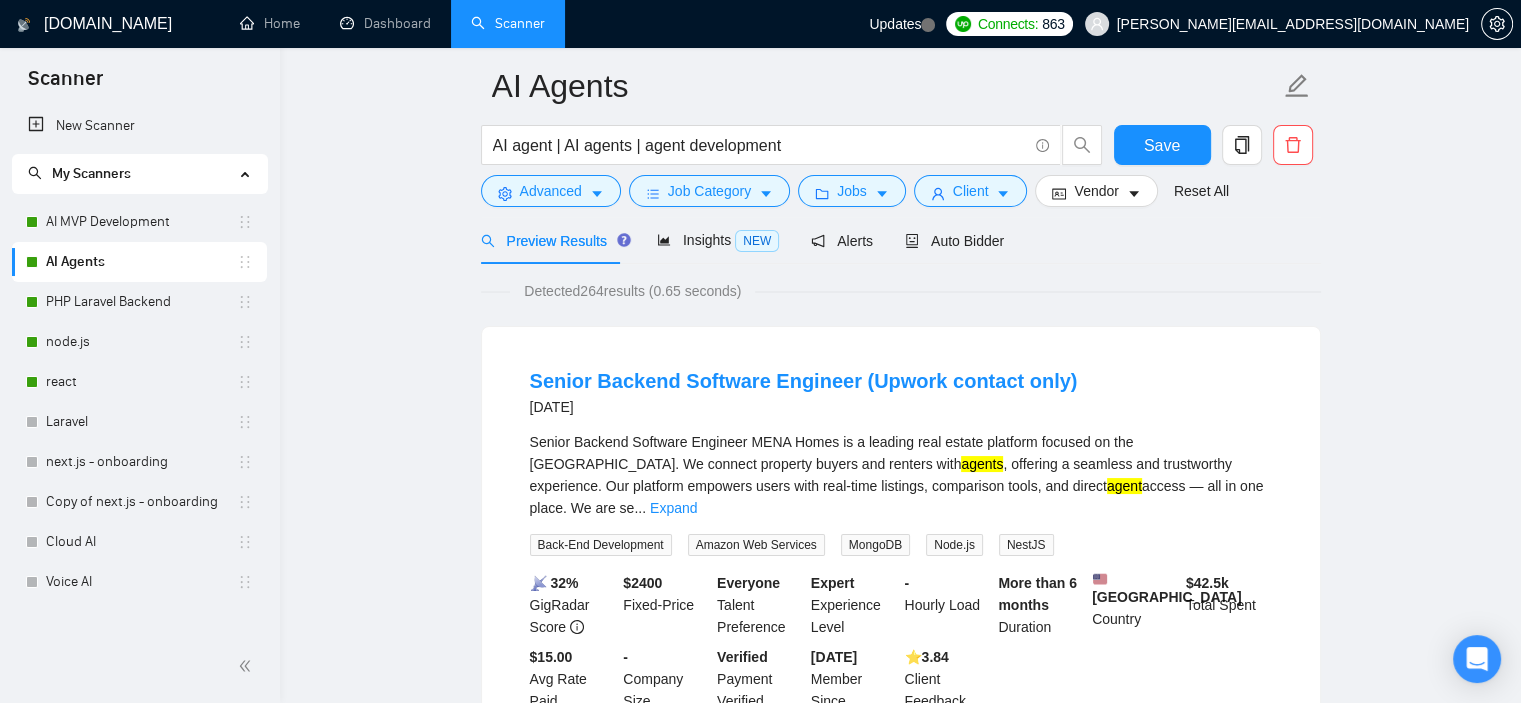 scroll, scrollTop: 0, scrollLeft: 0, axis: both 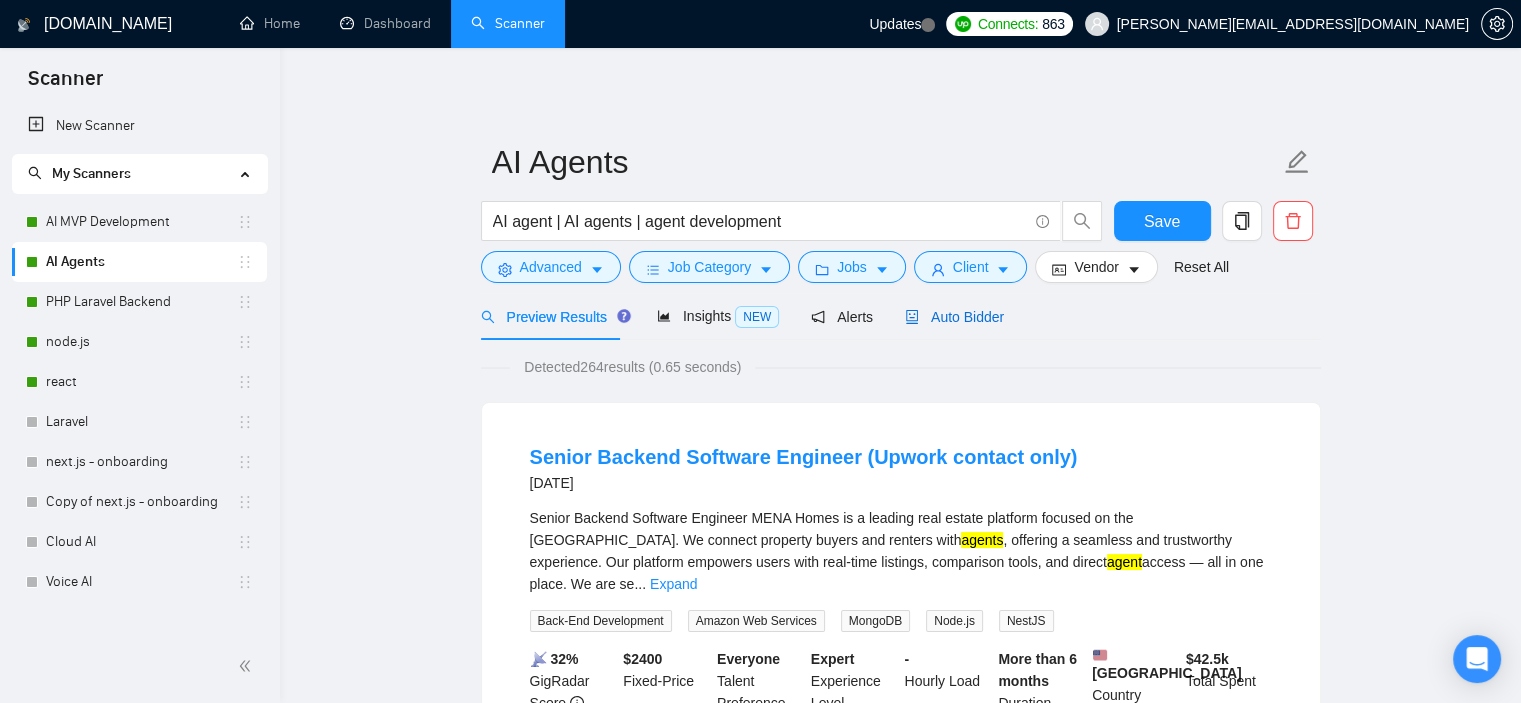 click on "Auto Bidder" at bounding box center (954, 317) 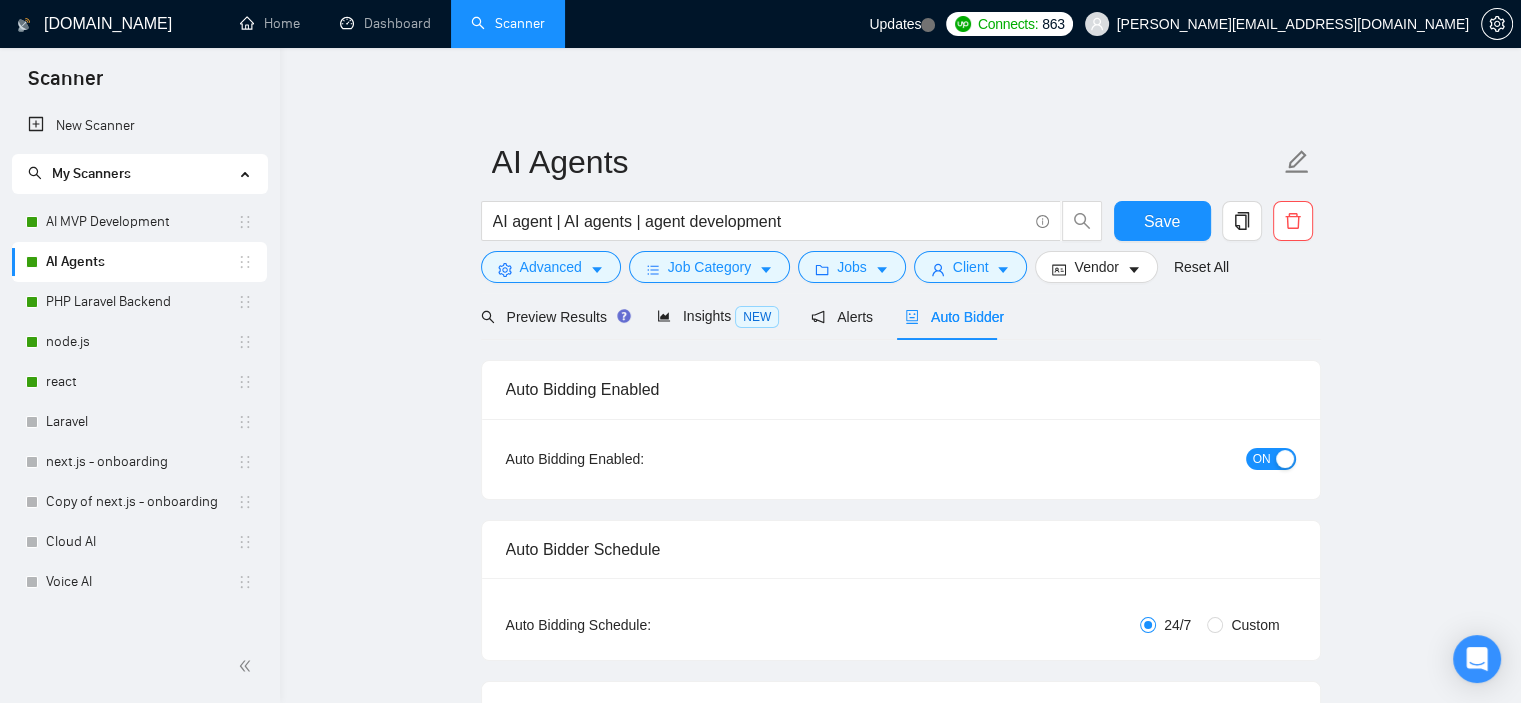 click at bounding box center [1285, 459] 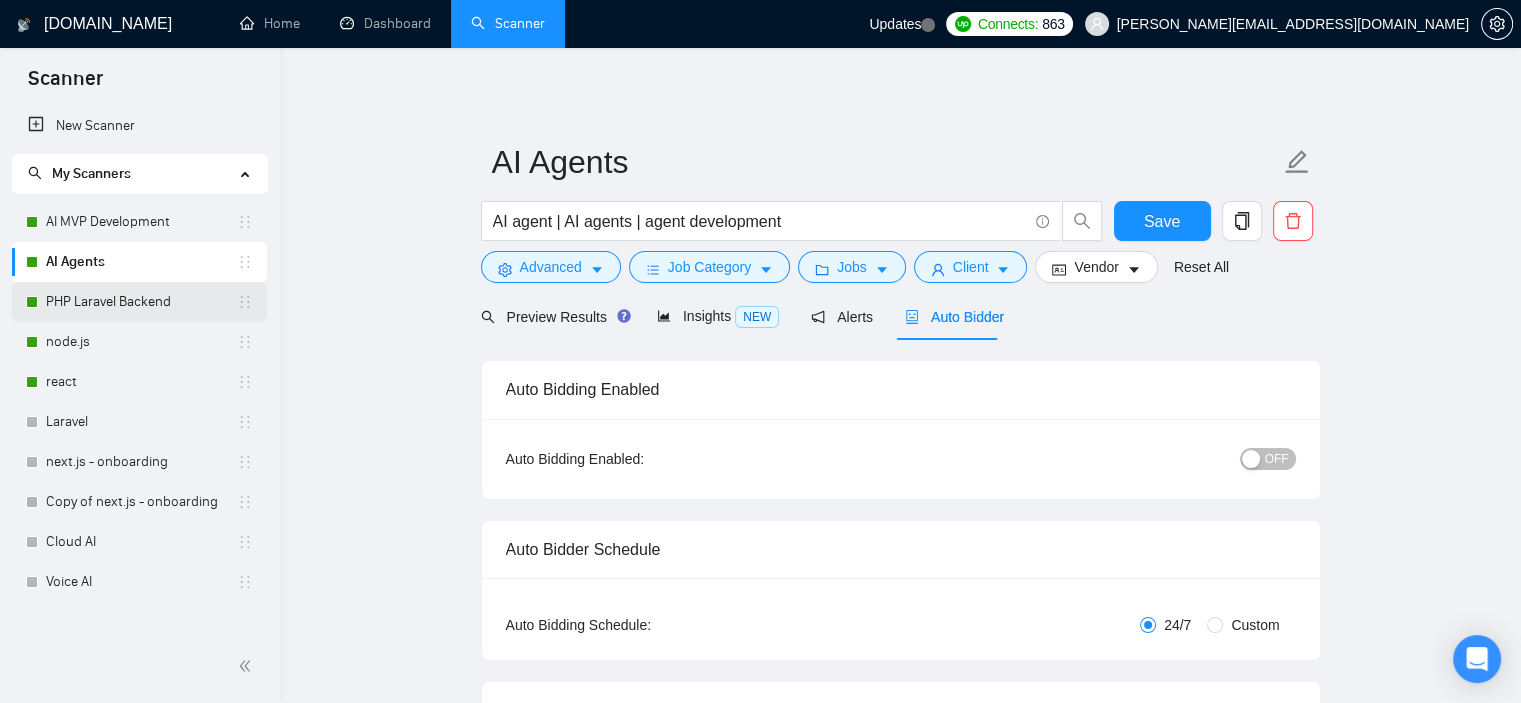 click on "PHP Laravel Backend" at bounding box center (141, 302) 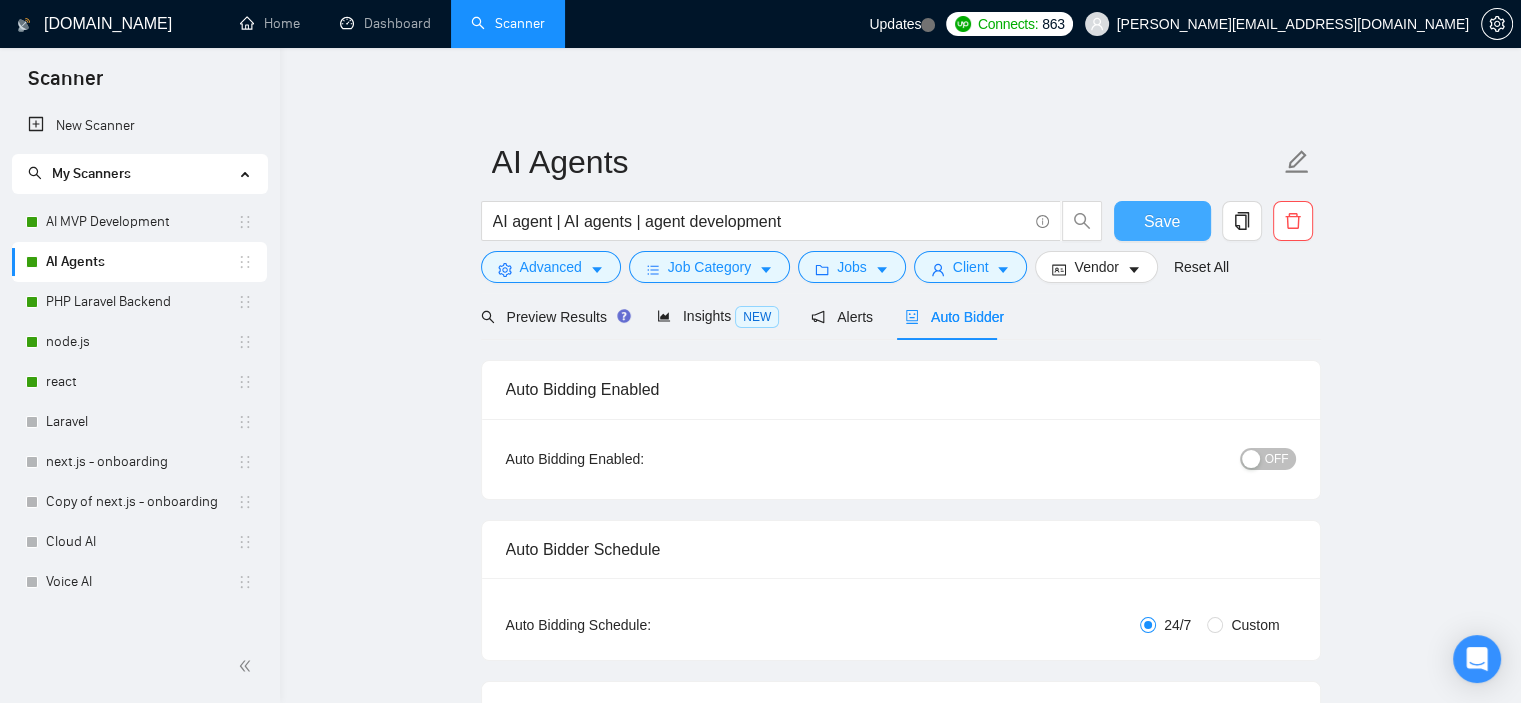 click on "Save" at bounding box center [1162, 221] 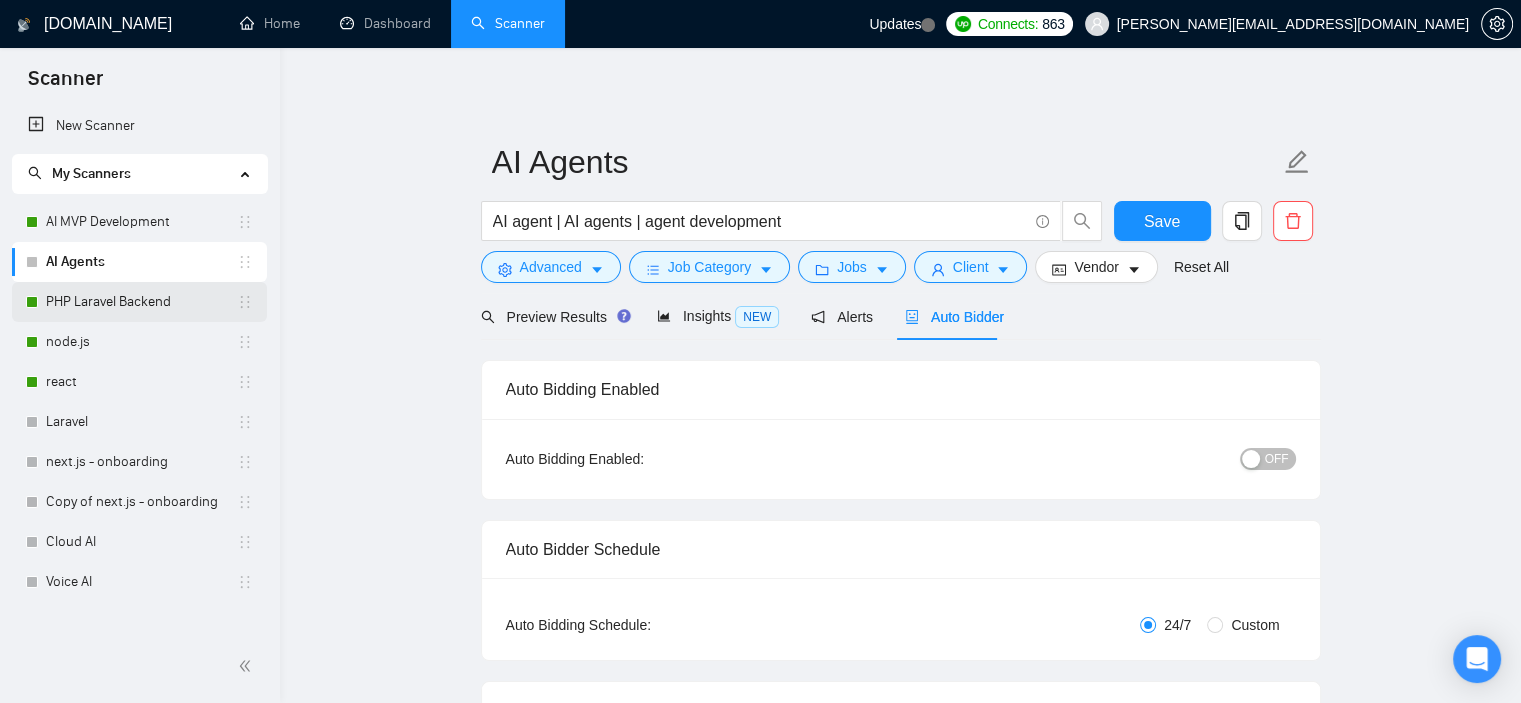 click on "PHP Laravel Backend" at bounding box center [141, 302] 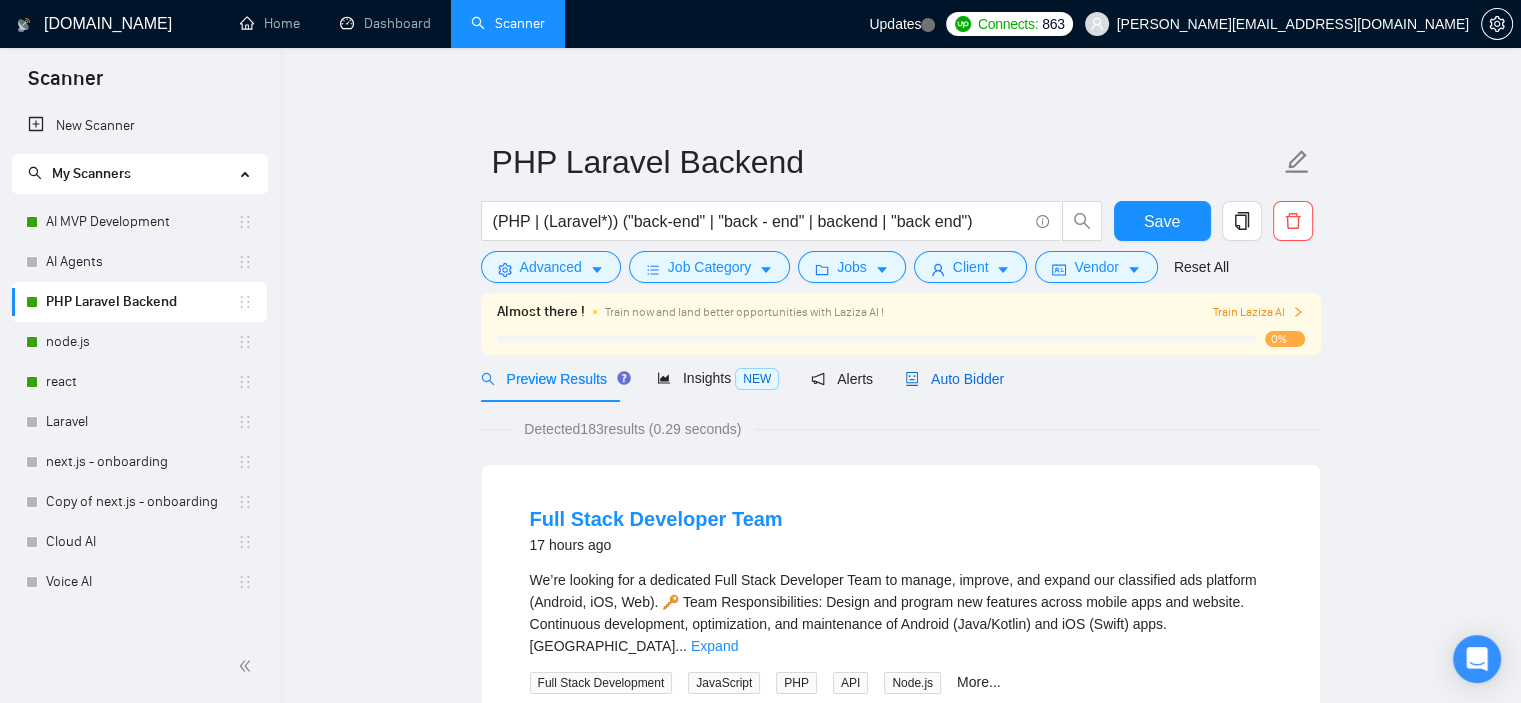 click on "Auto Bidder" at bounding box center (954, 379) 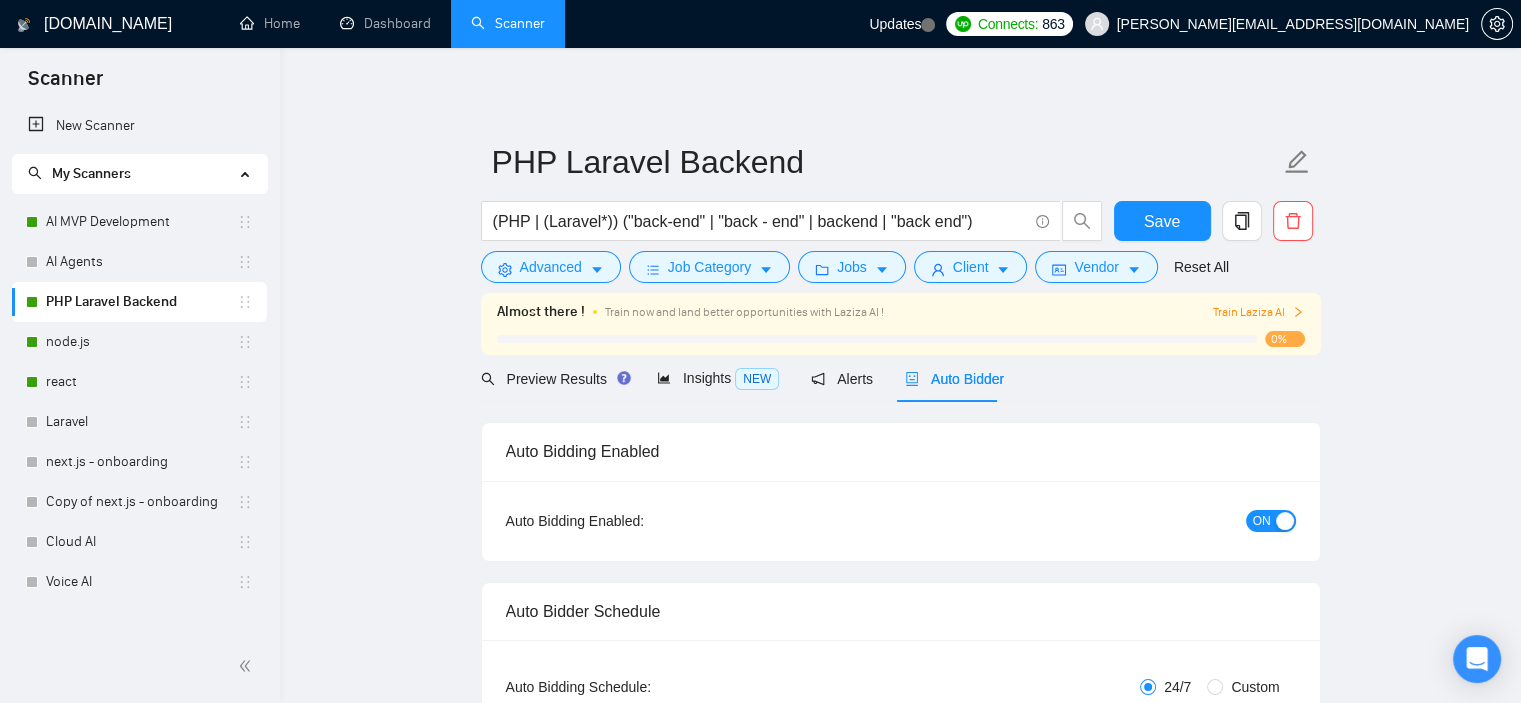 type 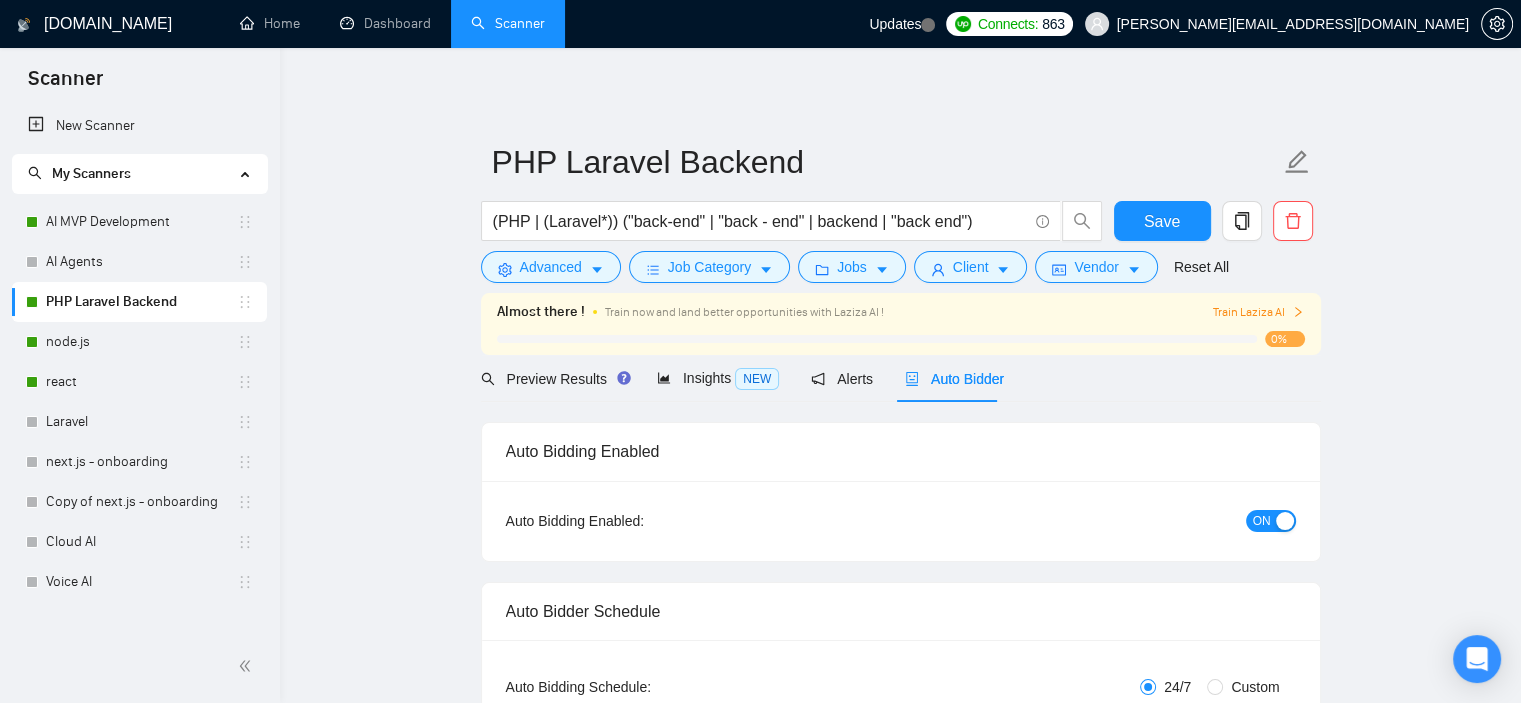 click on "ON" at bounding box center [1262, 521] 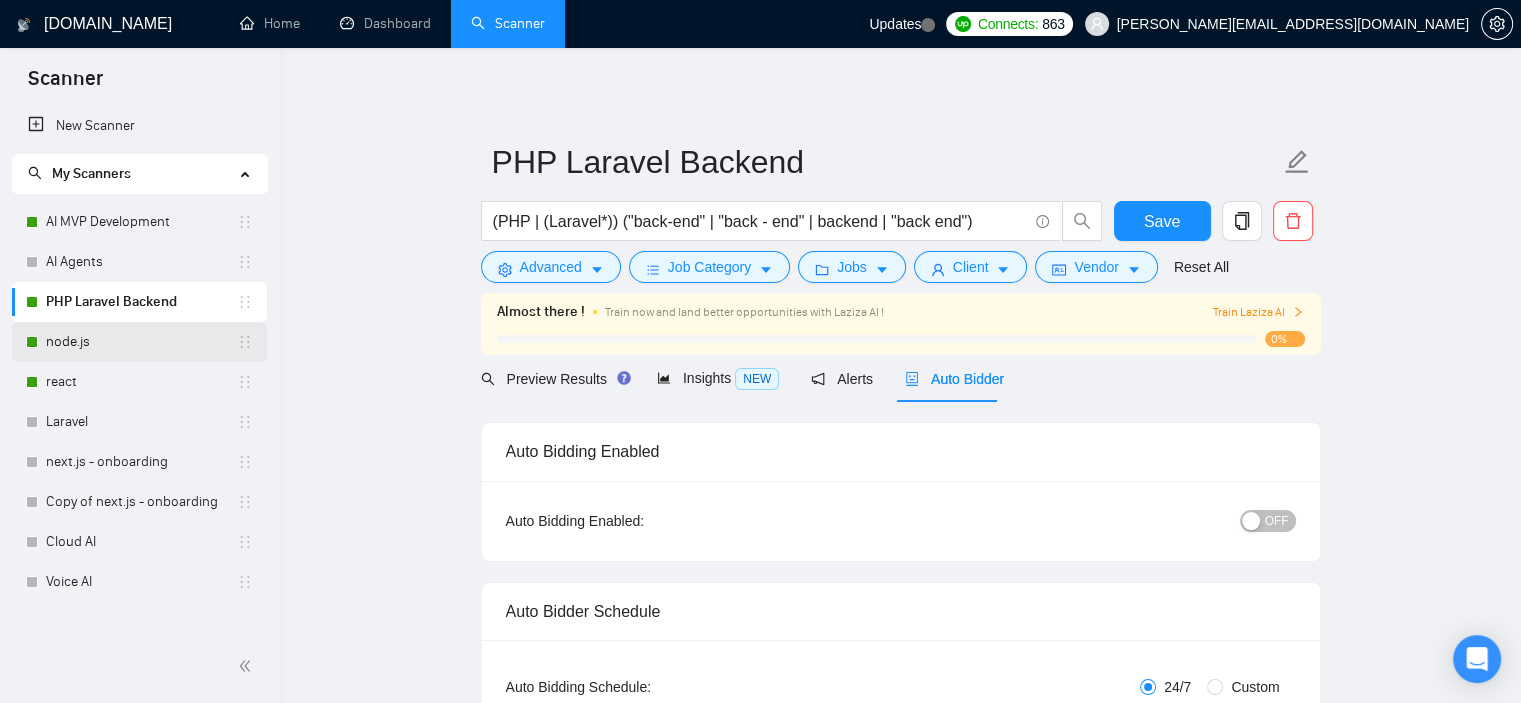 click on "node.js" at bounding box center [141, 342] 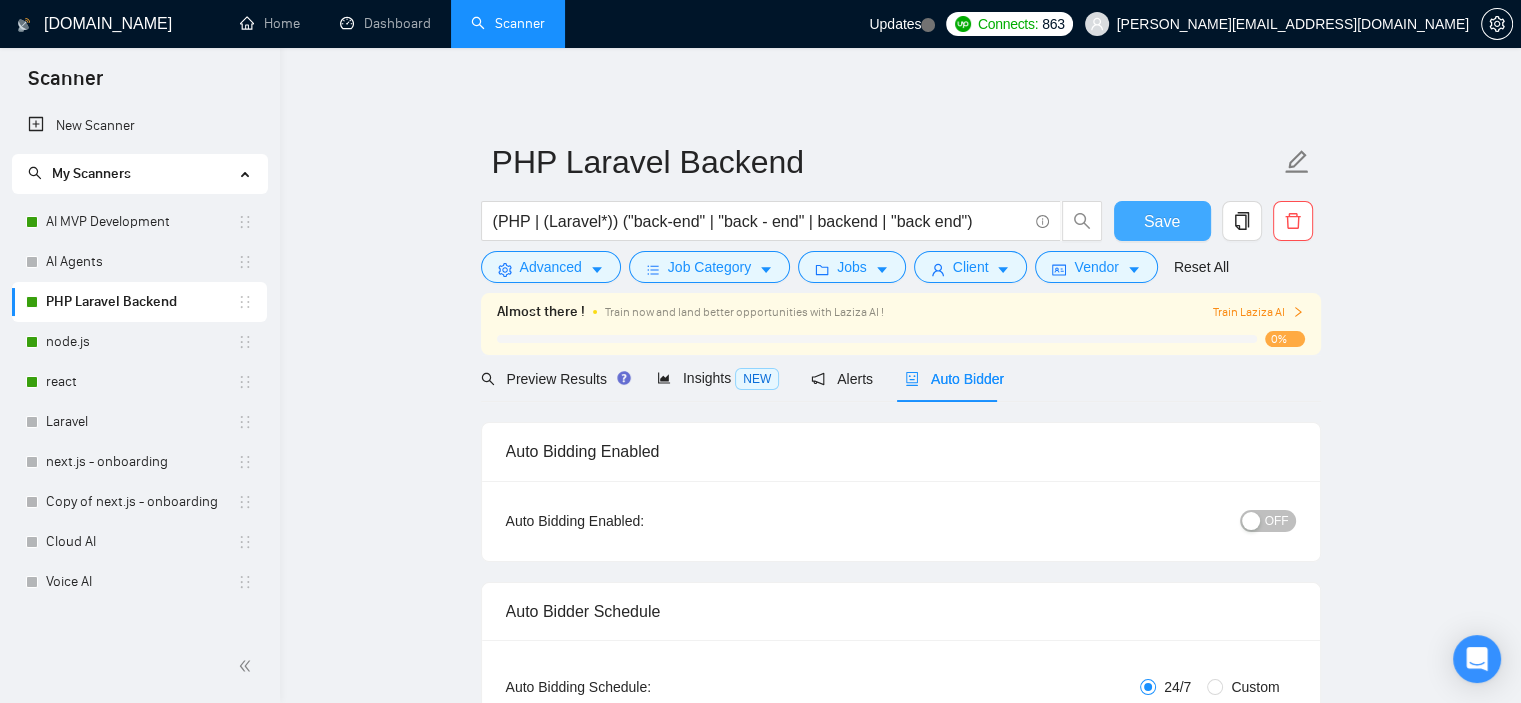 click on "Save" at bounding box center (1162, 221) 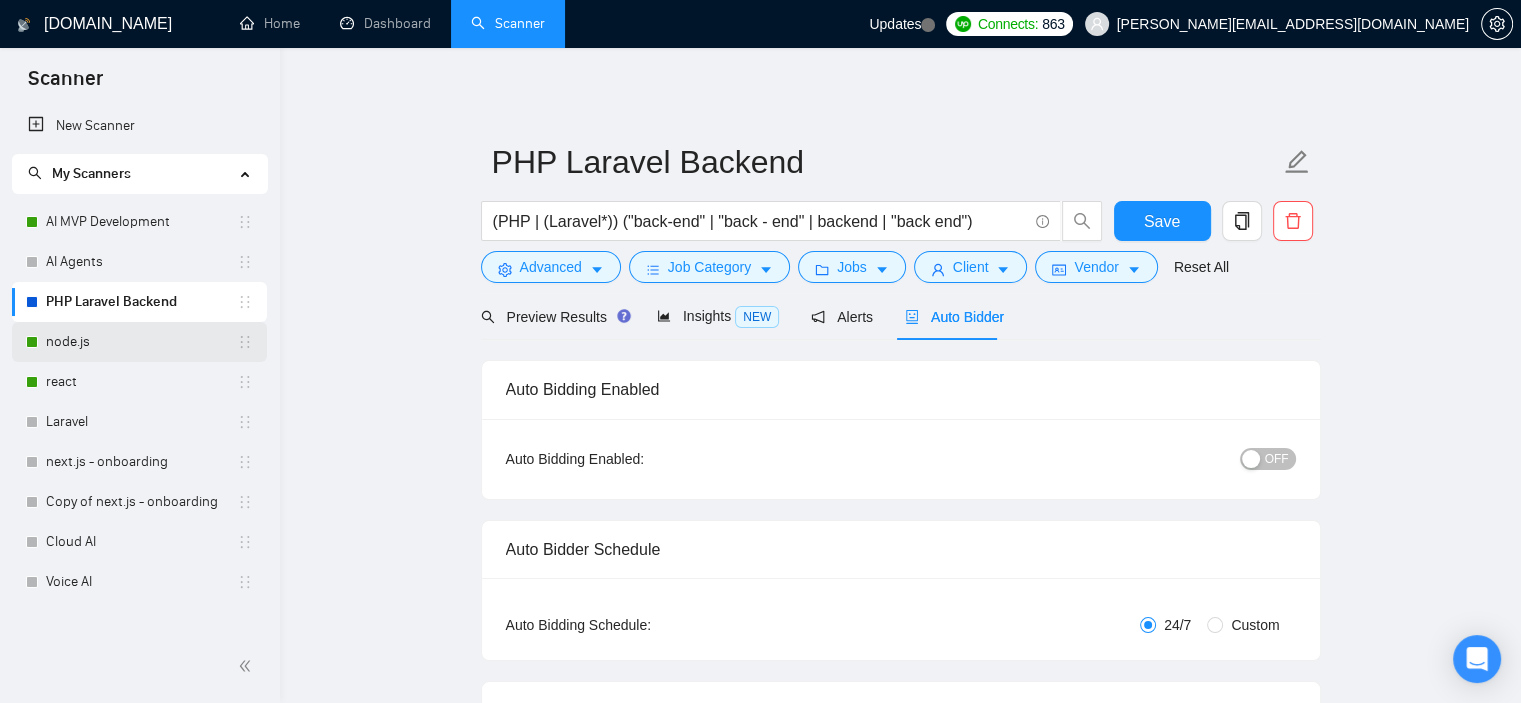 click on "node.js" at bounding box center (141, 342) 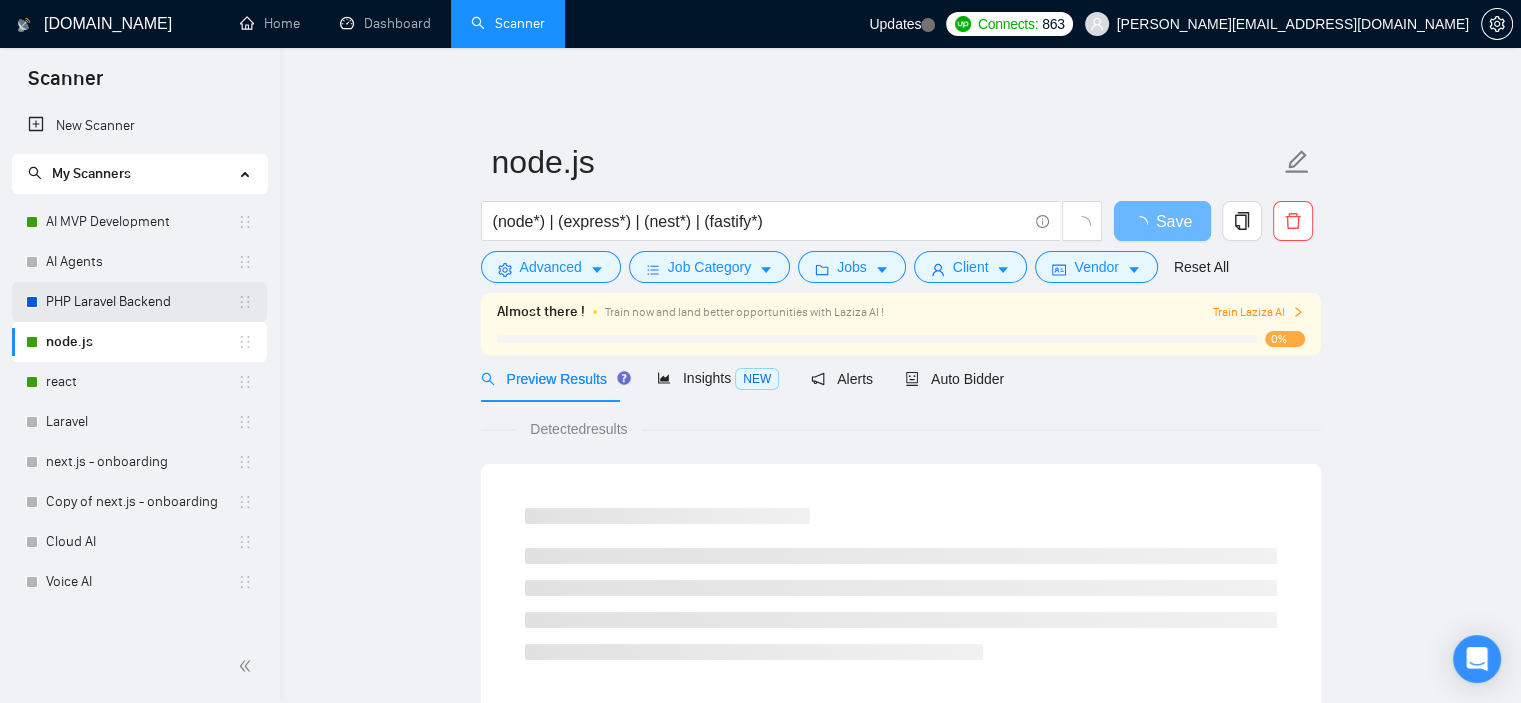click on "PHP Laravel Backend" at bounding box center (141, 302) 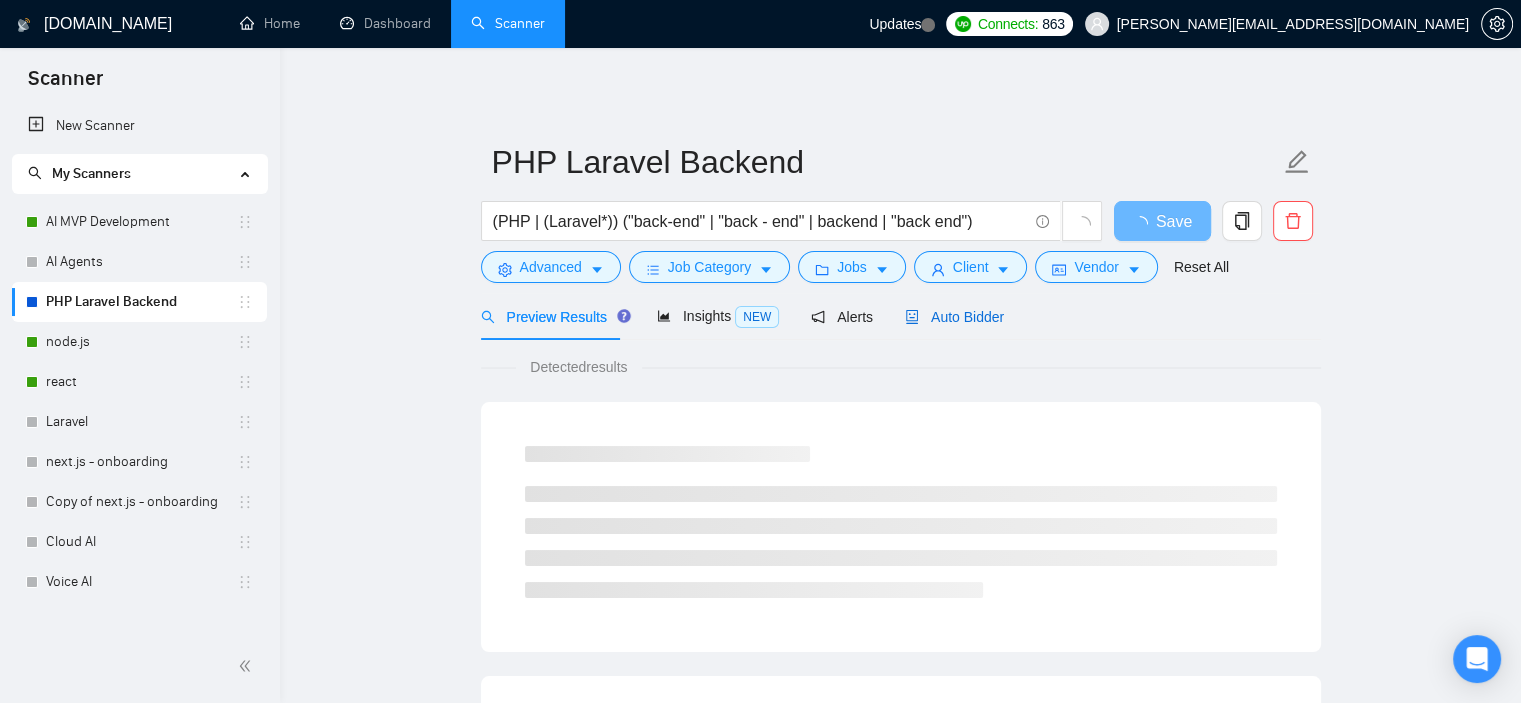 click on "Auto Bidder" at bounding box center (954, 317) 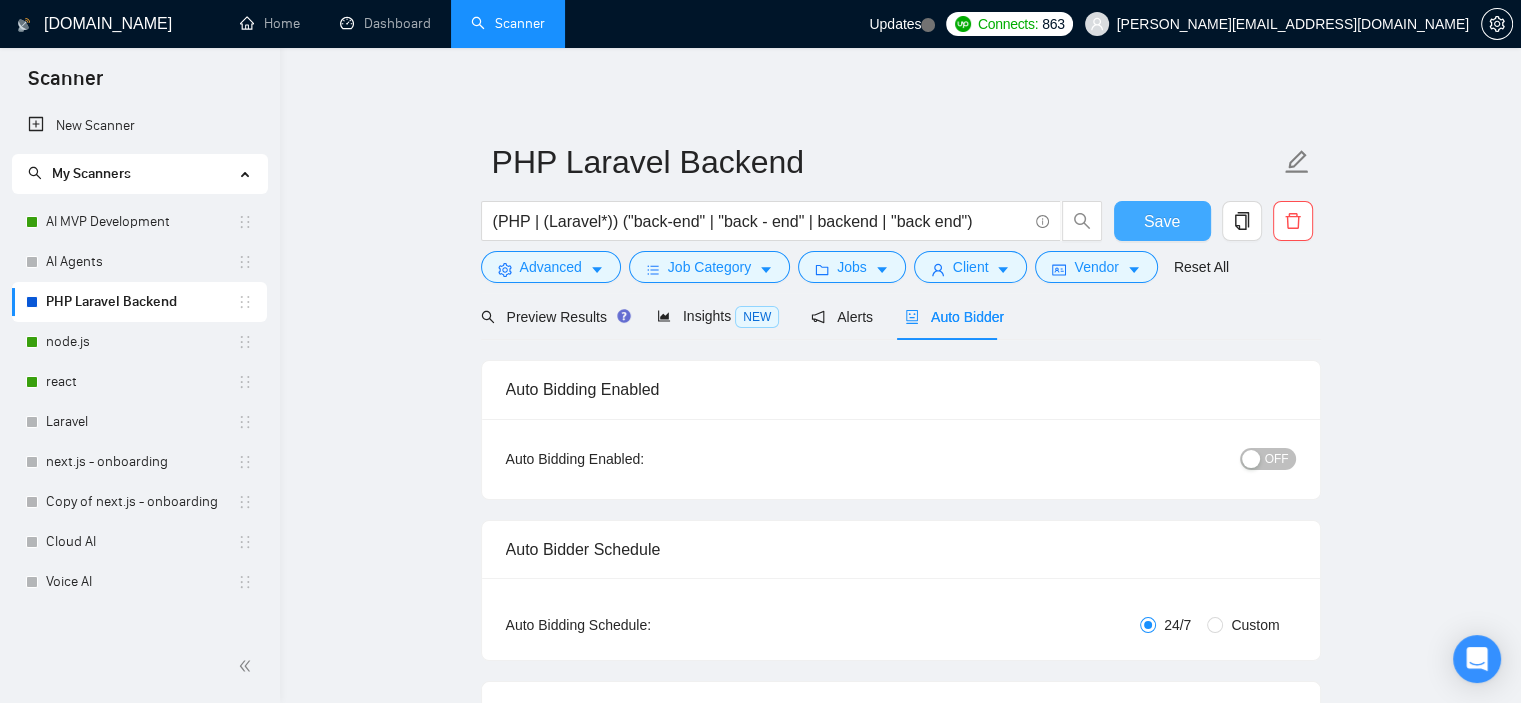 click on "Save" at bounding box center [1162, 221] 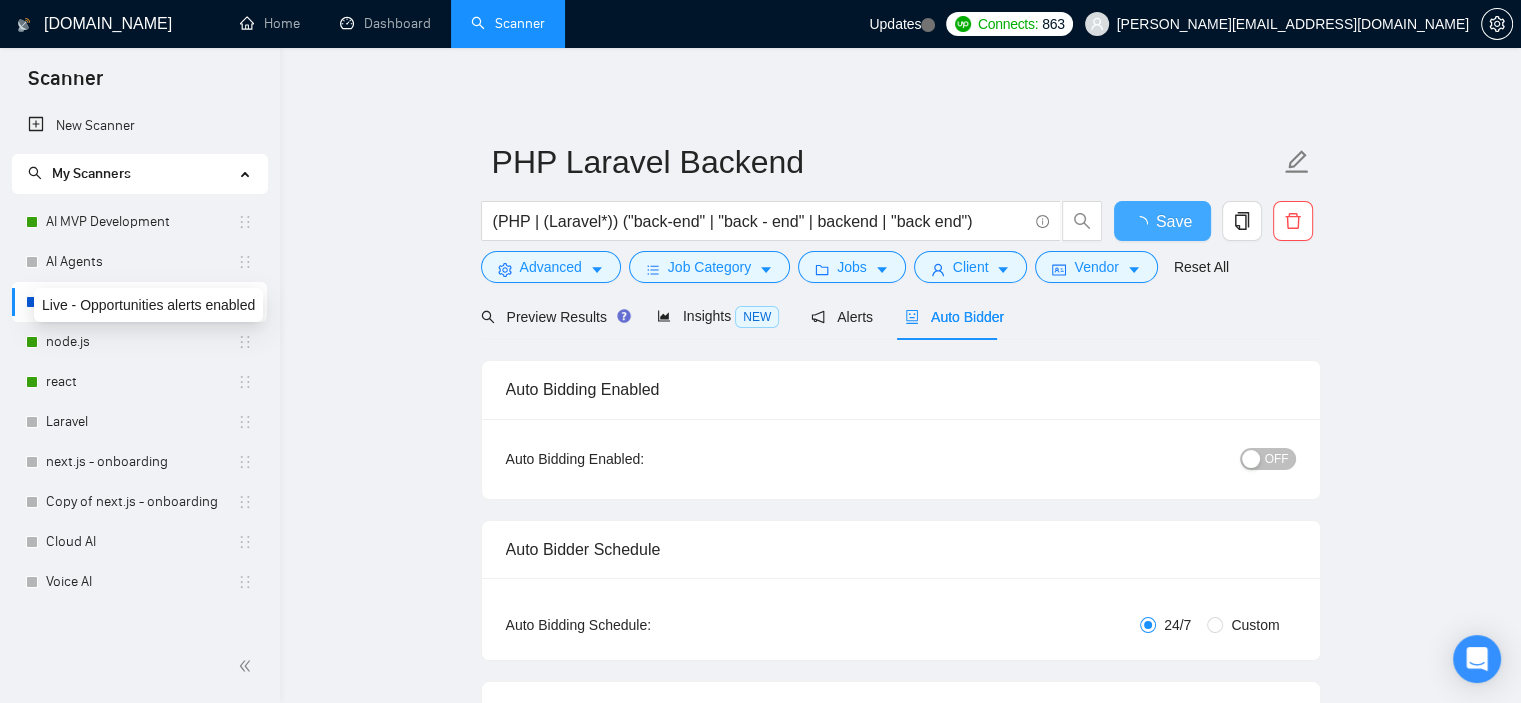 type 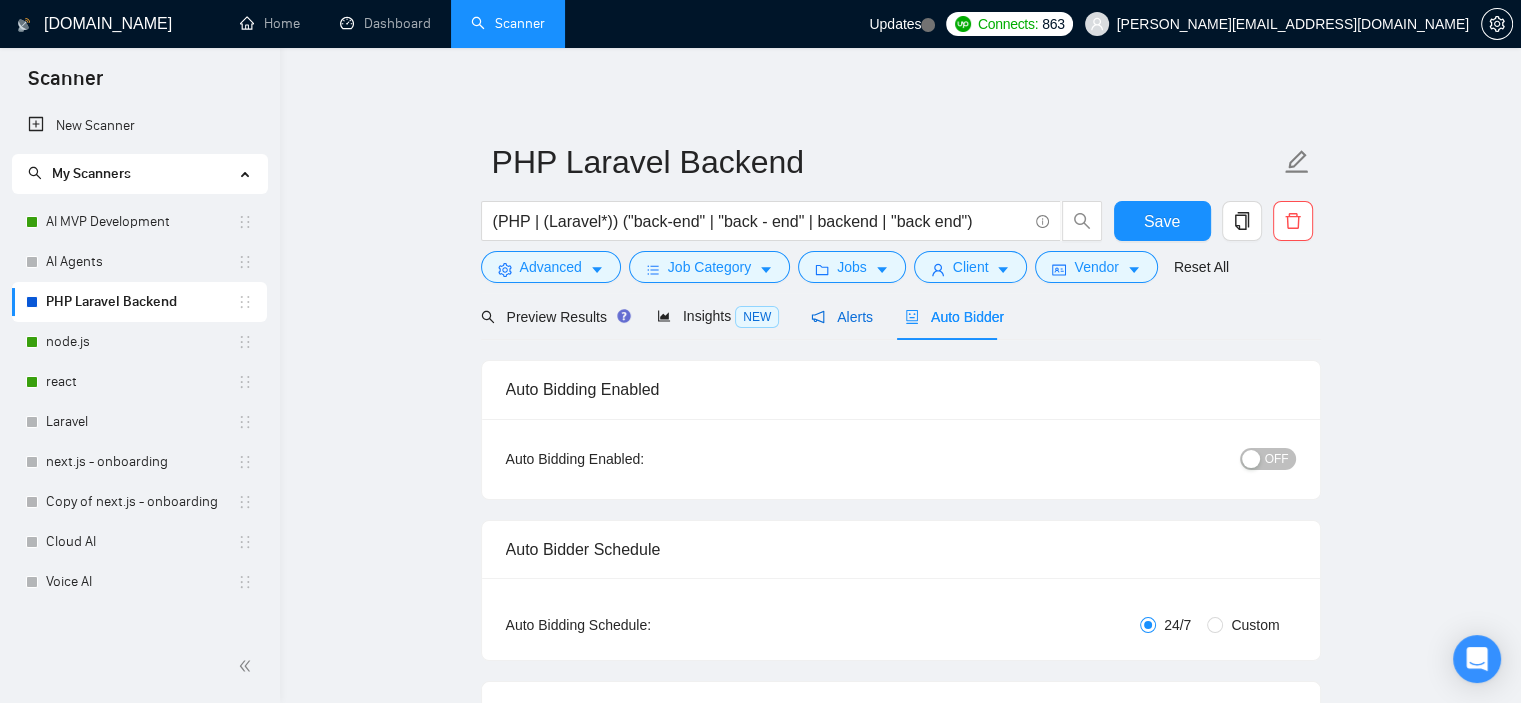 click on "Alerts" at bounding box center (842, 317) 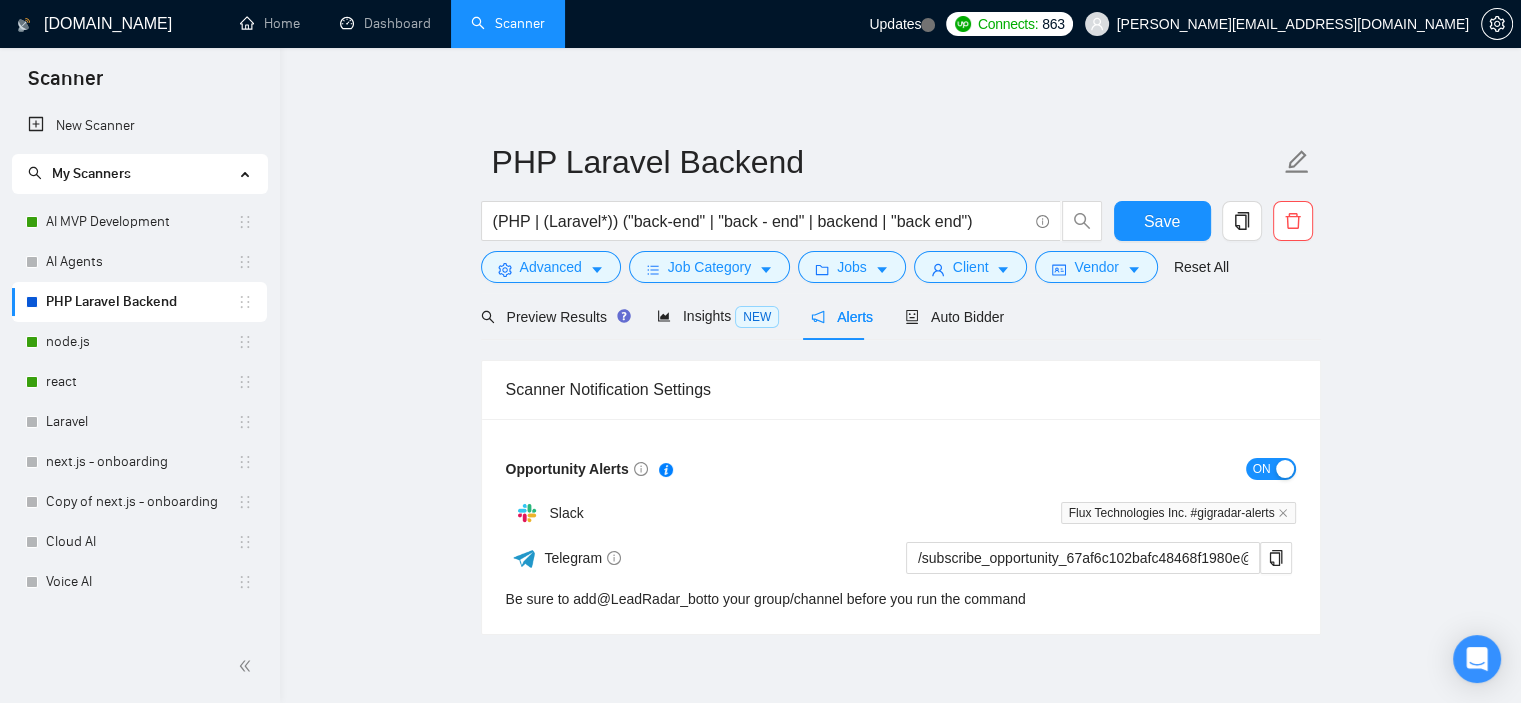 click on "ON" at bounding box center [1262, 469] 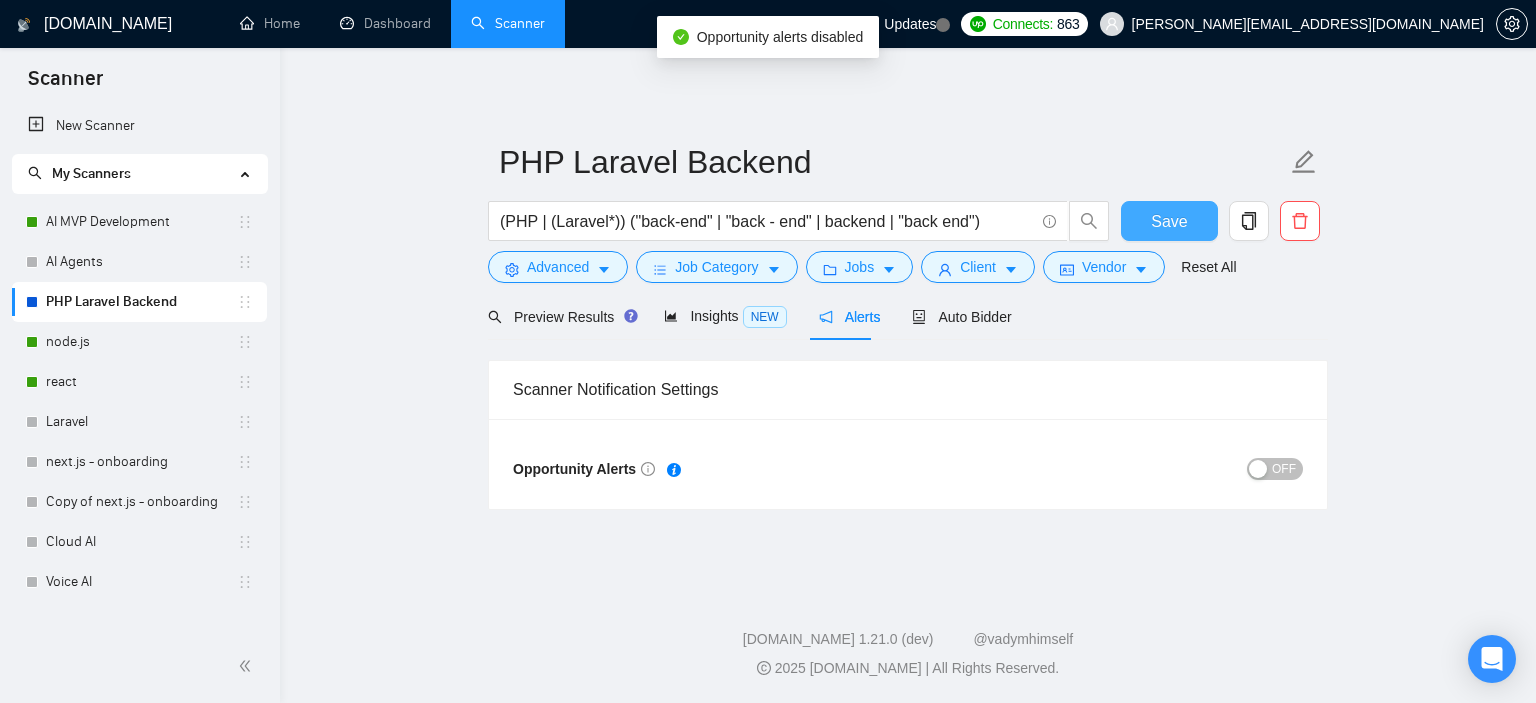 click on "Save" at bounding box center (1169, 221) 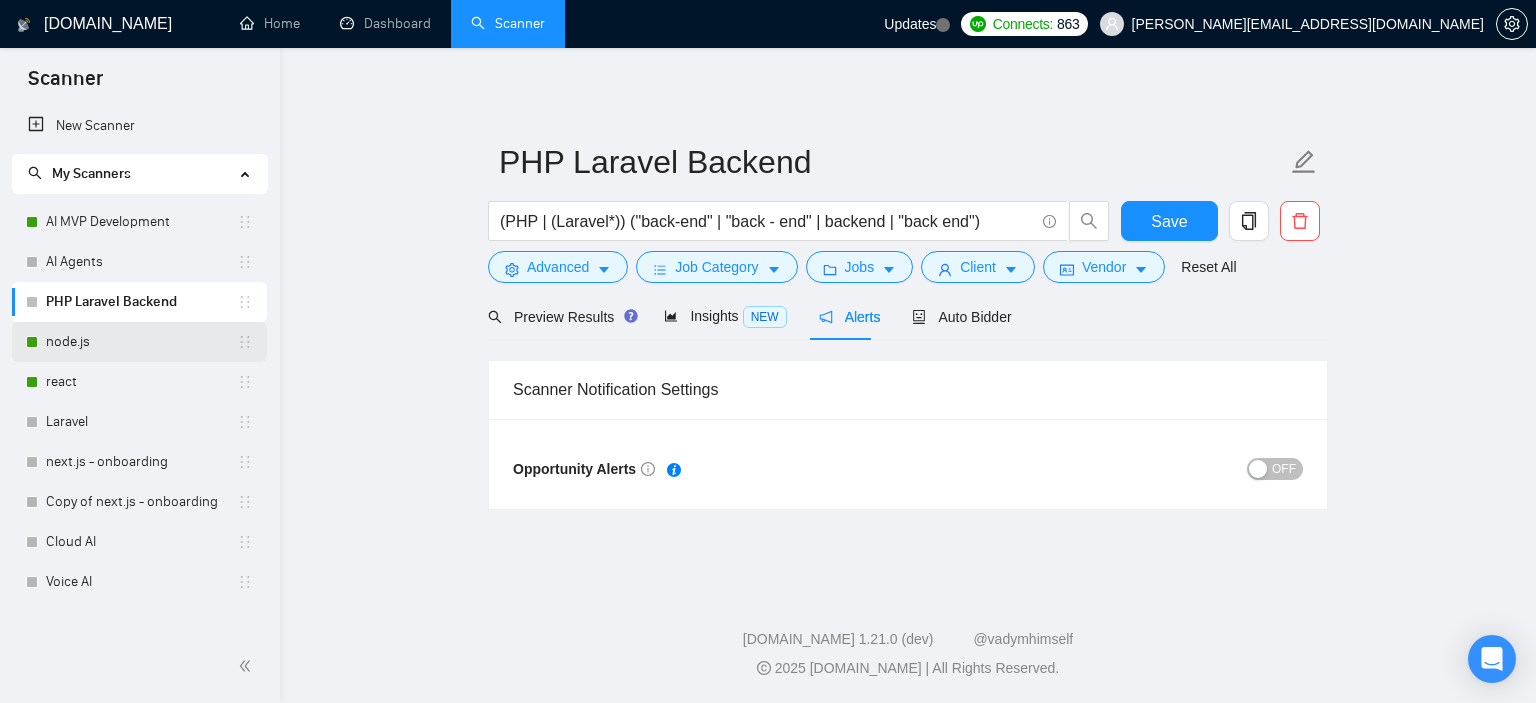 click on "node.js" at bounding box center [141, 342] 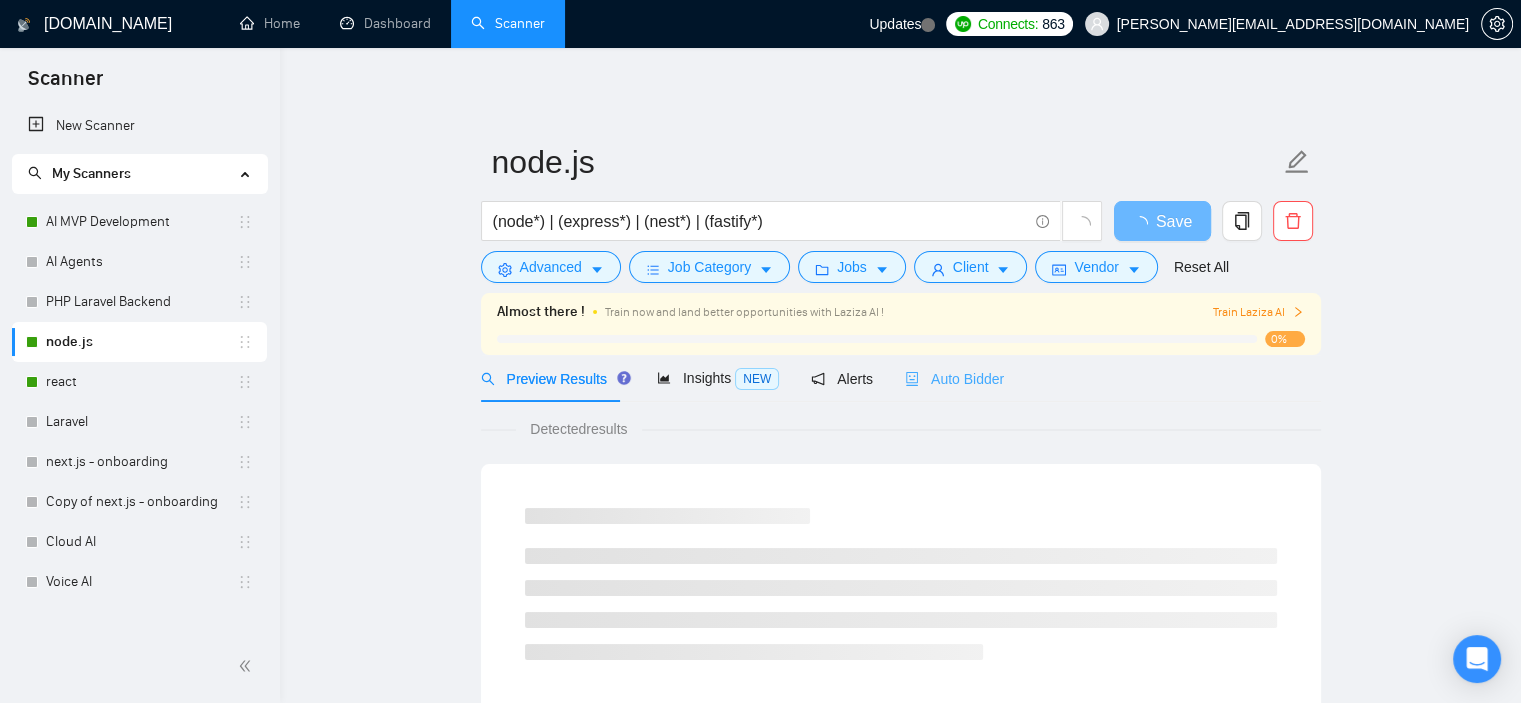 click on "Auto Bidder" at bounding box center (954, 378) 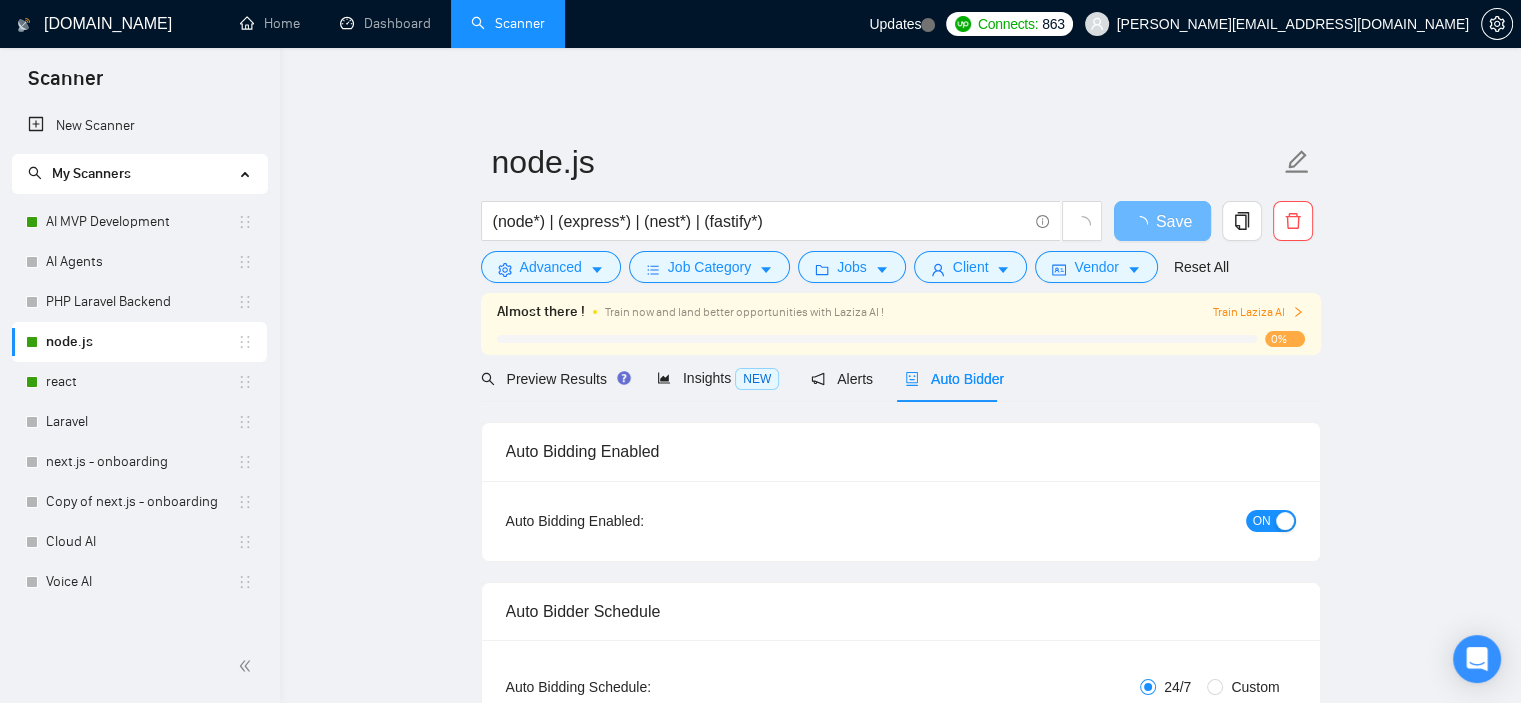 type 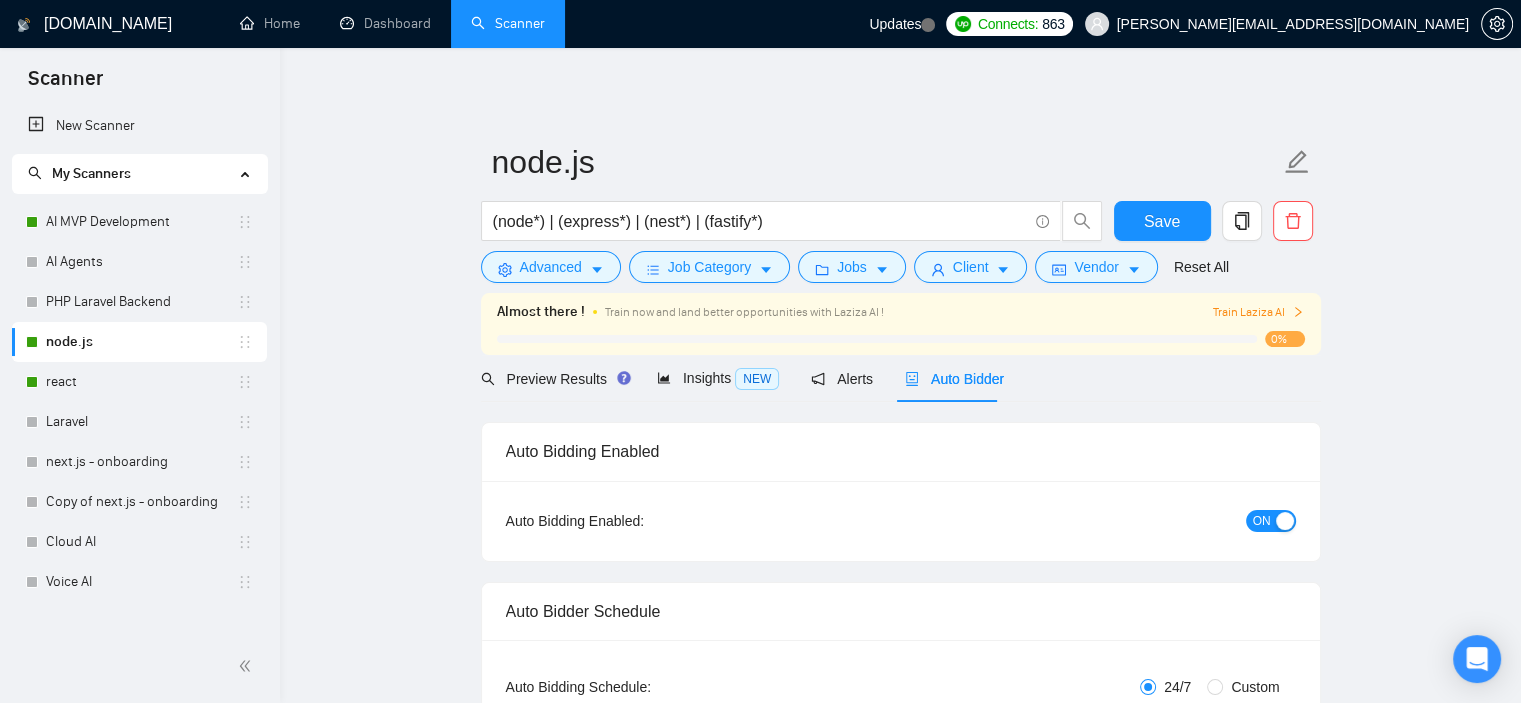 click on "ON" at bounding box center (1271, 521) 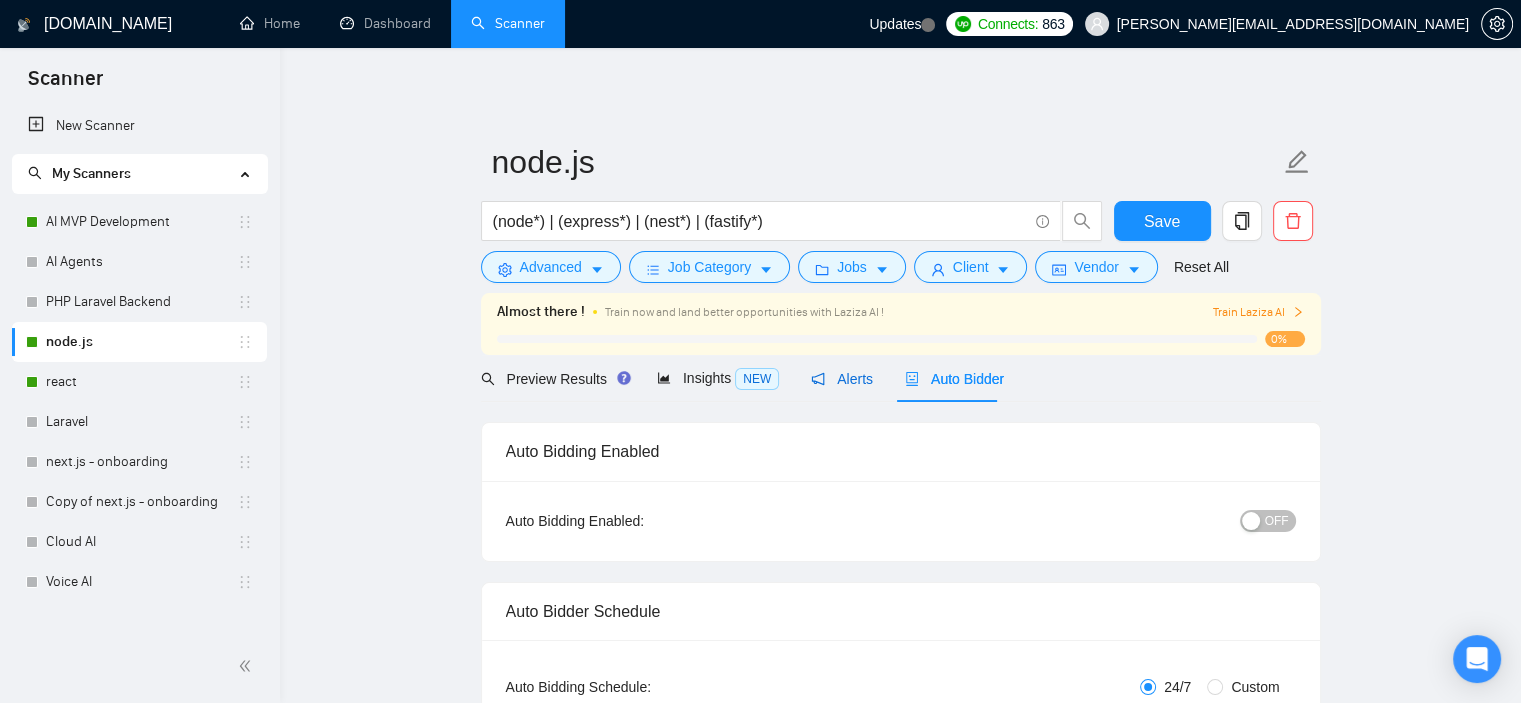 click on "Alerts" at bounding box center [842, 379] 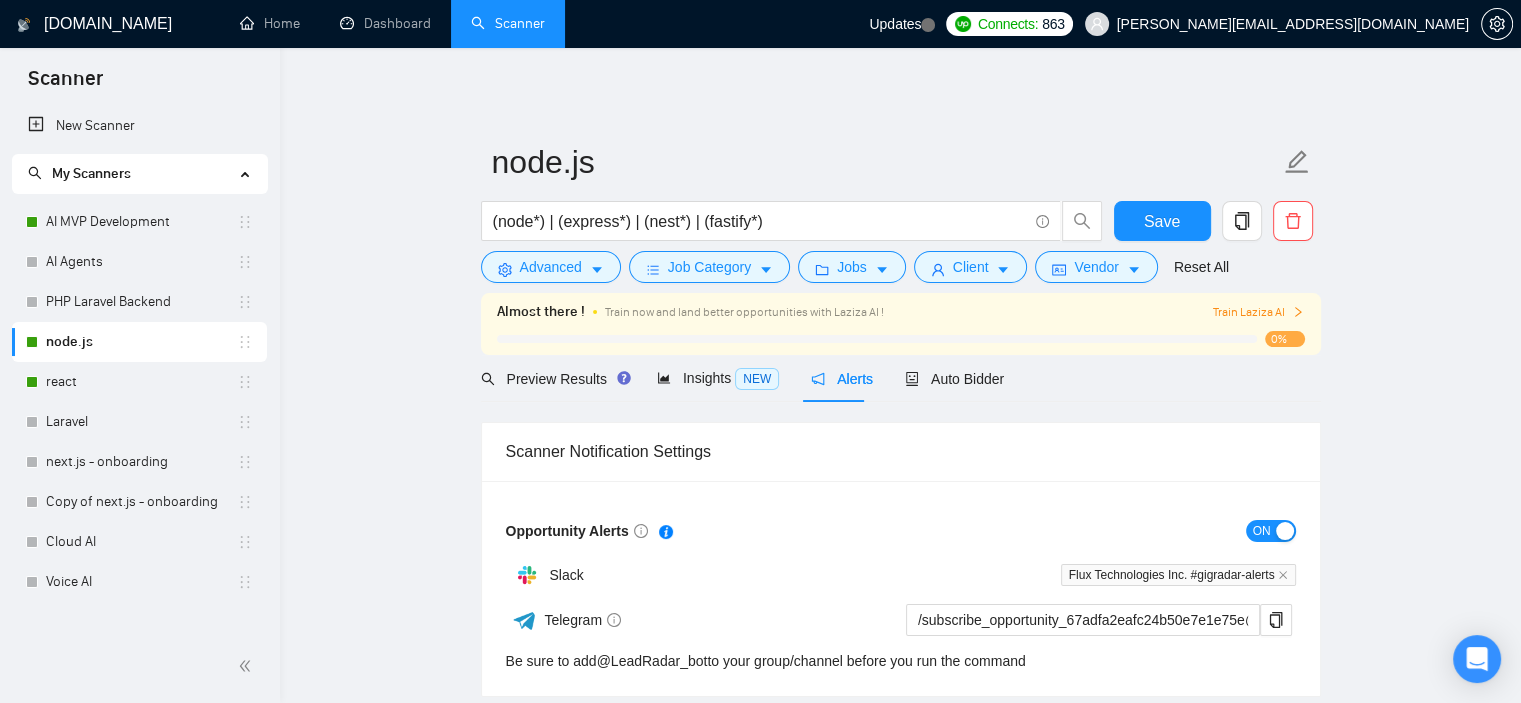 click on "ON" at bounding box center [1262, 531] 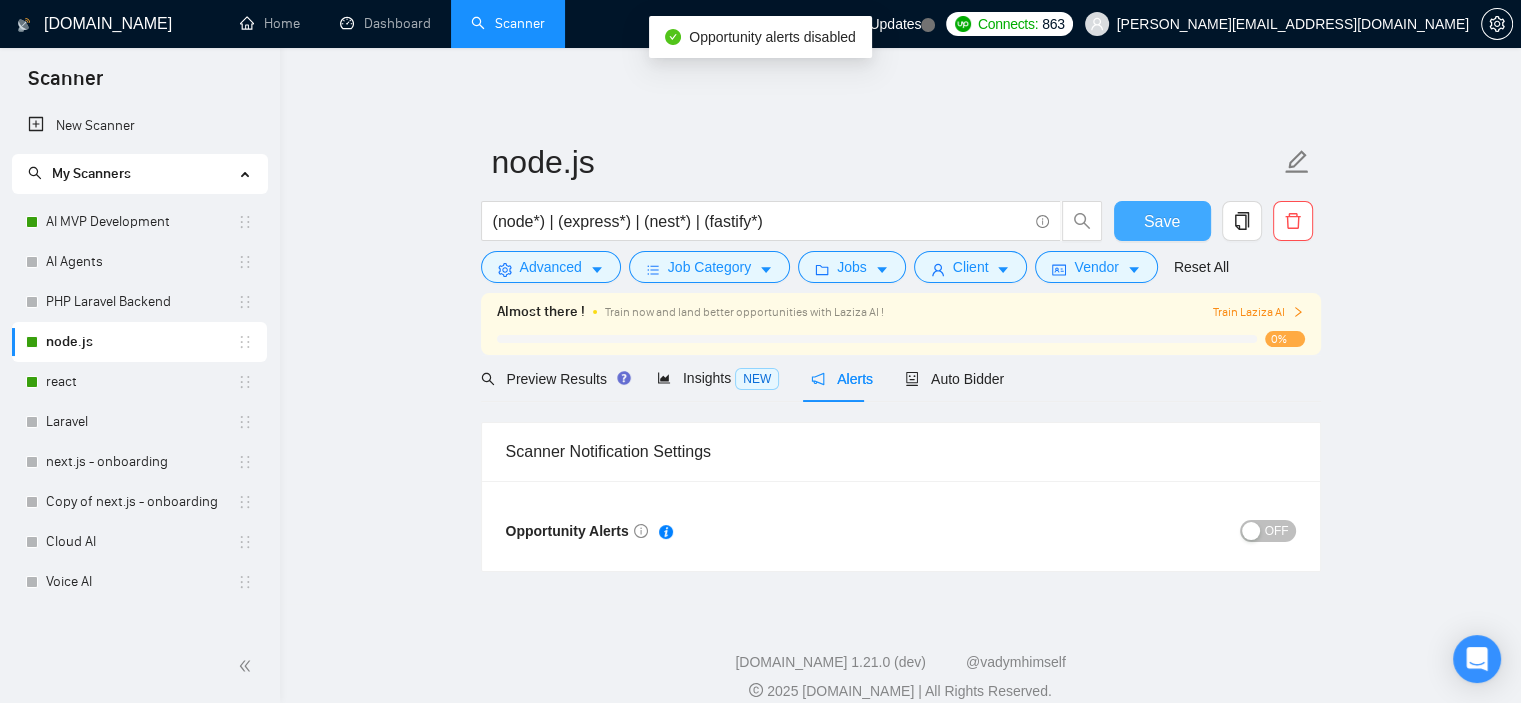 click on "Save" at bounding box center [1162, 221] 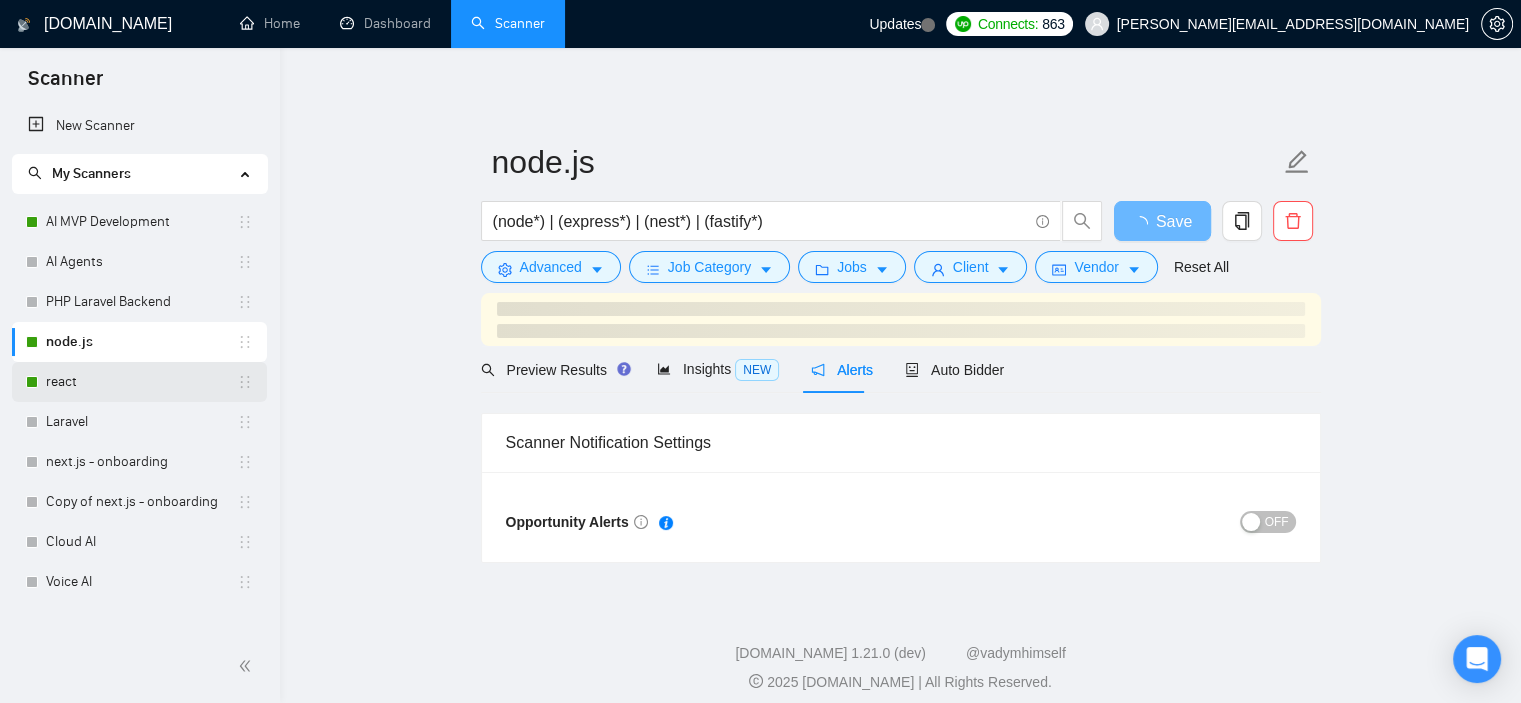 click on "react" at bounding box center [141, 382] 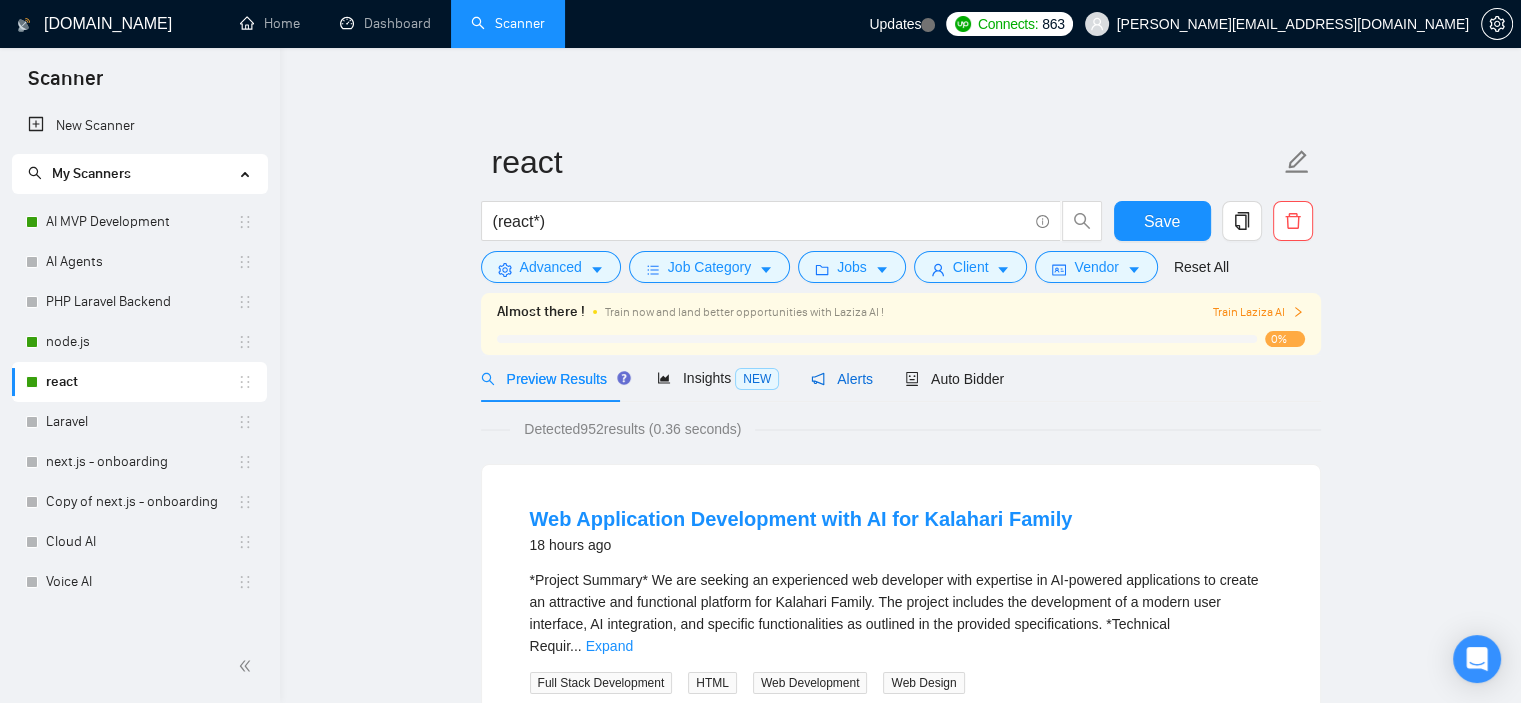 click on "Alerts" at bounding box center (842, 379) 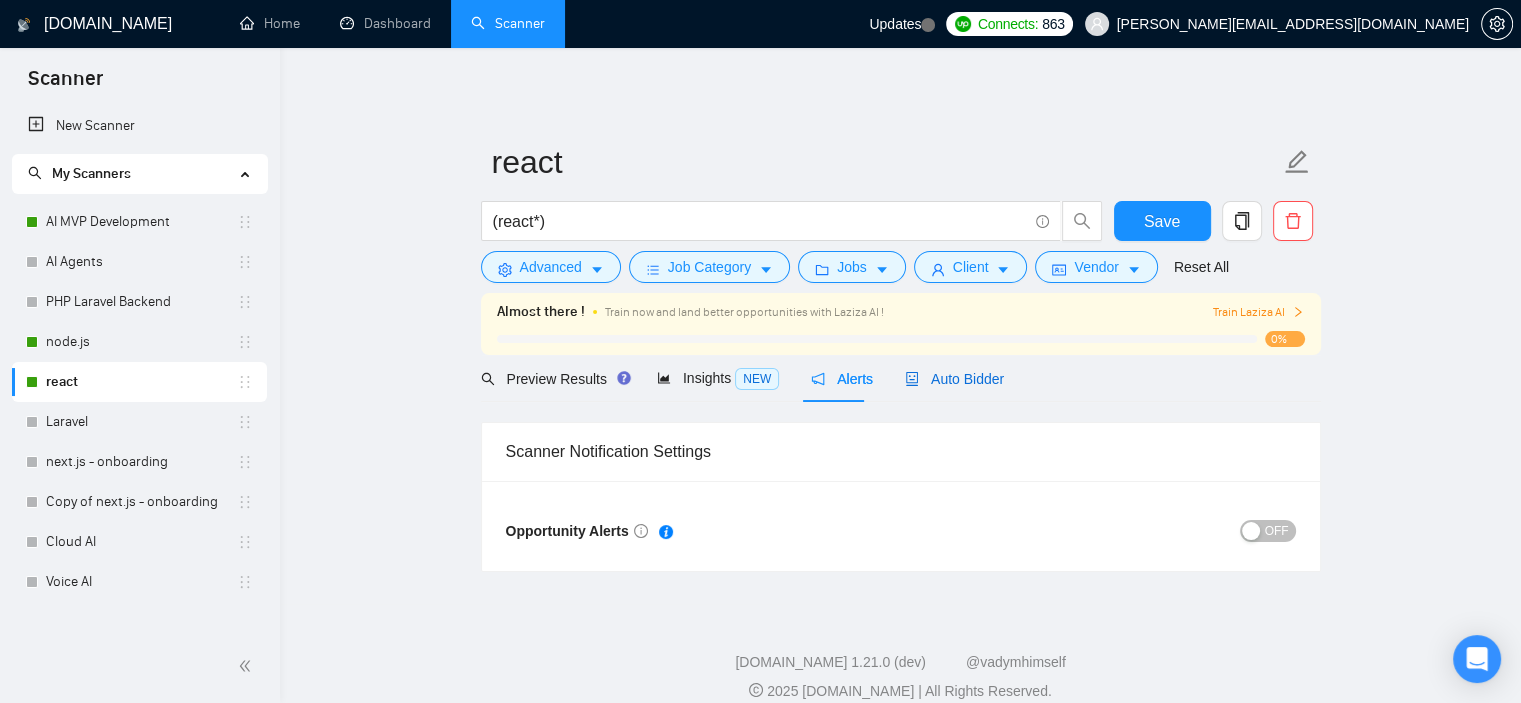 click on "Auto Bidder" at bounding box center [954, 379] 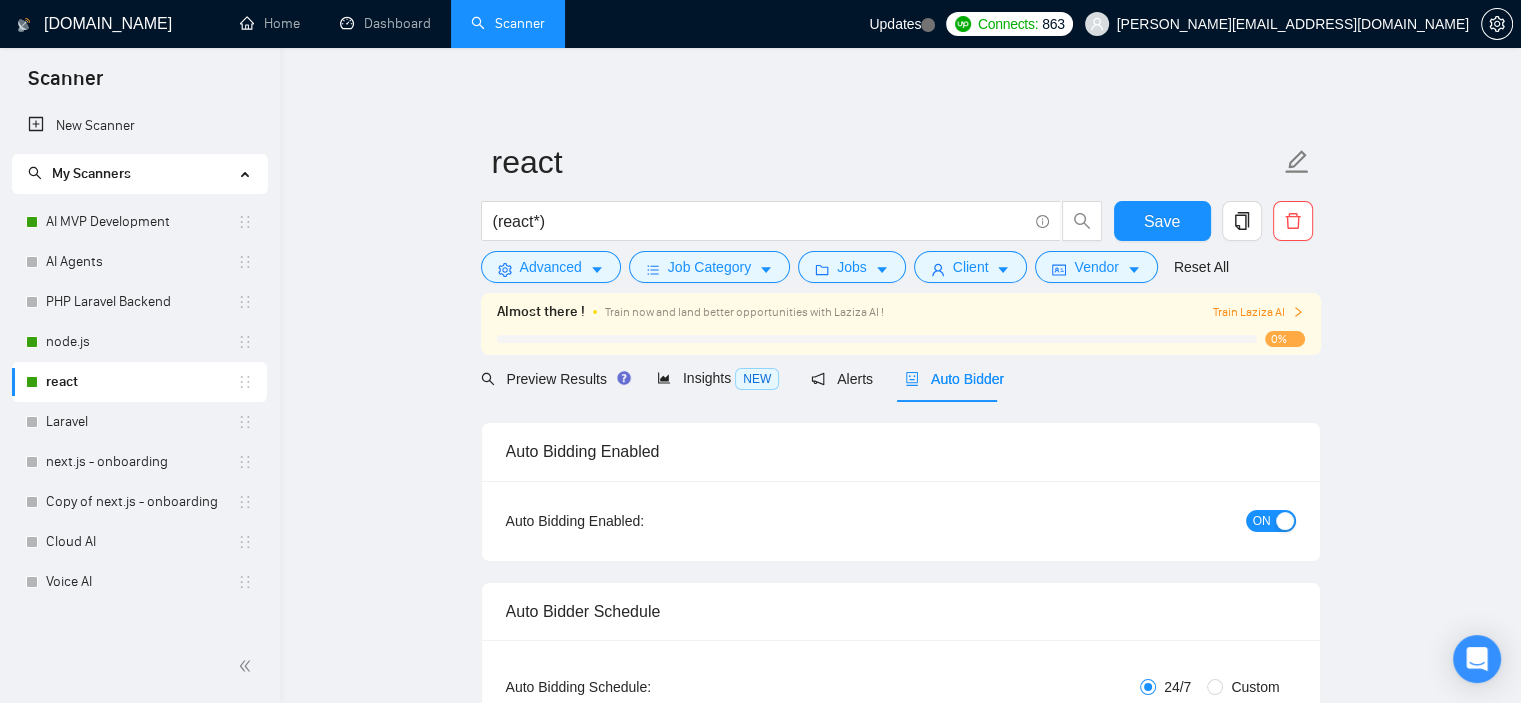 click on "ON" at bounding box center (1262, 521) 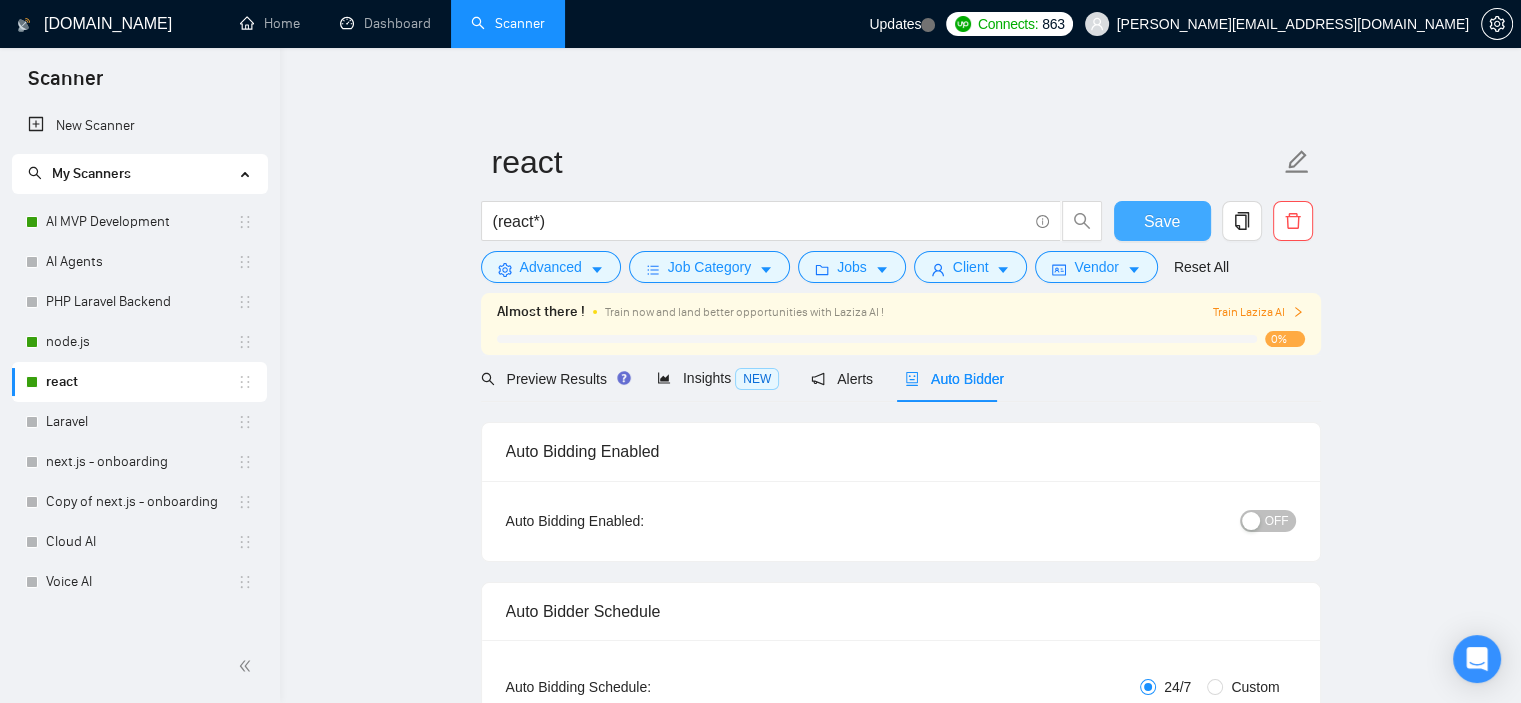 click on "Save" at bounding box center (1162, 221) 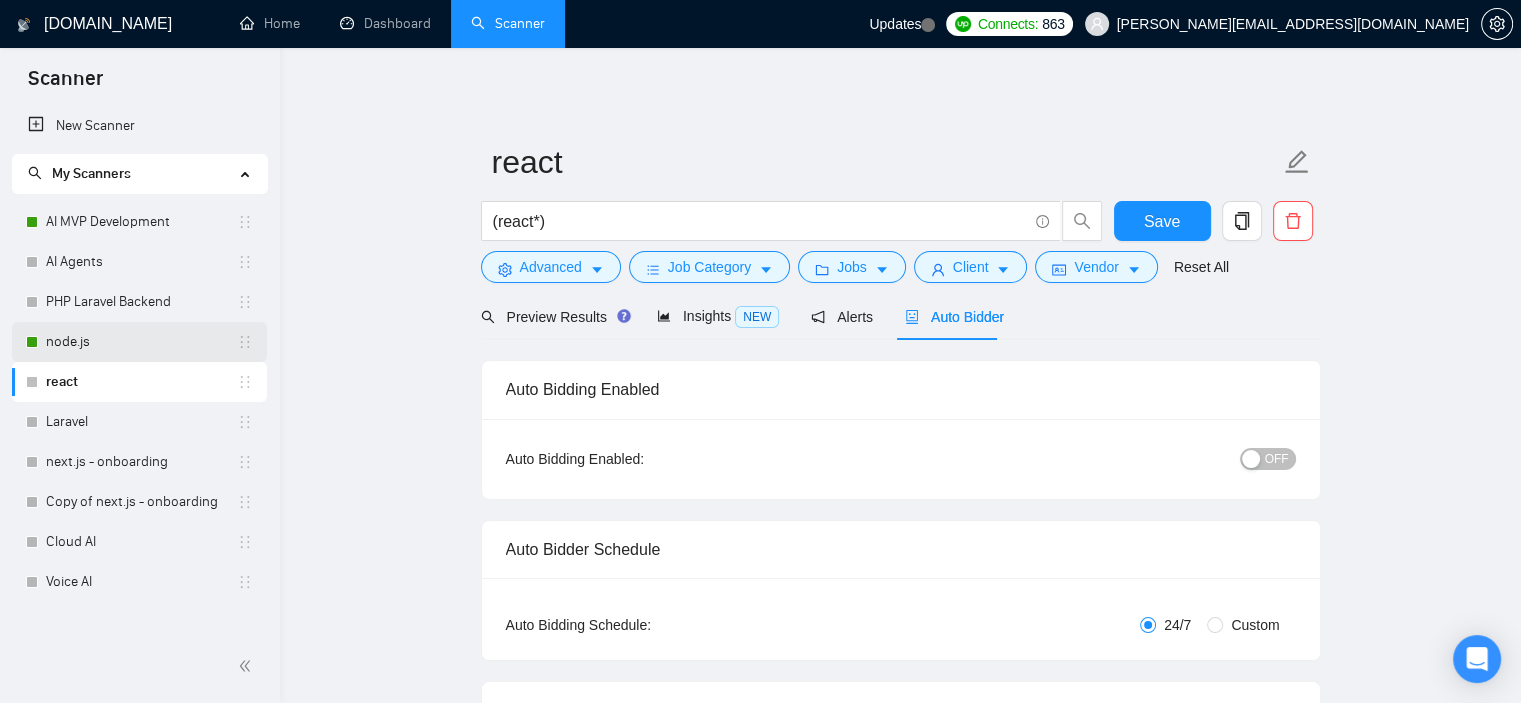 click on "node.js" at bounding box center [141, 342] 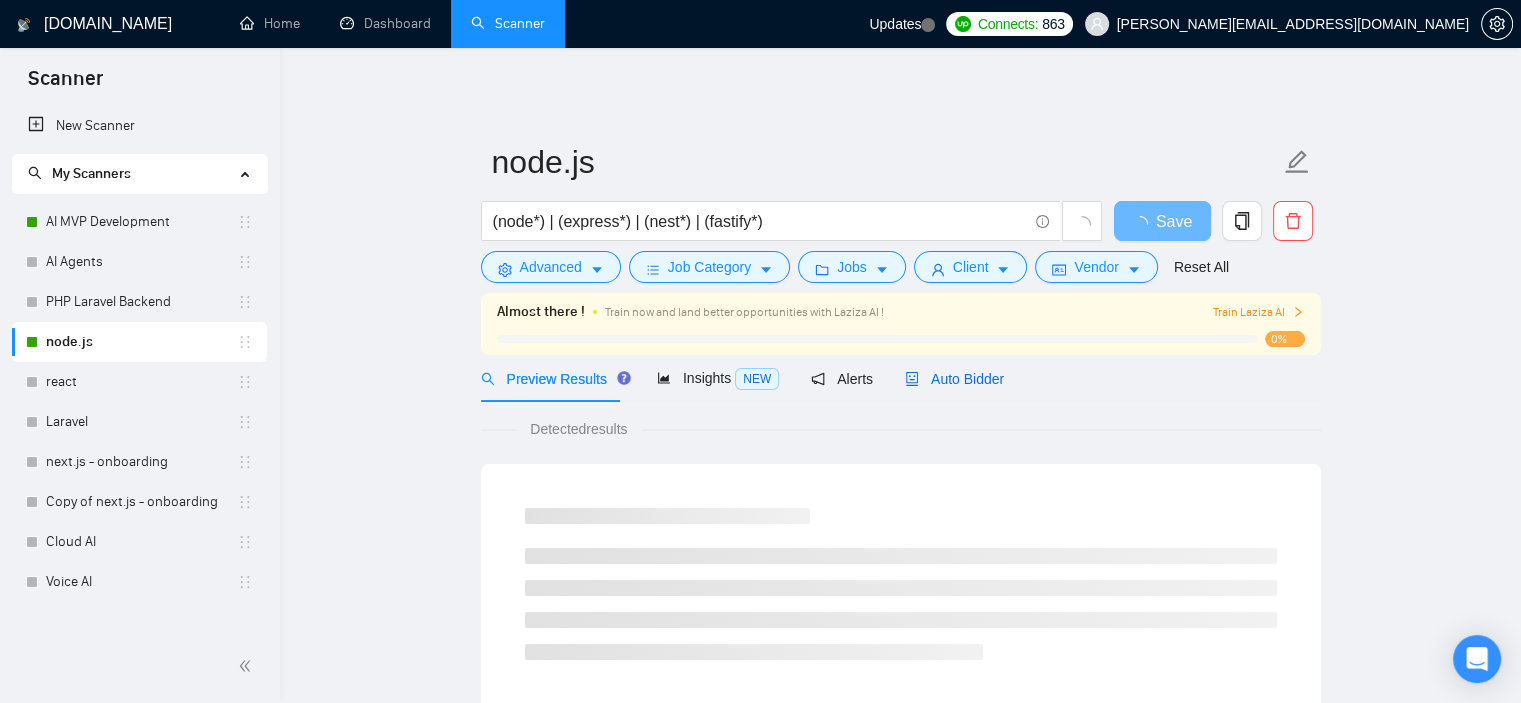 click on "Auto Bidder" at bounding box center [954, 379] 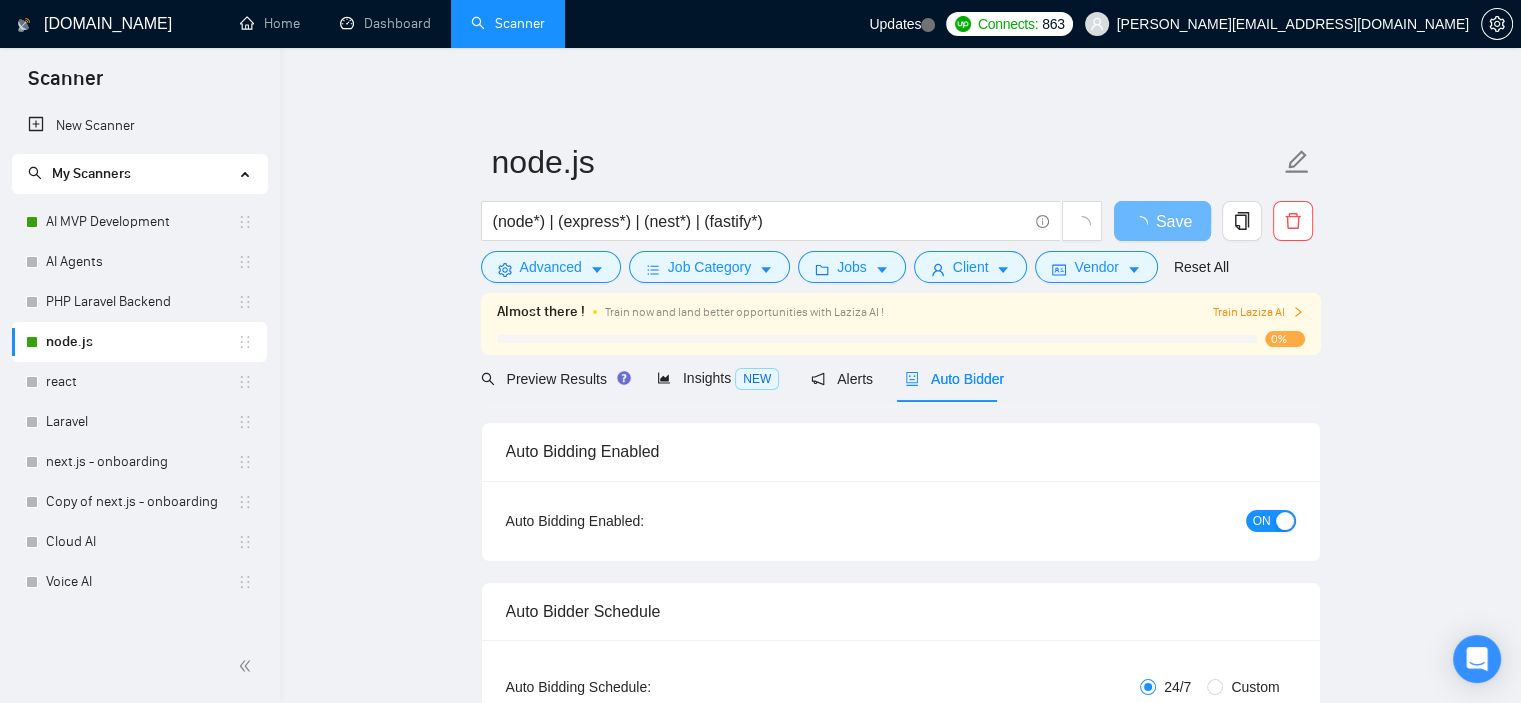 type 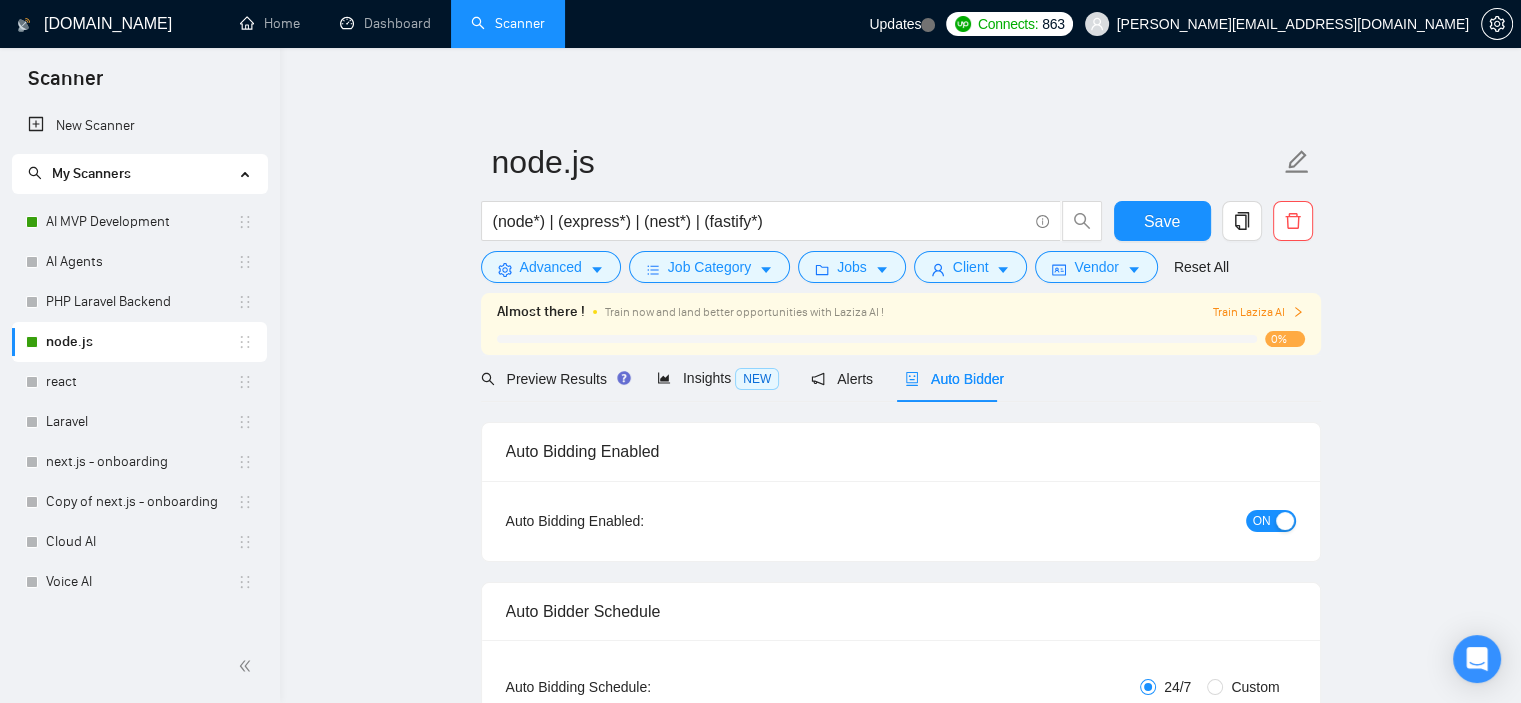 click on "ON" at bounding box center [1262, 521] 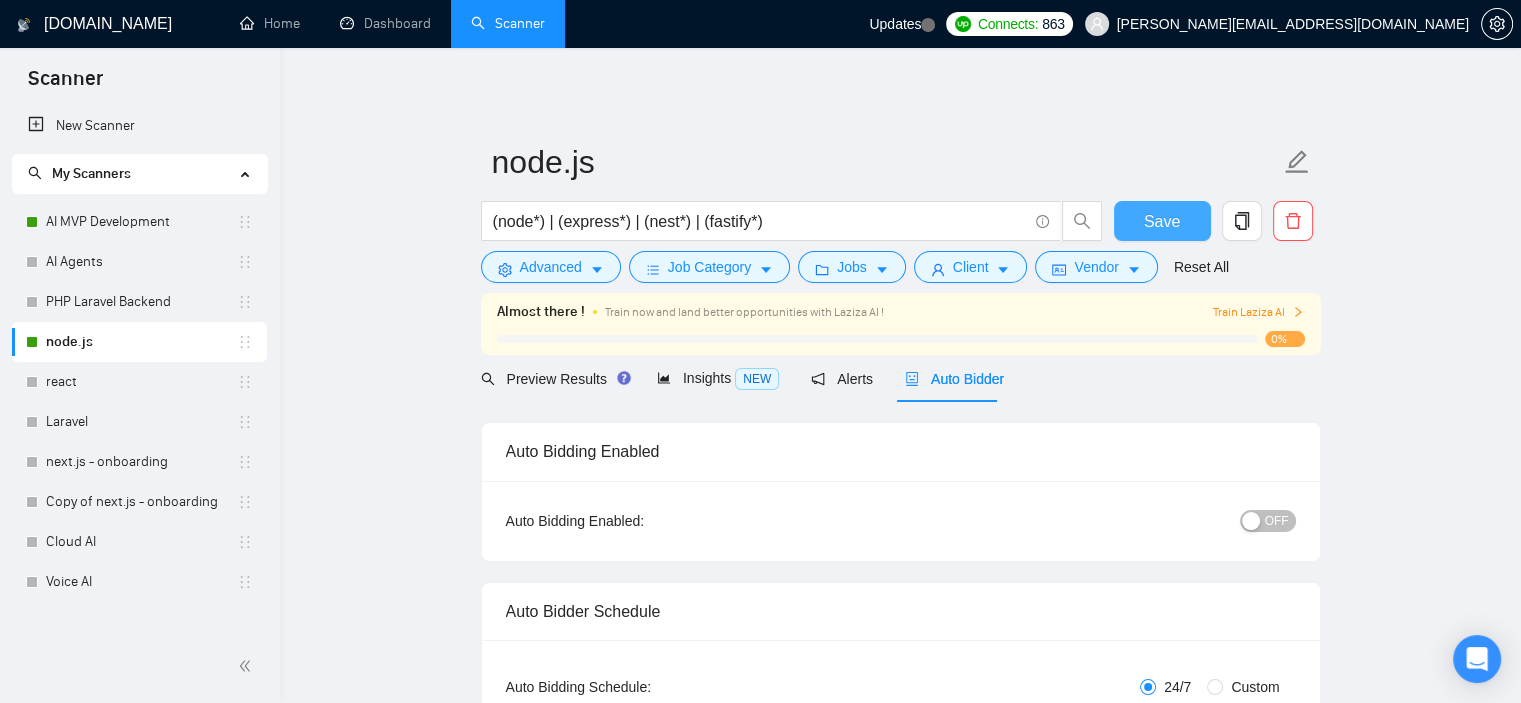 click on "Save" at bounding box center [1162, 221] 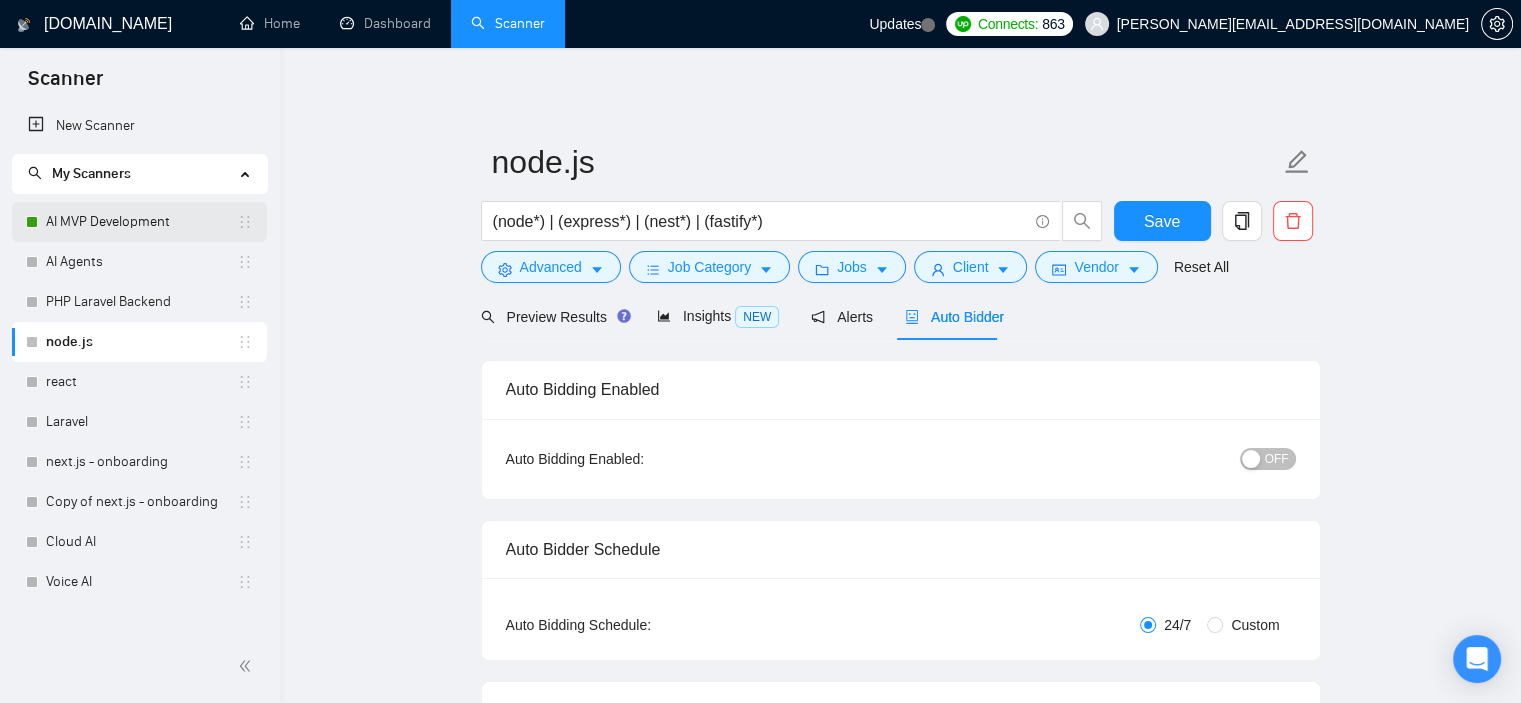 click on "AI MVP Development" at bounding box center [141, 222] 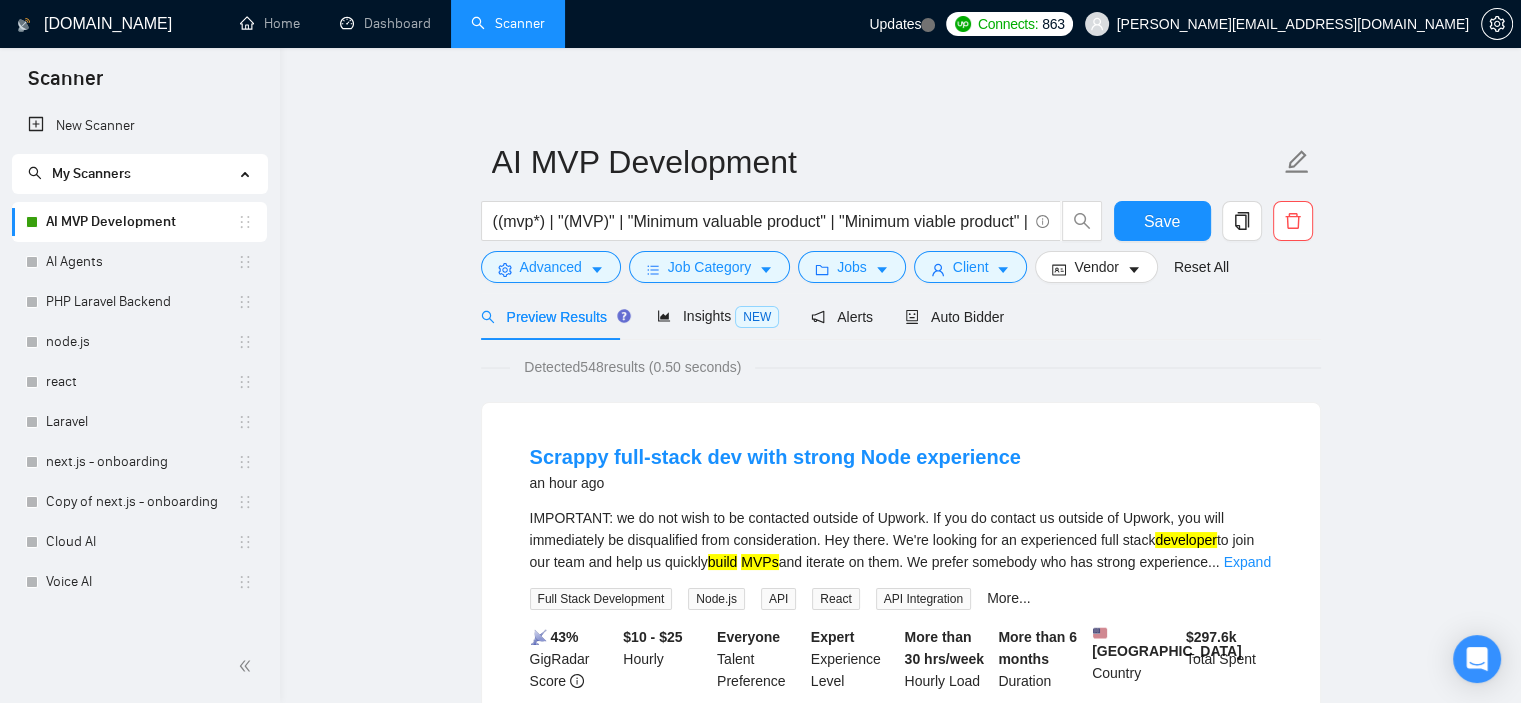 click on "AI MVP Development ((mvp*) | "(MVP)" | "Minimum valuable product" | "Minimum viable product" | startup | "start up" | "start - up" | "start-up" | "from scratch" | "From start" | "from the beginning" | "from the ground up") ((develop*) | (create*) | (build*) | (craft*)) (AI | "Artificial Intelligence") Save Advanced   Job Category   Jobs   Client   Vendor   Reset All Preview Results Insights NEW Alerts Auto Bidder Detected   548  results   (0.50 seconds) Scrappy full-stack dev with strong Node experience an hour ago IMPORTANT: we do not wish to be contacted outside of Upwork. If you do contact us outside of Upwork, you will immediately be disqualified from consideration.
Hey there. We're looking for an experienced full stack  developer  to join our team and help us quickly  build   MVPs  and iterate on them. We prefer somebody who has strong experience ... Expand Full Stack Development Node.js API React API Integration More... 📡   43% GigRadar Score   $10 - $25 Hourly Everyone Talent Preference Expert   $" at bounding box center (900, 2524) 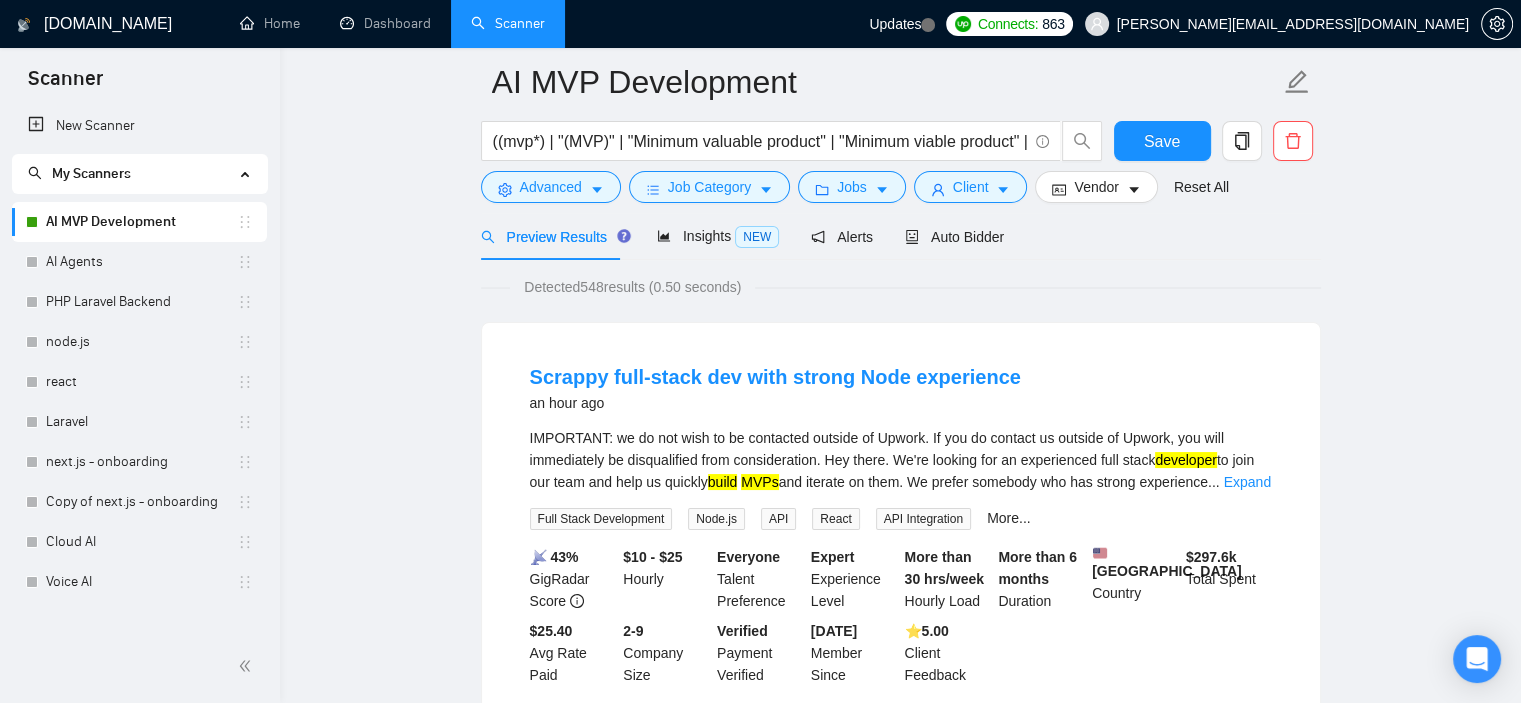 scroll, scrollTop: 16, scrollLeft: 0, axis: vertical 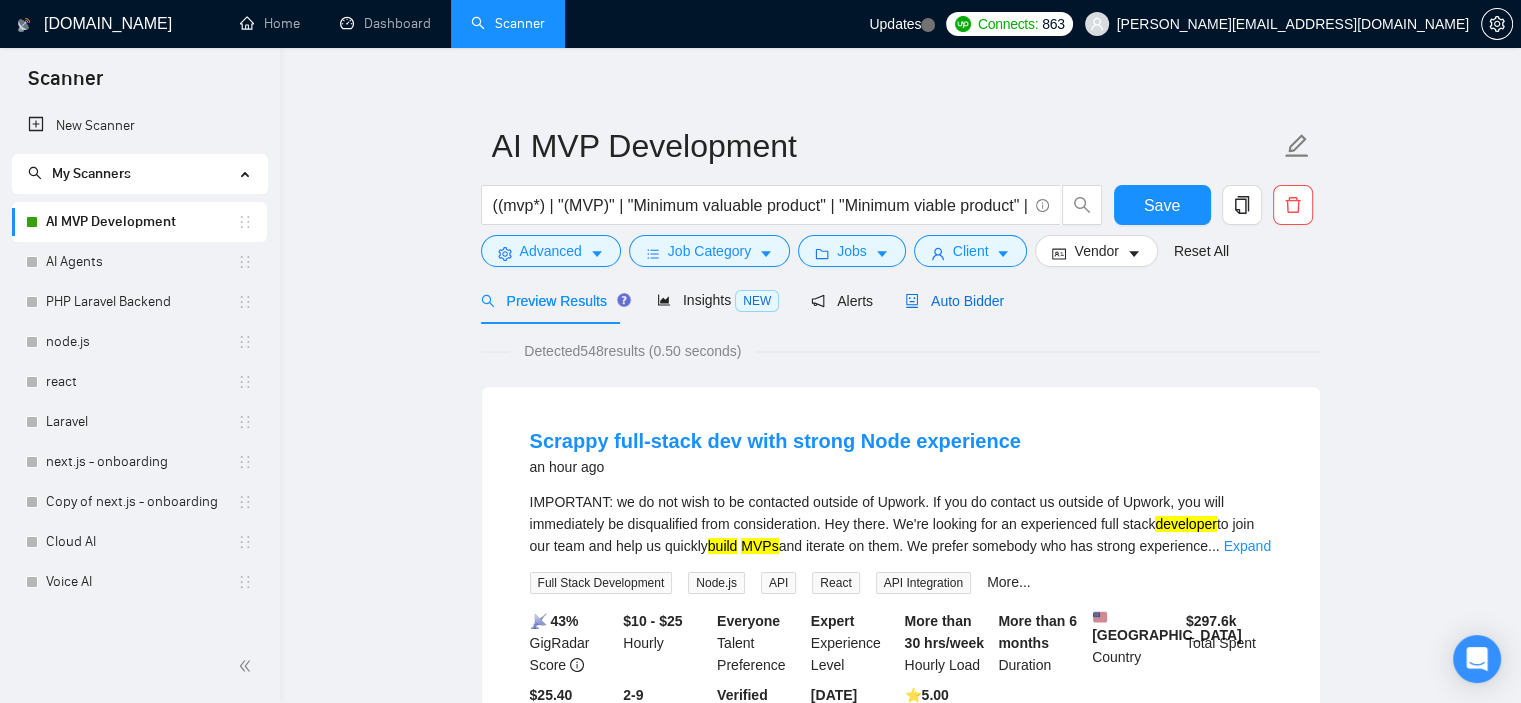 click on "Auto Bidder" at bounding box center (954, 301) 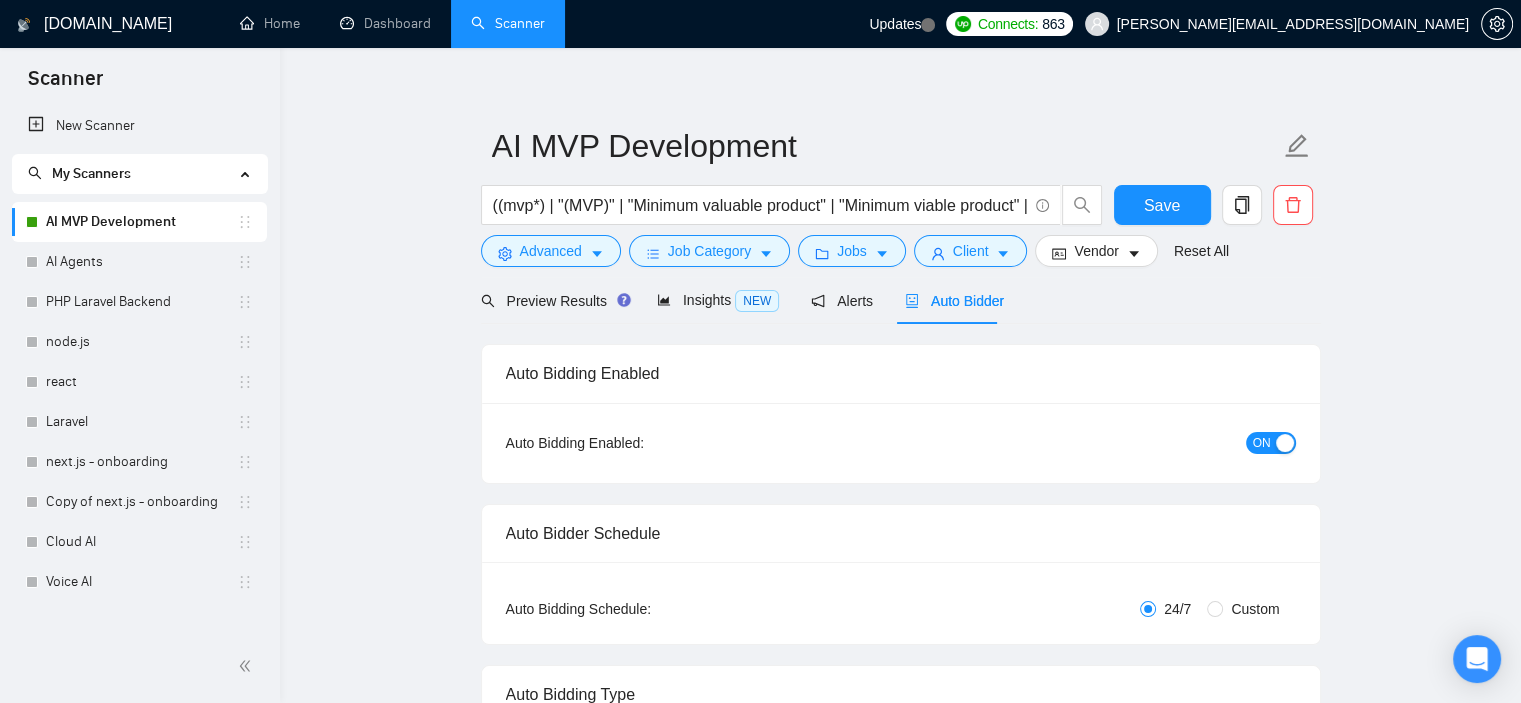 type 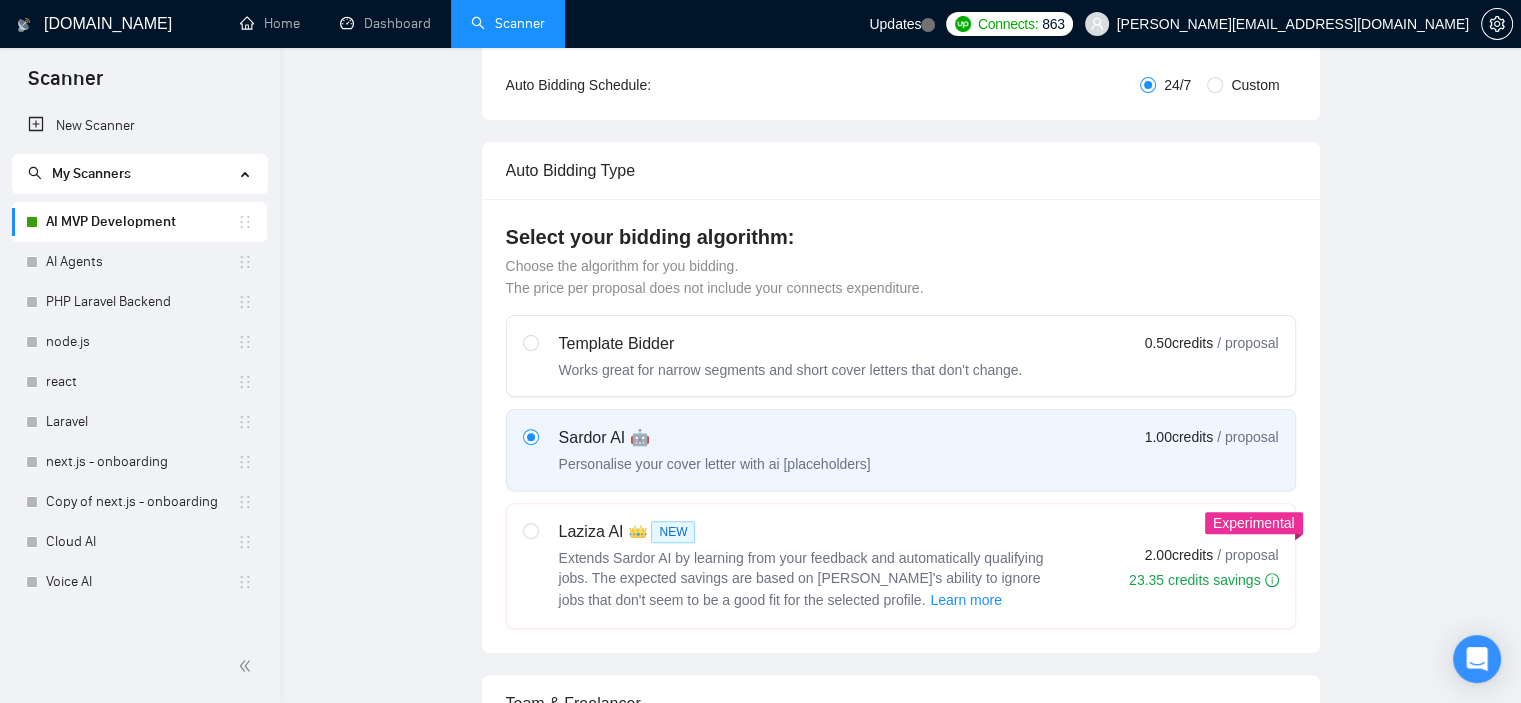 type 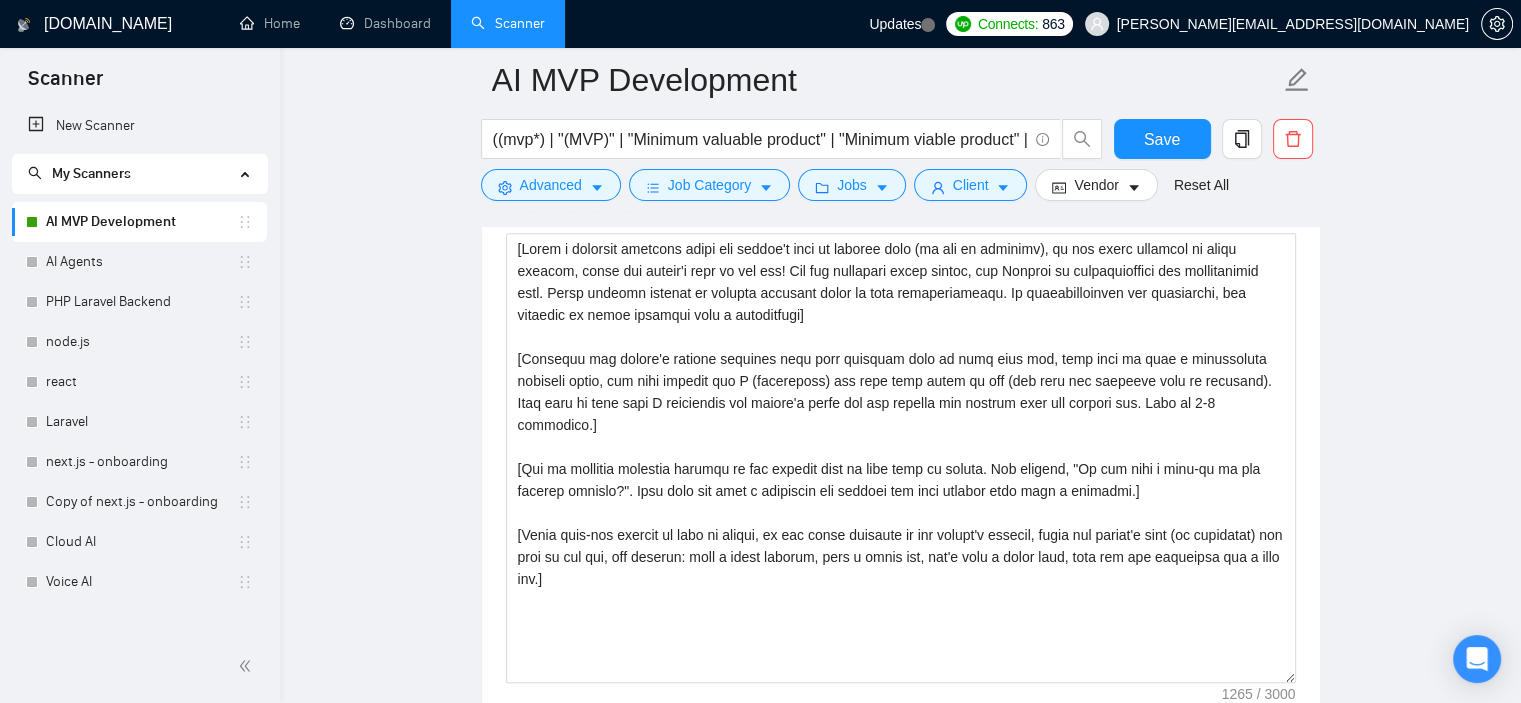 scroll, scrollTop: 1408, scrollLeft: 0, axis: vertical 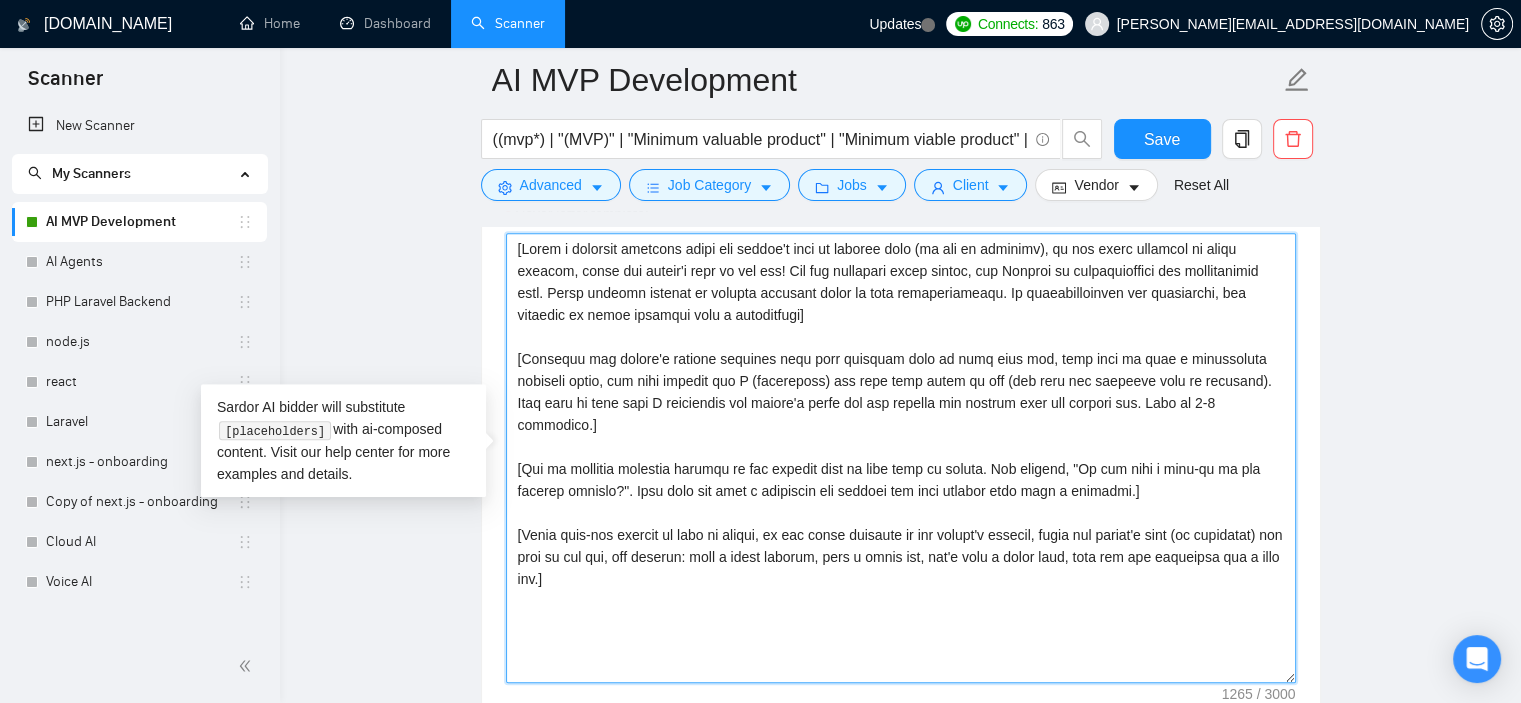drag, startPoint x: 642, startPoint y: 579, endPoint x: 466, endPoint y: 239, distance: 382.85245 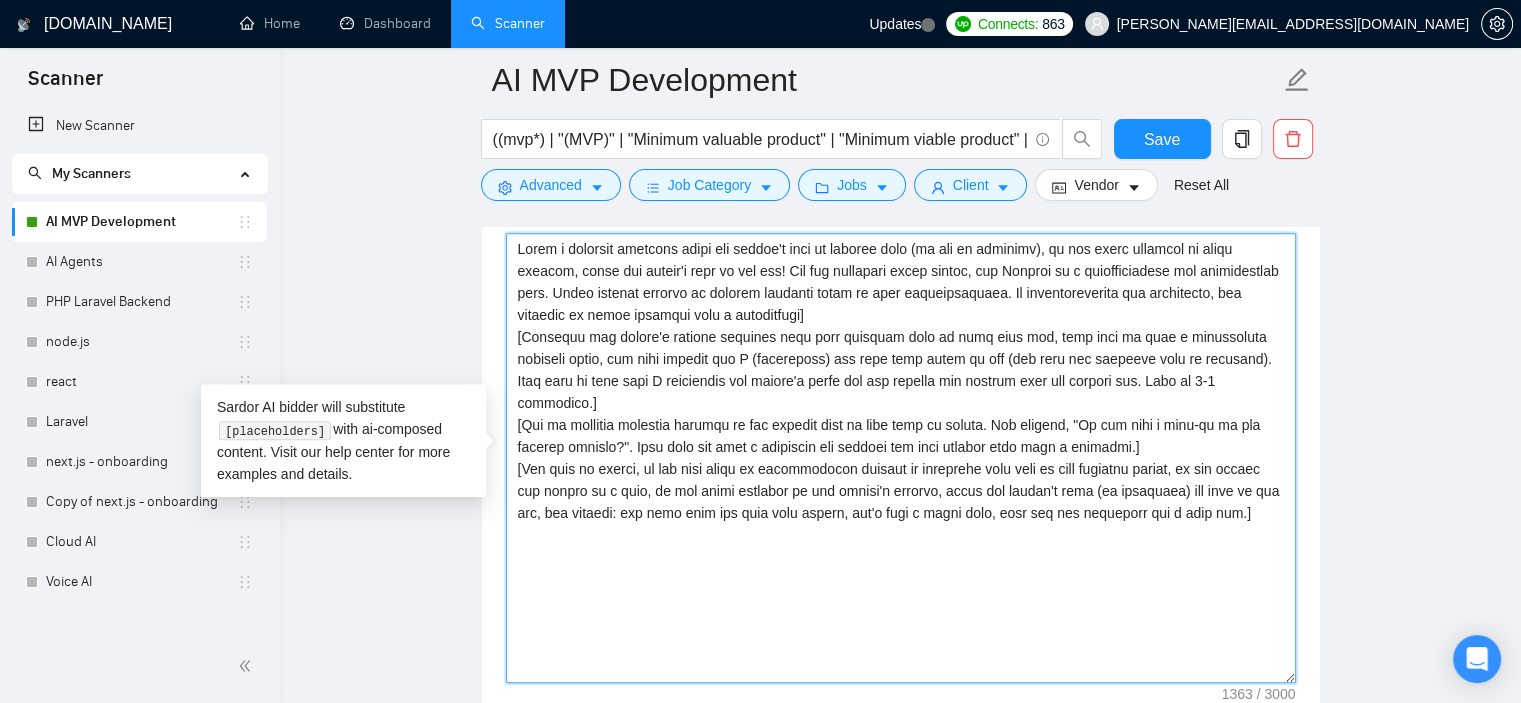 click on "Cover letter template:" at bounding box center [901, 458] 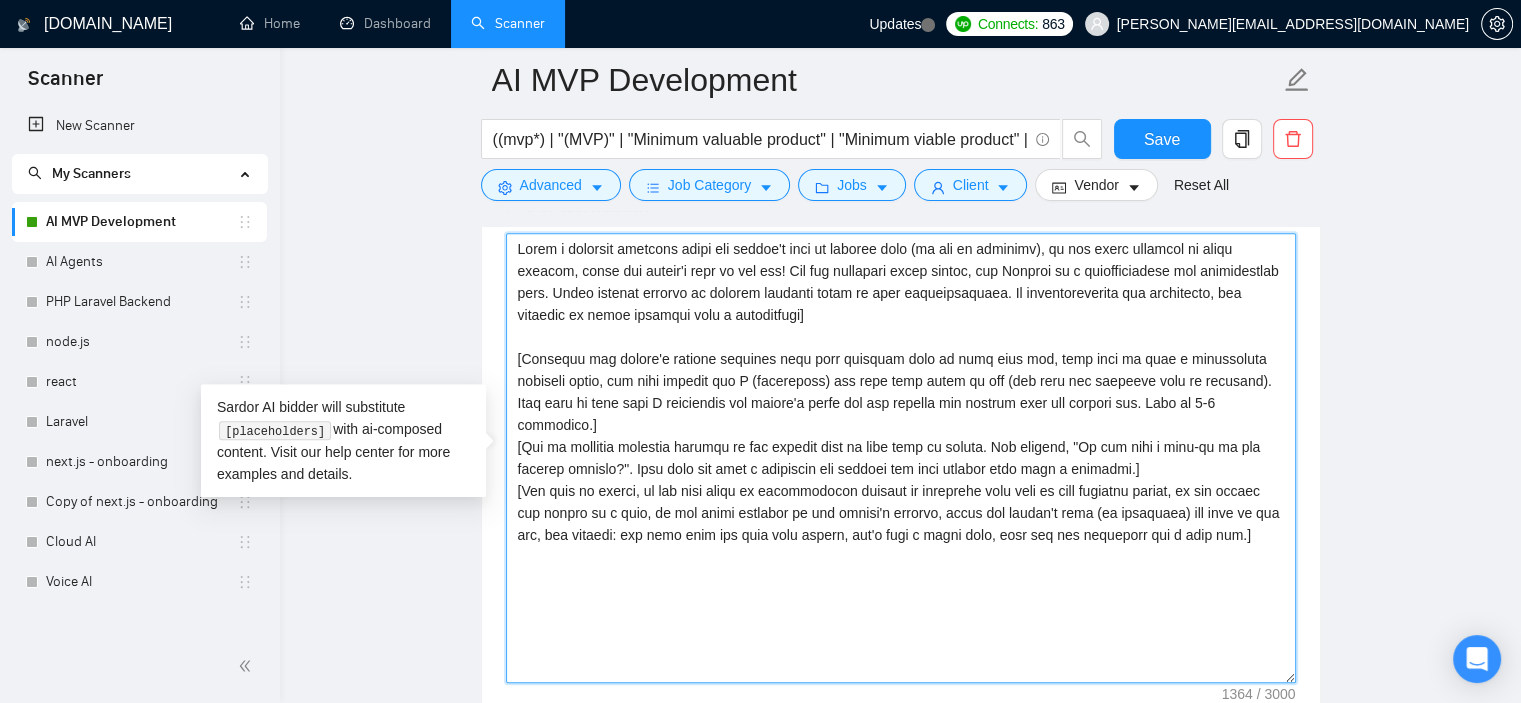 click on "Cover letter template:" at bounding box center [901, 458] 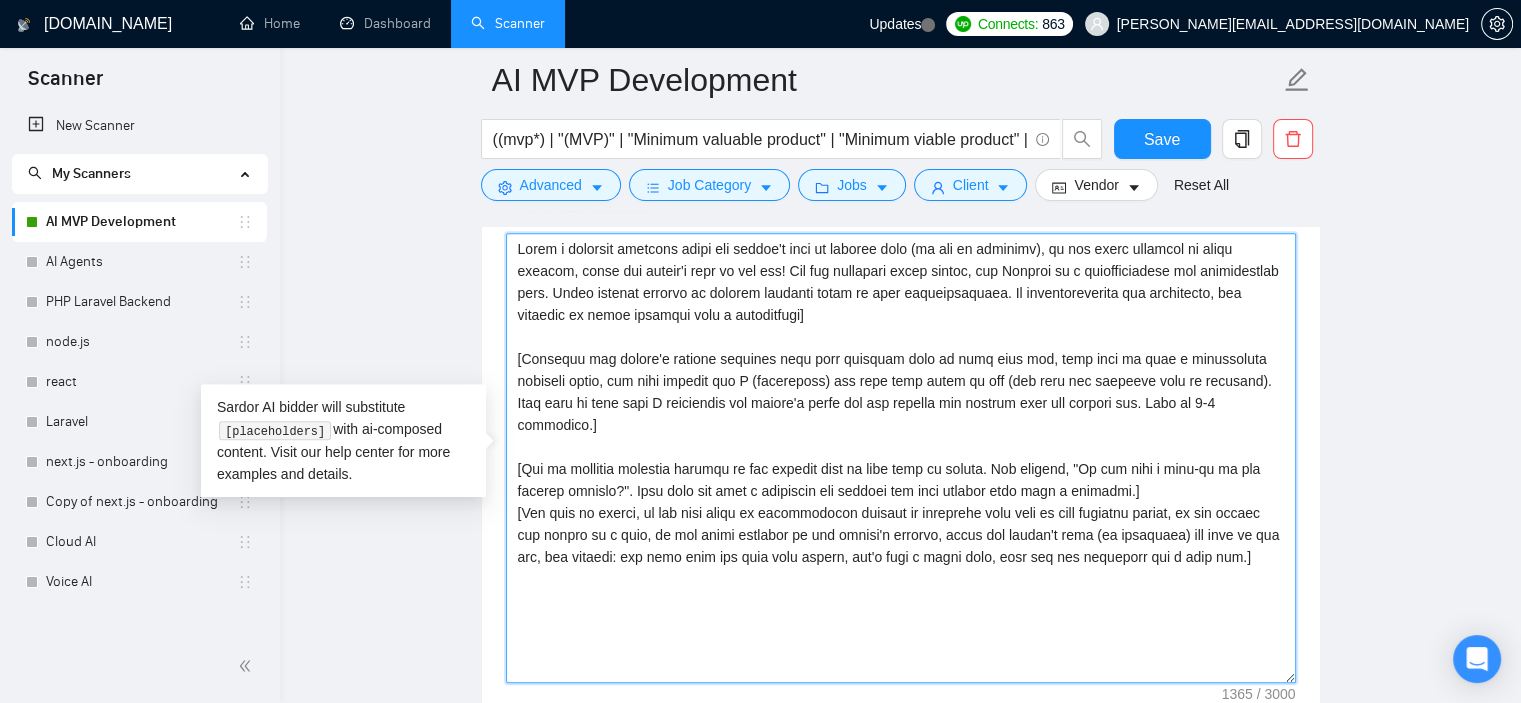 click on "Cover letter template:" at bounding box center (901, 458) 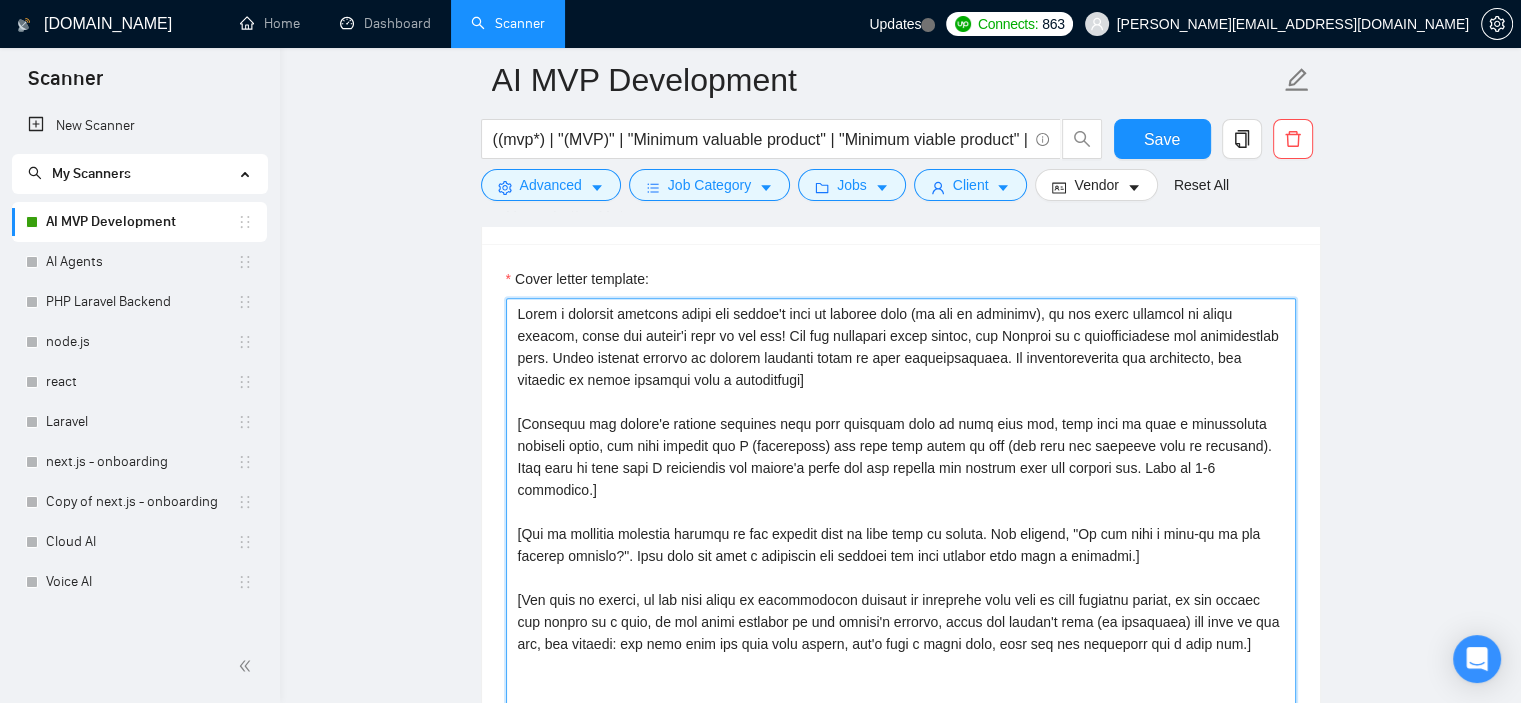 scroll, scrollTop: 1340, scrollLeft: 0, axis: vertical 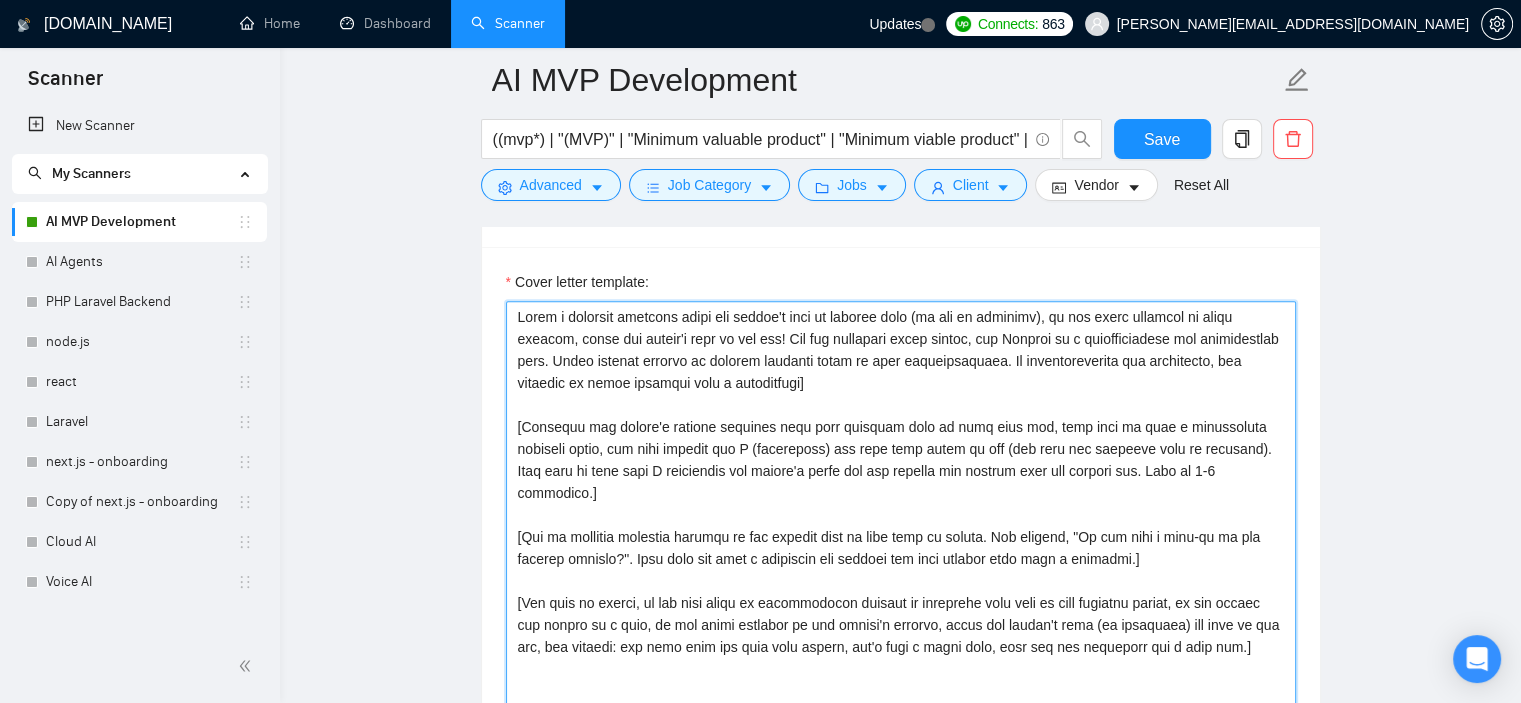drag, startPoint x: 1056, startPoint y: 315, endPoint x: 561, endPoint y: 344, distance: 495.84875 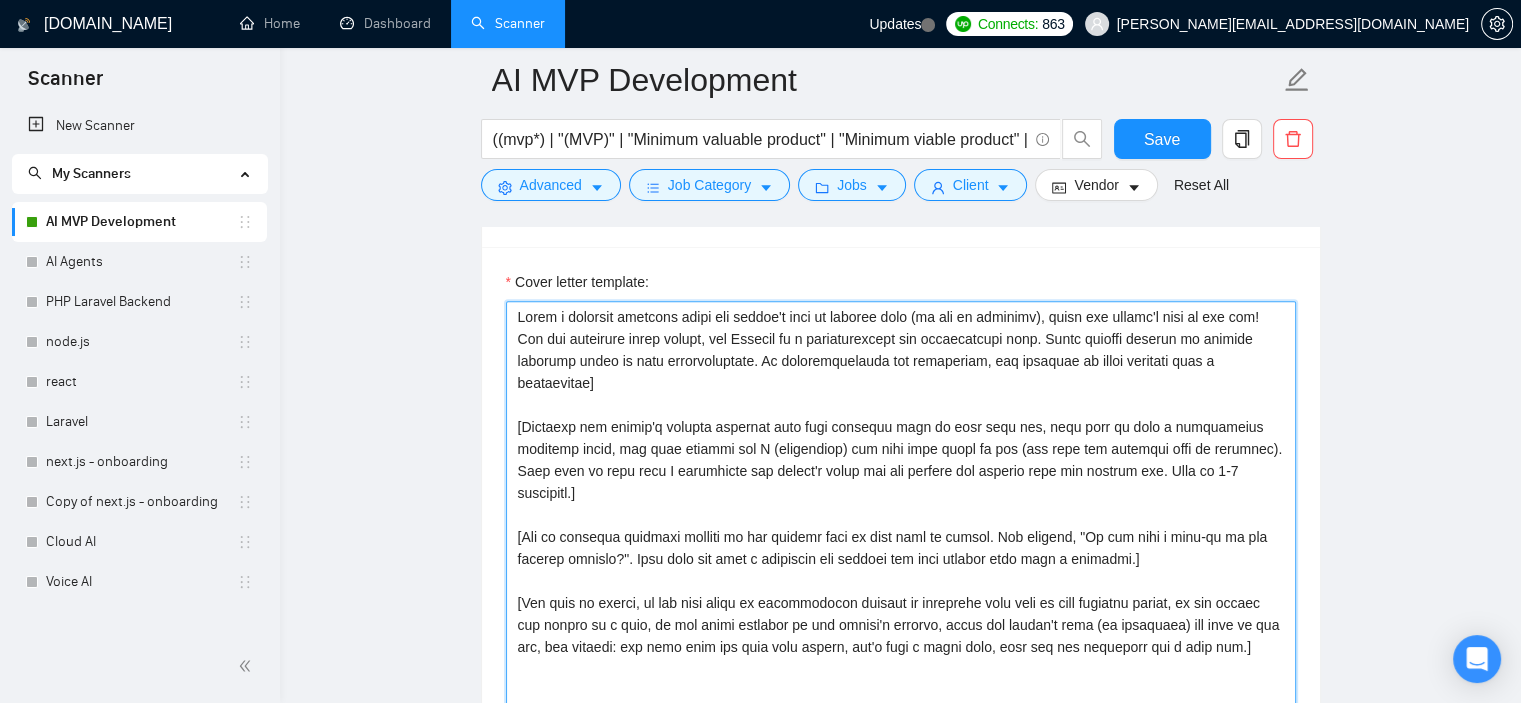 click on "Cover letter template:" at bounding box center [901, 526] 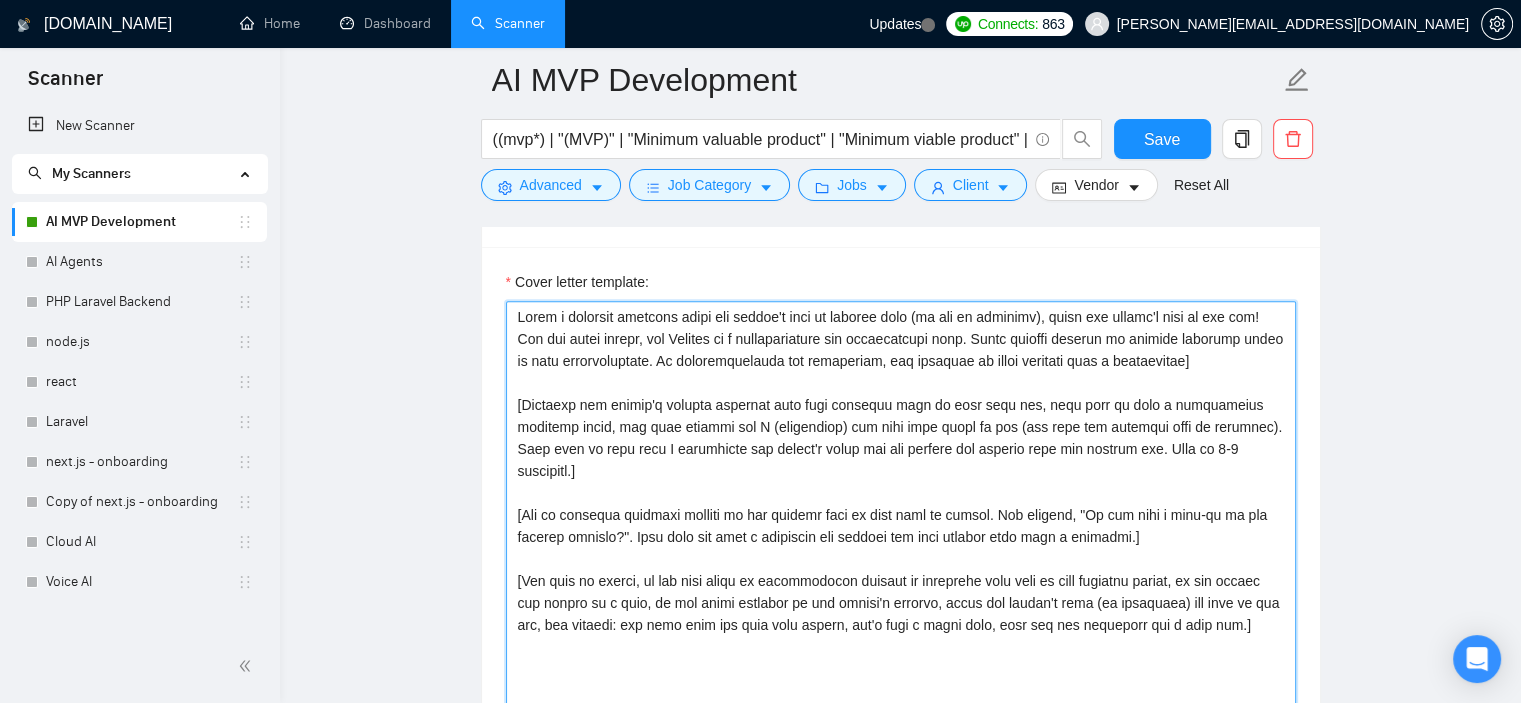 click on "Cover letter template:" at bounding box center (901, 526) 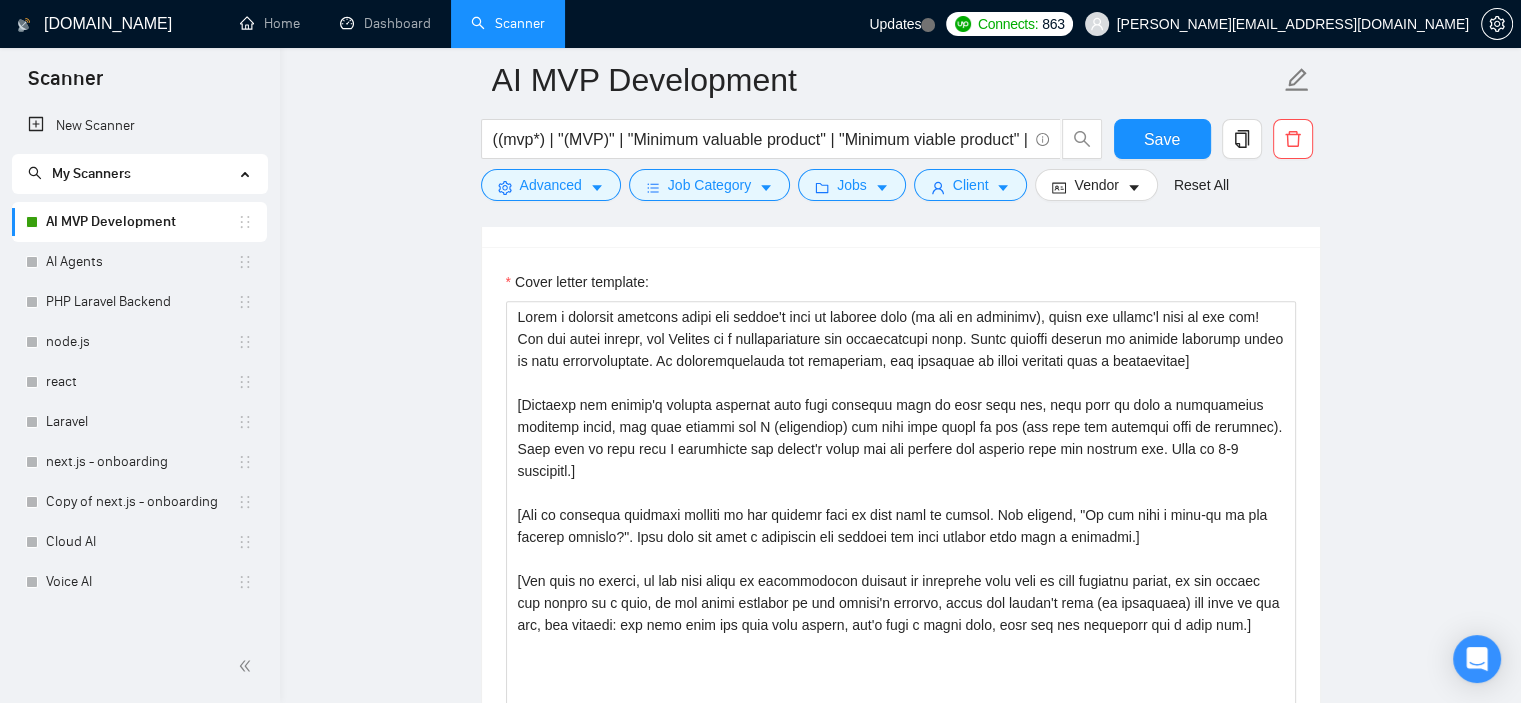 click on "Cover letter template:" at bounding box center [901, 286] 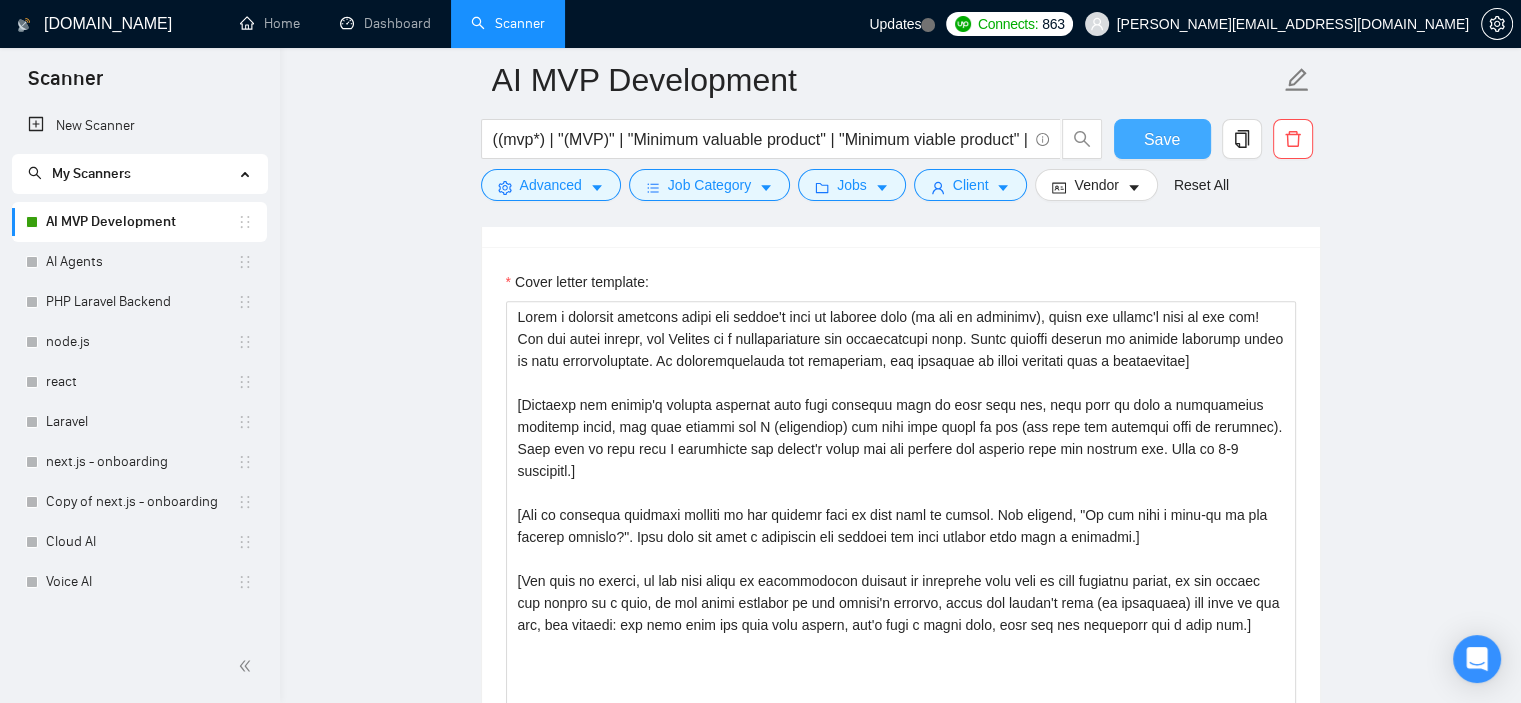click on "Save" at bounding box center (1162, 139) 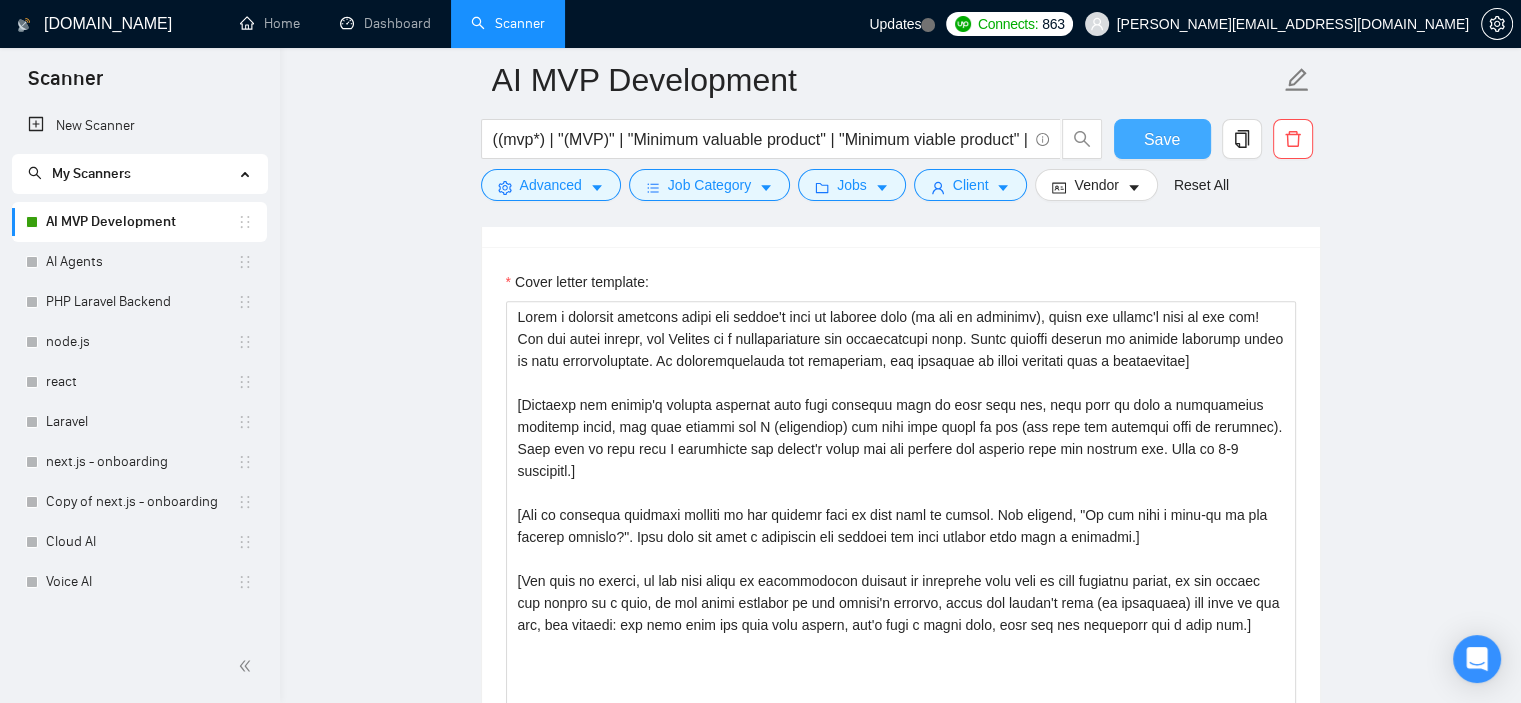 type 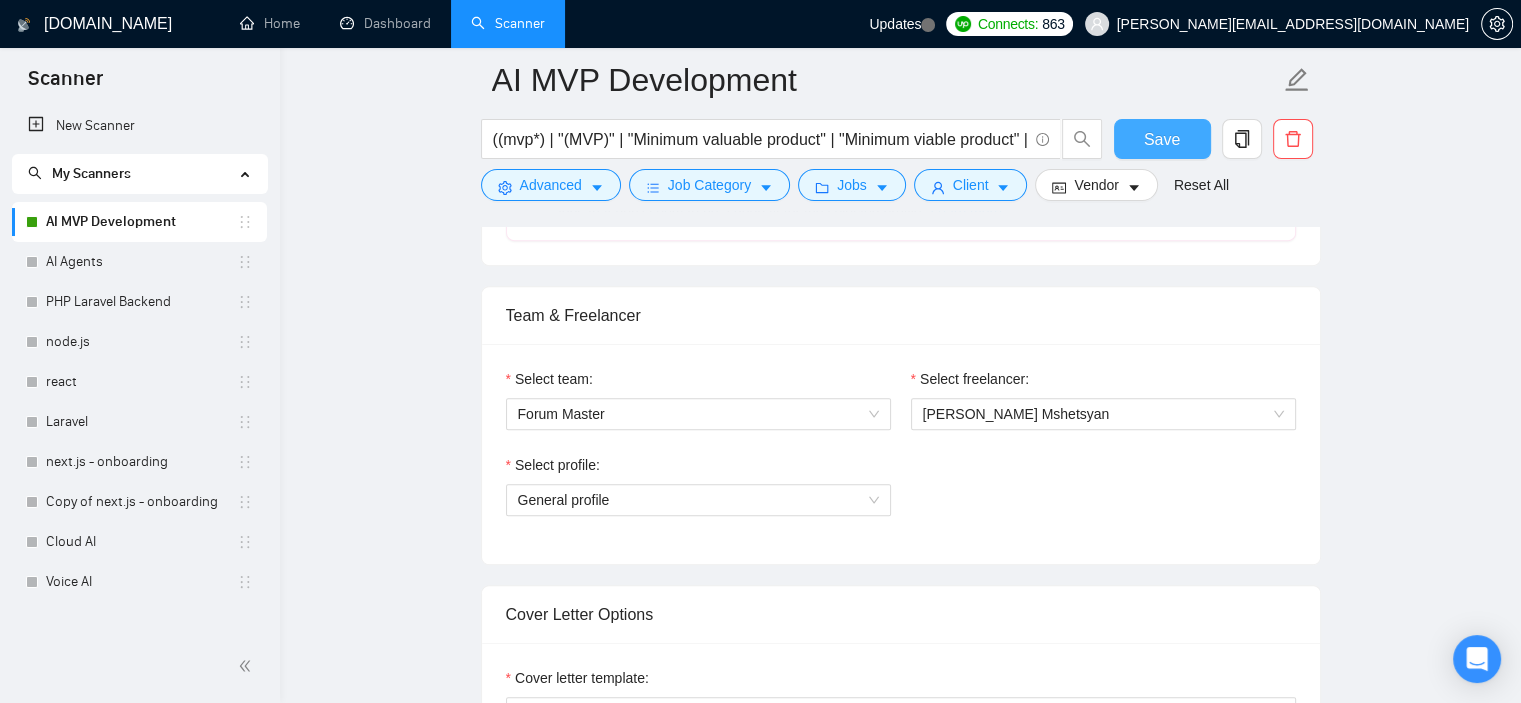 scroll, scrollTop: 426, scrollLeft: 0, axis: vertical 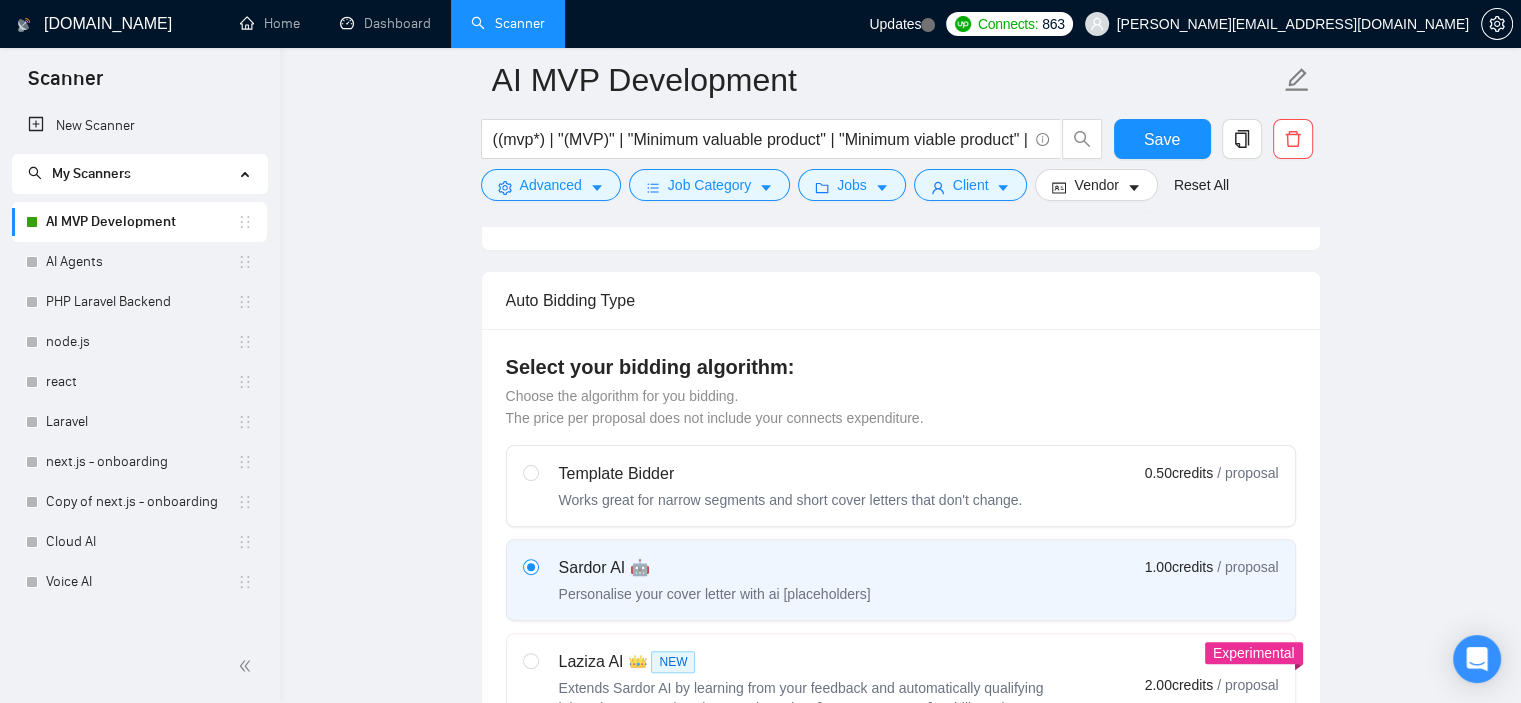 click on "AI MVP Development ((mvp*) | "(MVP)" | "Minimum valuable product" | "Minimum viable product" | startup | "start up" | "start - up" | "start-up" | "from scratch" | "From start" | "from the beginning" | "from the ground up") ((develop*) | (create*) | (build*) | (craft*)) (AI | "Artificial Intelligence") Save Advanced   Job Category   Jobs   Client   Vendor   Reset All Preview Results Insights NEW Alerts Auto Bidder Auto Bidding Enabled Auto Bidding Enabled: ON Auto Bidder Schedule Auto Bidding Type: Automated (recommended) Semi-automated Auto Bidding Schedule: 24/7 Custom Custom Auto Bidder Schedule Repeat every week [DATE] [DATE] [DATE] [DATE] [DATE] [DATE] [DATE] Active Hours ( [GEOGRAPHIC_DATA]/[GEOGRAPHIC_DATA] ): From: To: ( 24  hours) [GEOGRAPHIC_DATA]/Yerevan Auto Bidding Type Select your bidding algorithm: Choose the algorithm for you bidding. The price per proposal does not include your connects expenditure. Template Bidder Works great for narrow segments and short cover letters that don't change. 0.50  credits / proposal 1.00" at bounding box center [900, 2187] 